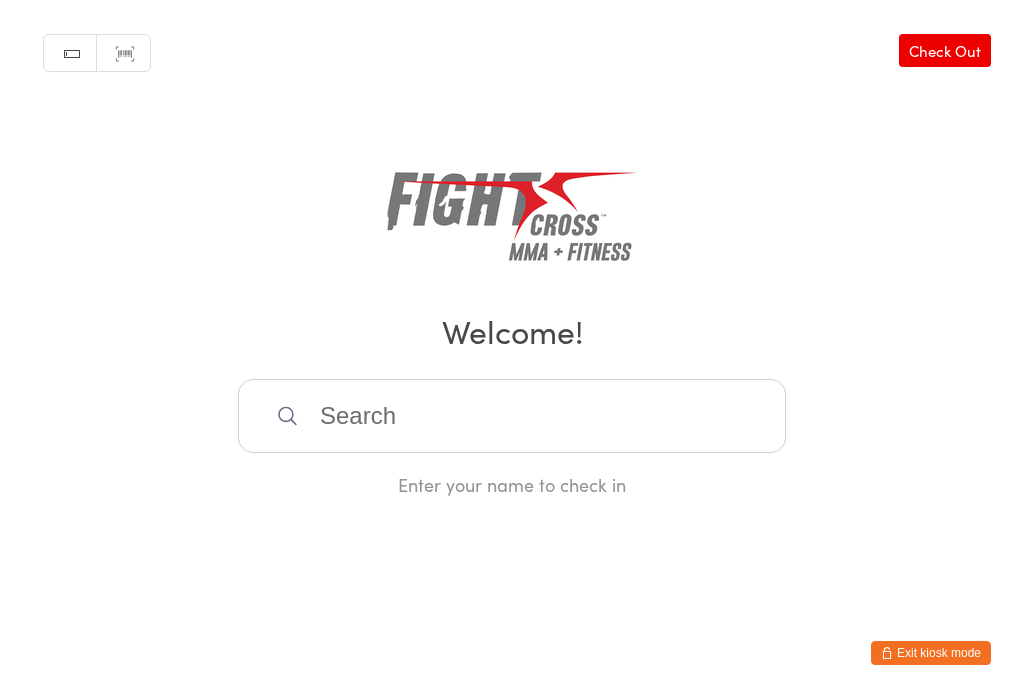 scroll, scrollTop: 279, scrollLeft: 0, axis: vertical 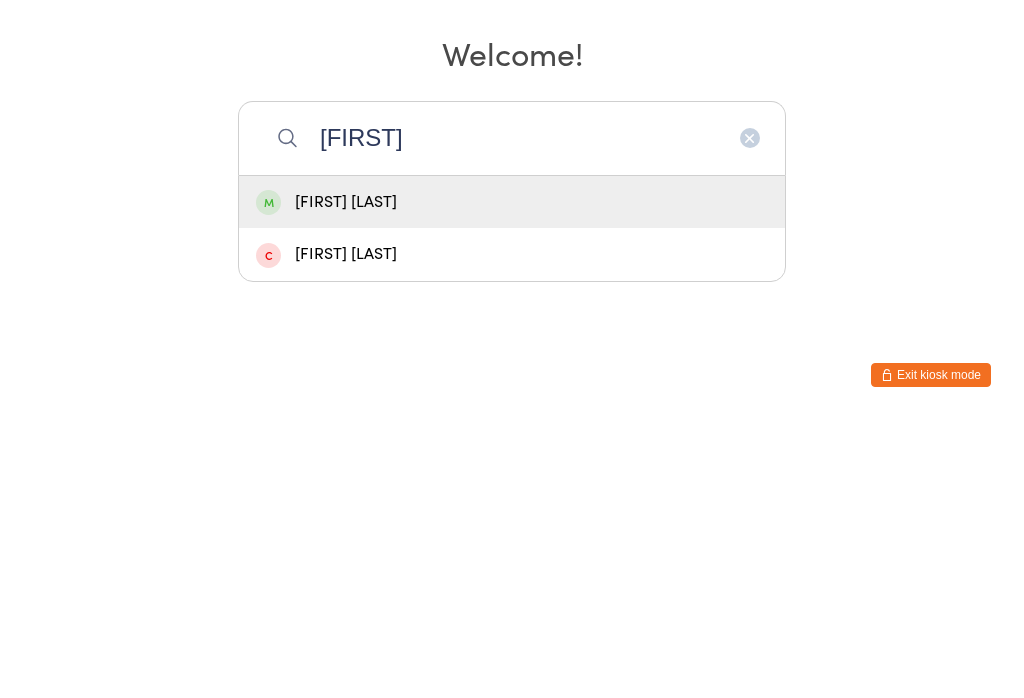 type on "[FIRST]" 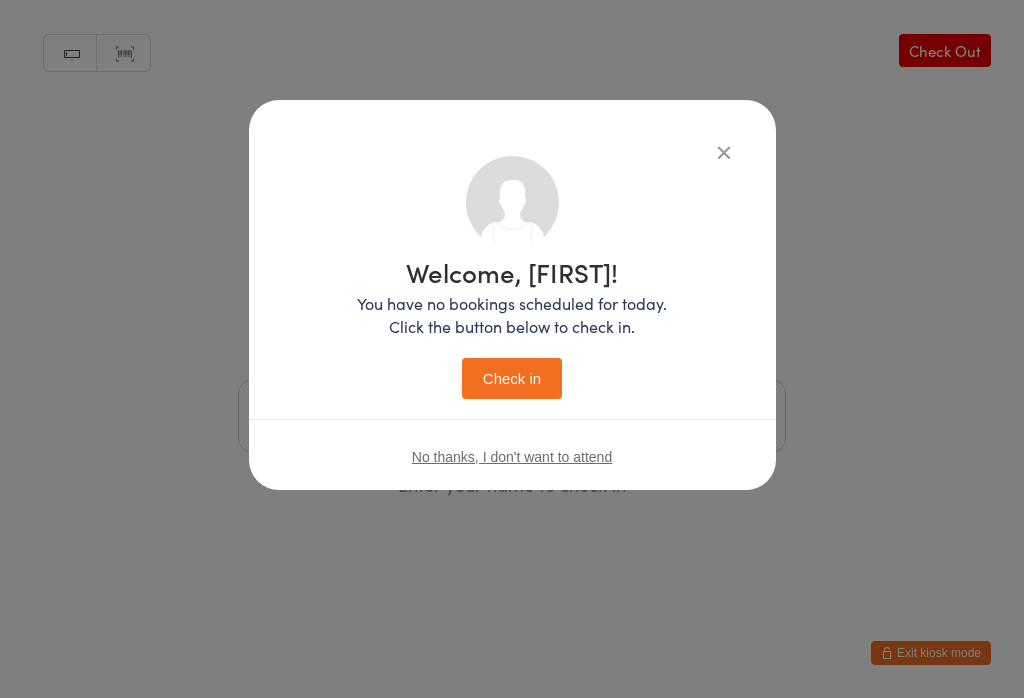 click on "Check in" at bounding box center (512, 378) 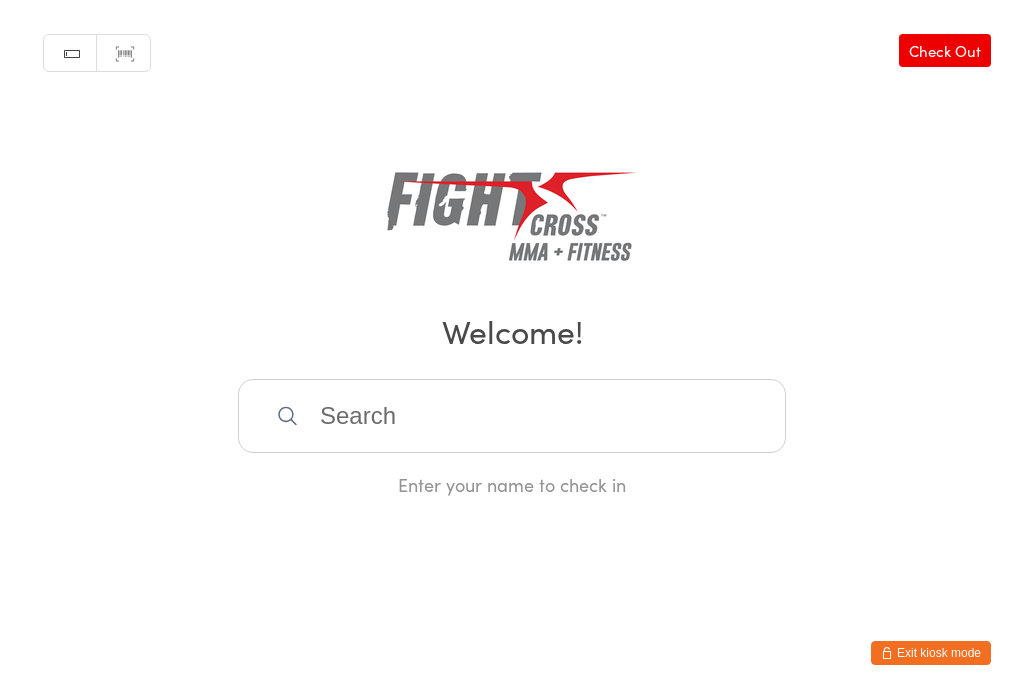 click at bounding box center (512, 416) 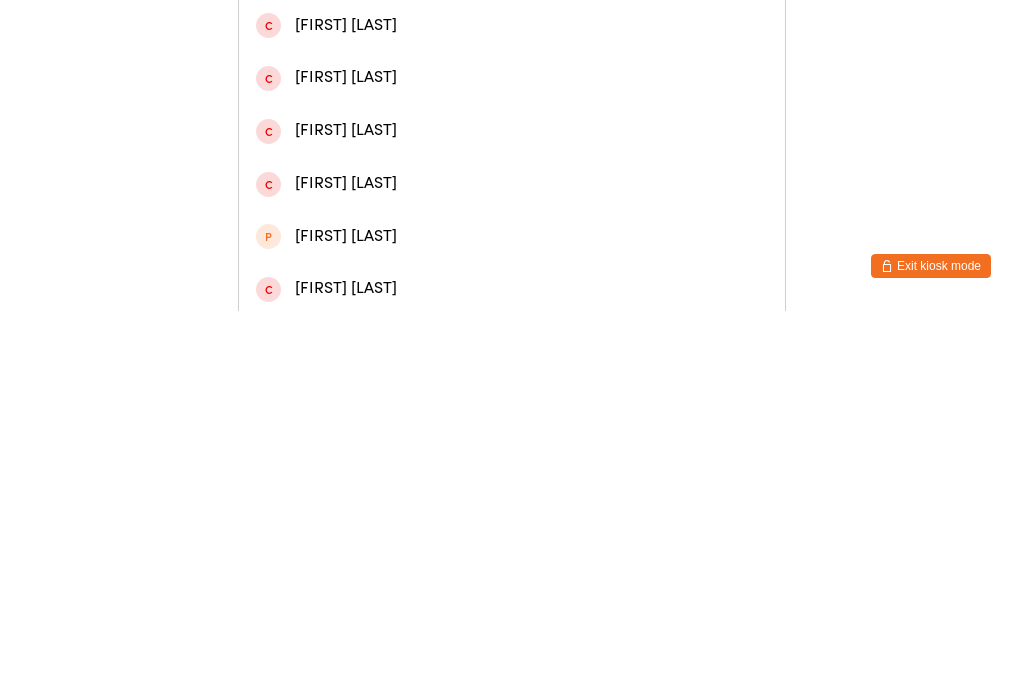 type on "[FIRST] [LAST]" 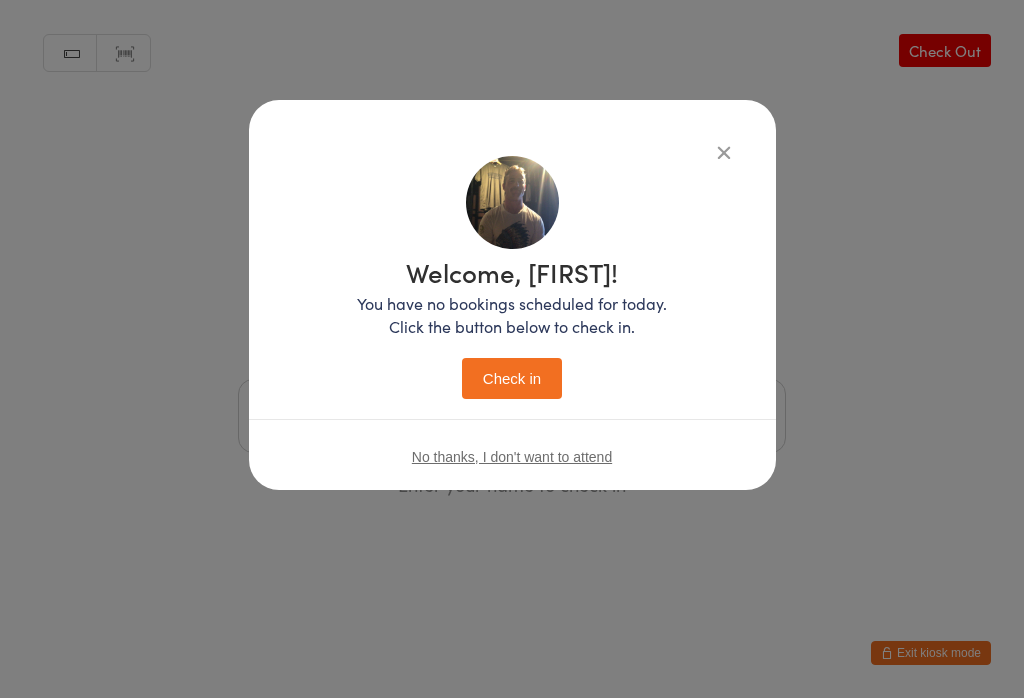 click on "Check in" at bounding box center (512, 378) 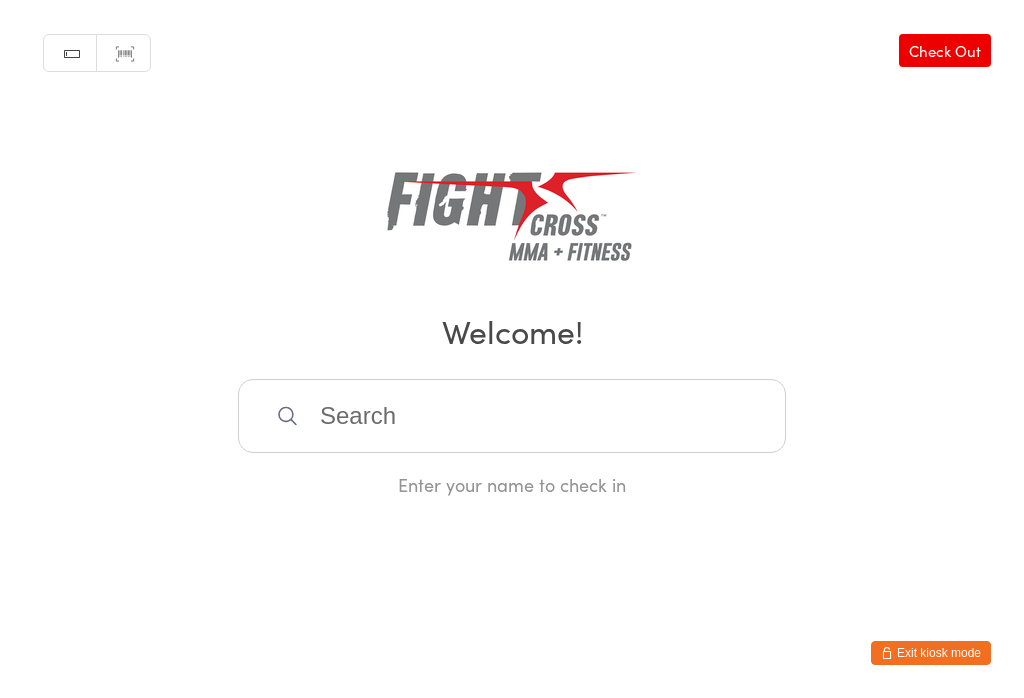 click at bounding box center [512, 416] 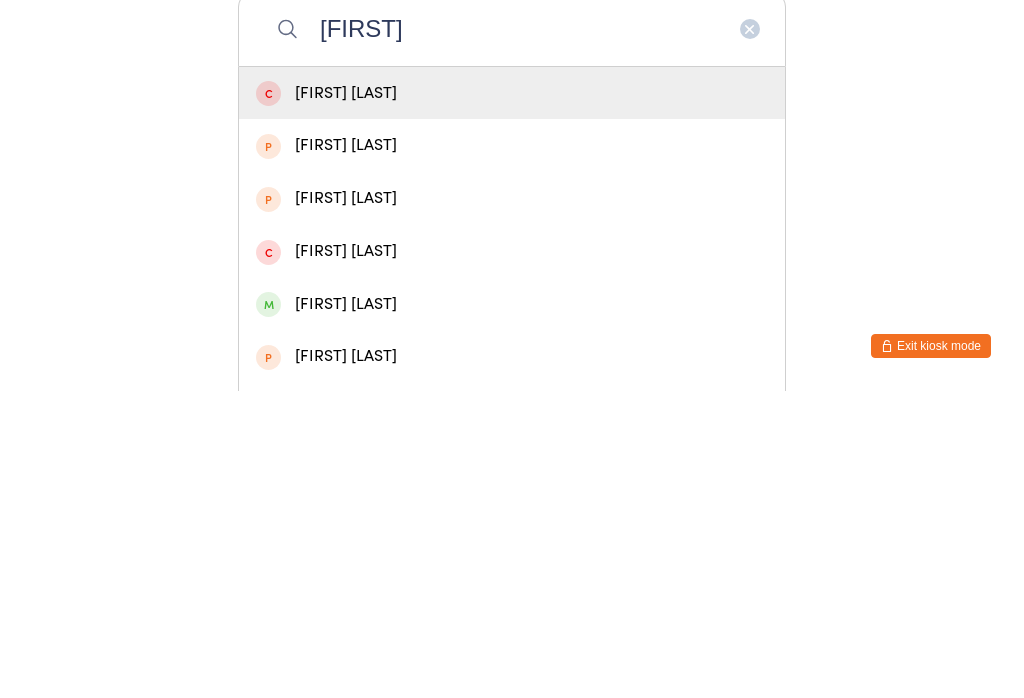 scroll, scrollTop: 80, scrollLeft: 0, axis: vertical 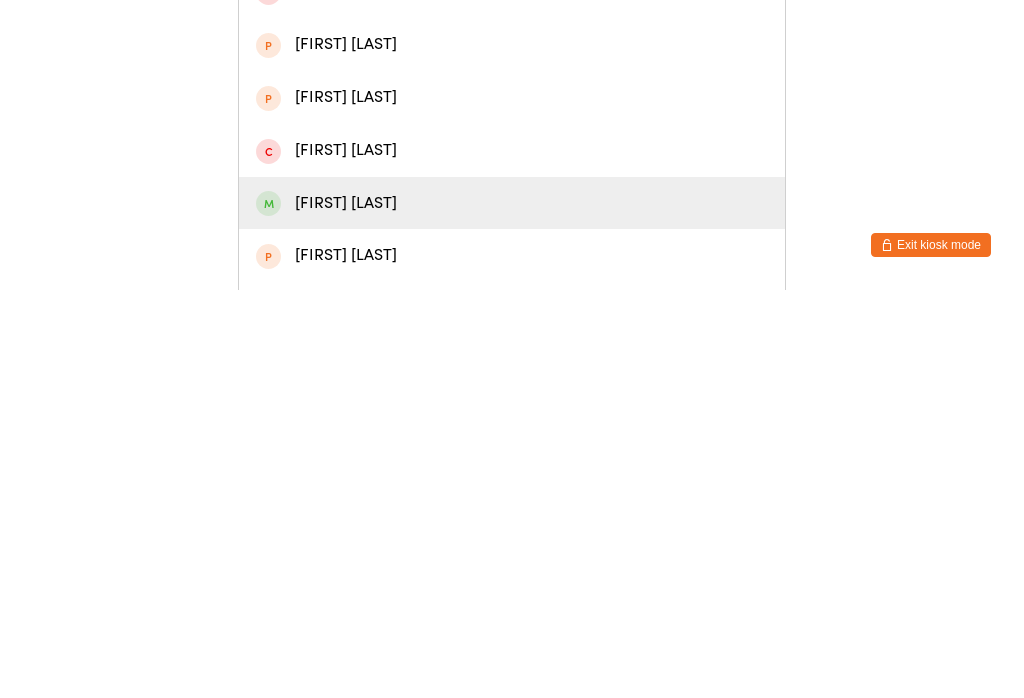 type on "[FIRST]" 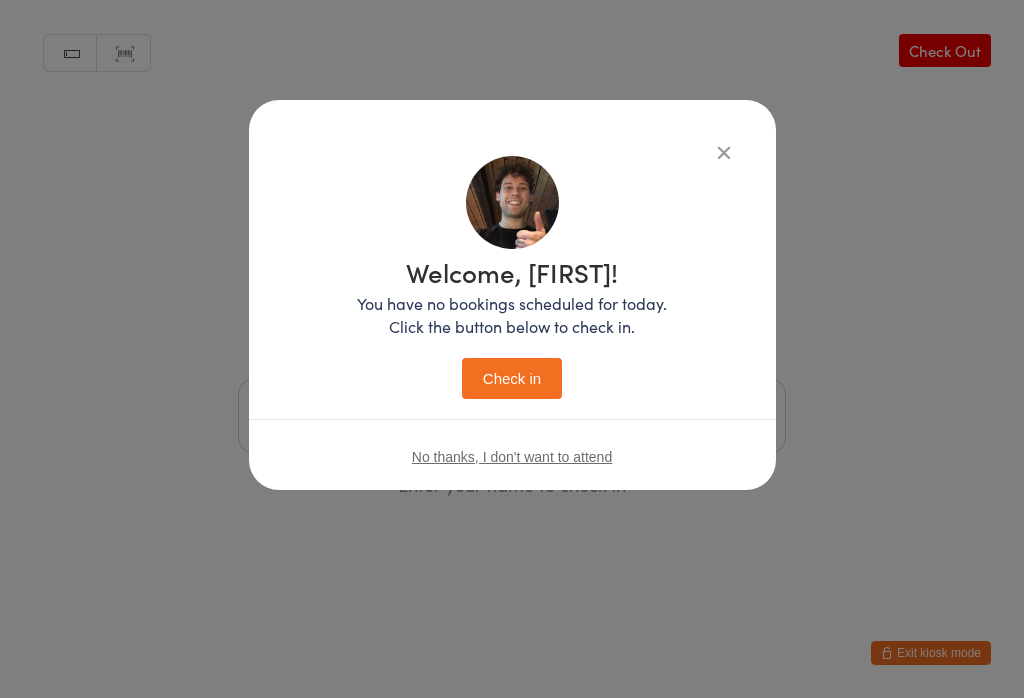 click on "Check in" at bounding box center (512, 378) 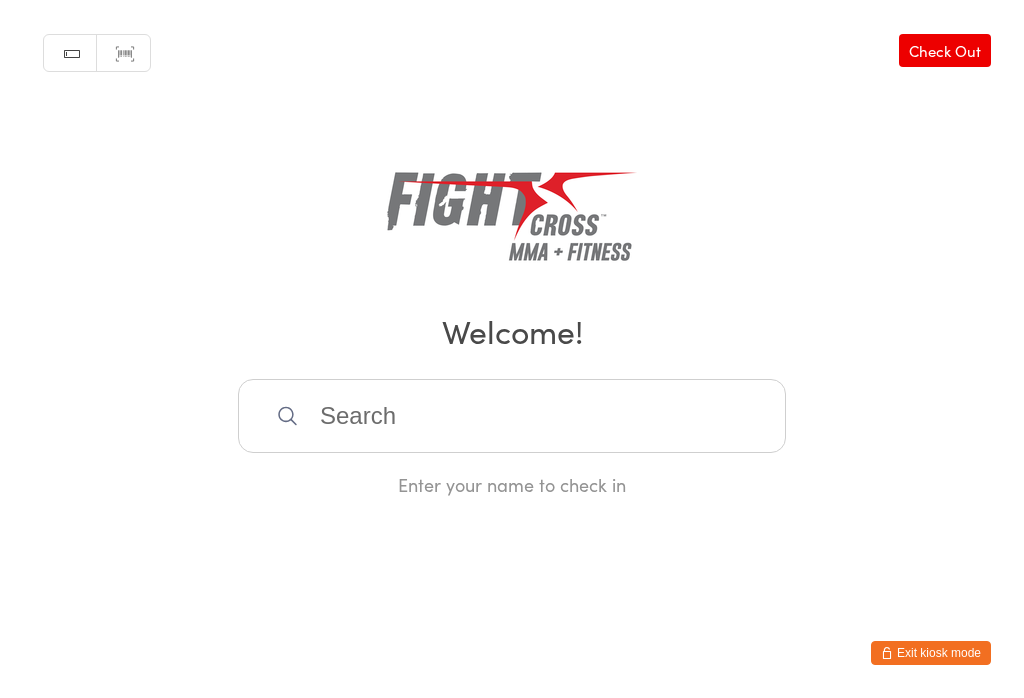 click at bounding box center [512, 416] 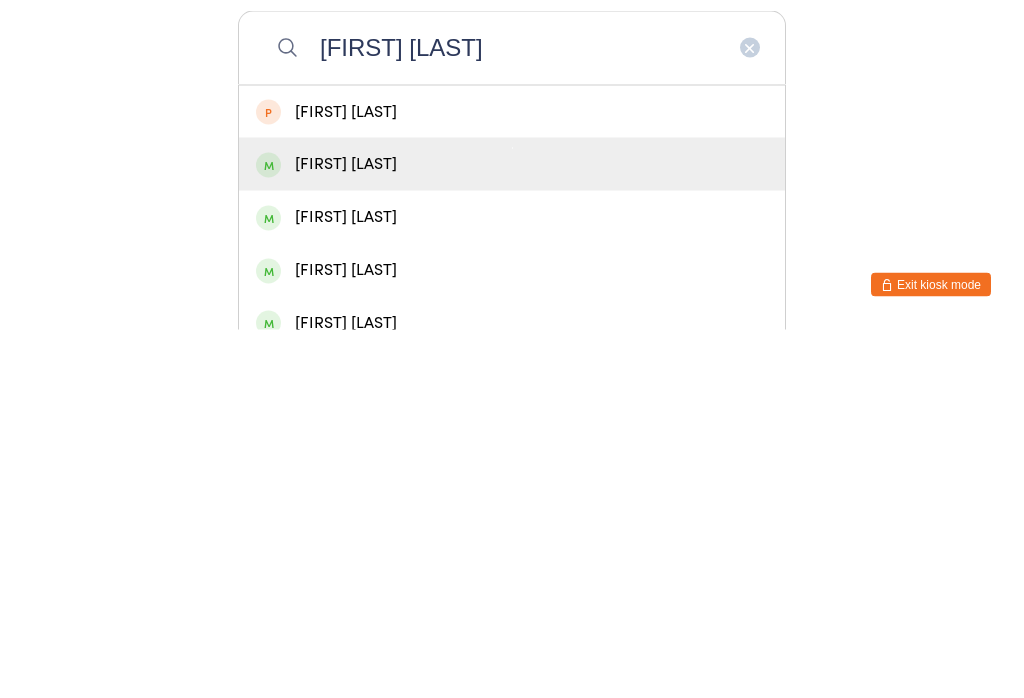 type on "Ashley forbes" 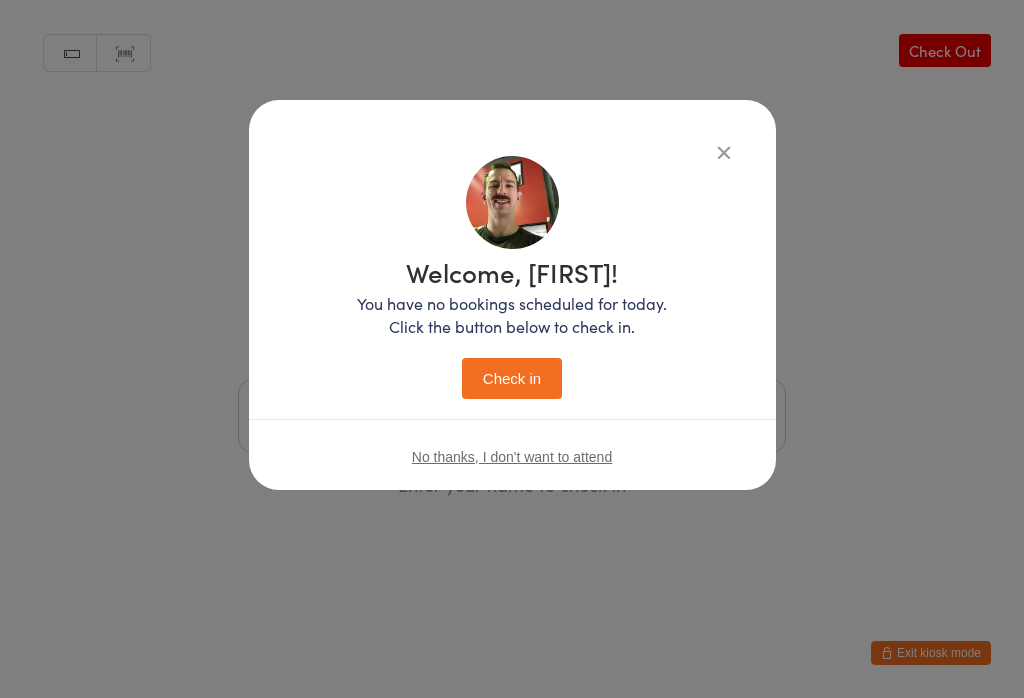 click on "Check in" at bounding box center [512, 378] 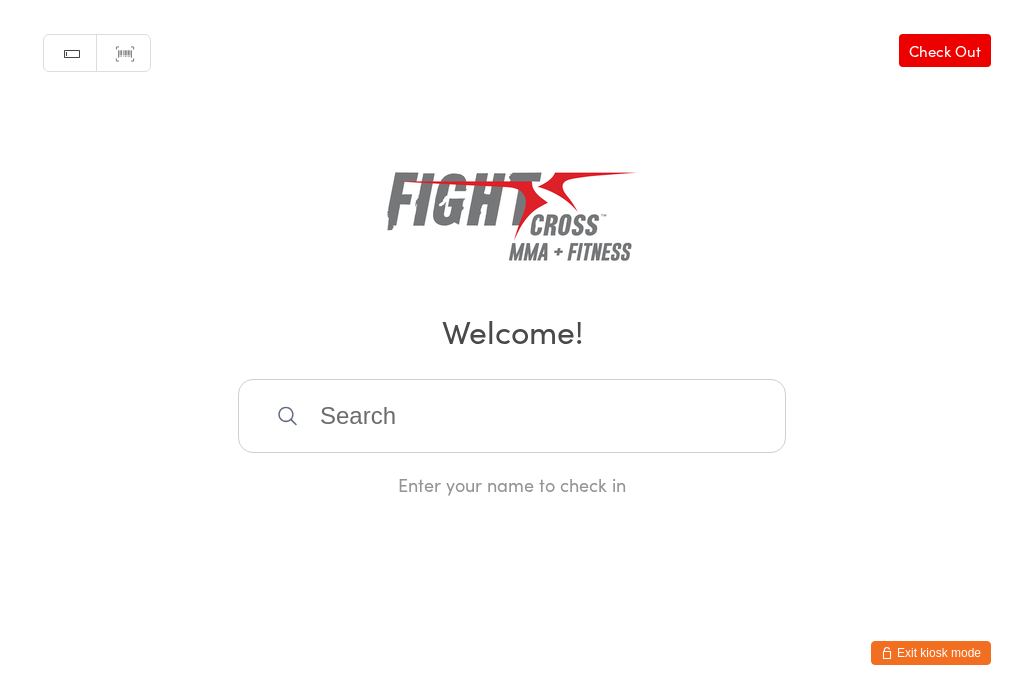 click at bounding box center (512, 416) 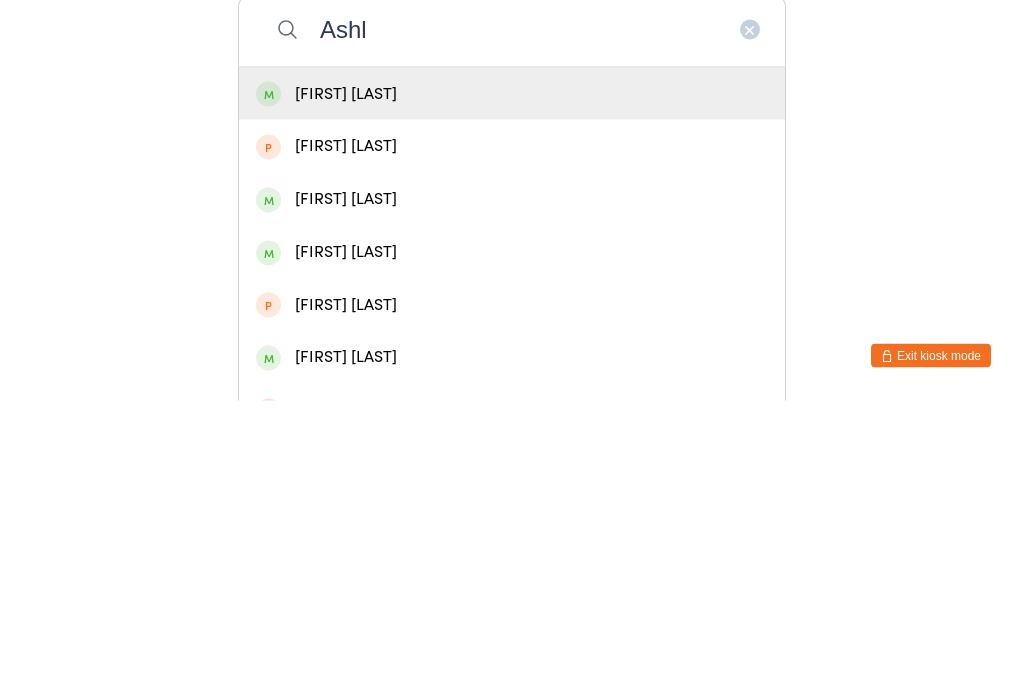 scroll, scrollTop: 99, scrollLeft: 0, axis: vertical 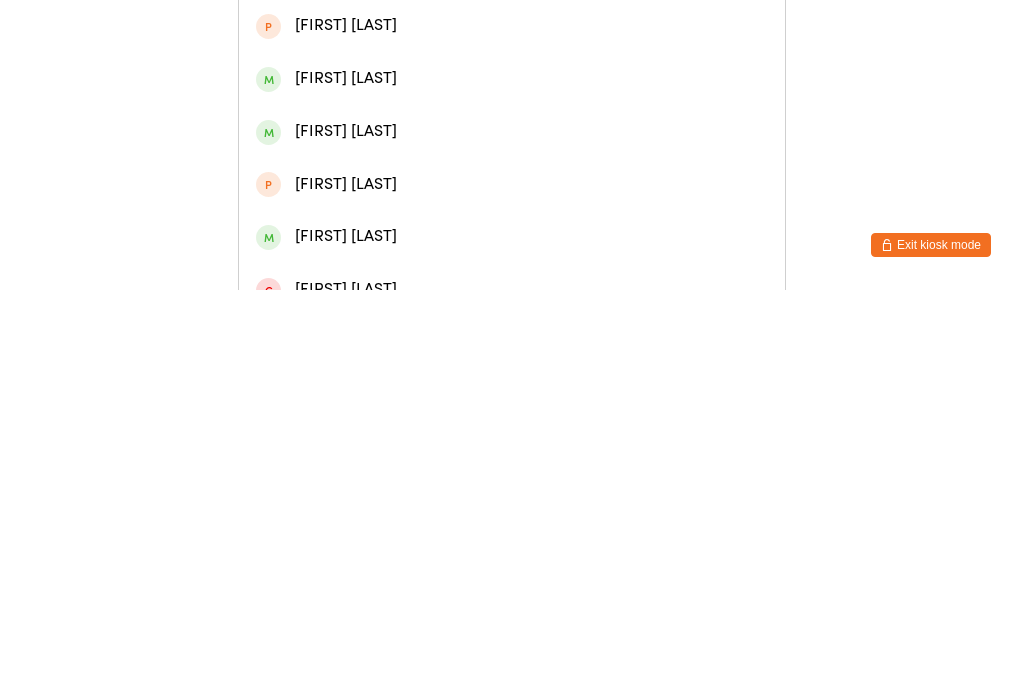 type on "Ashl" 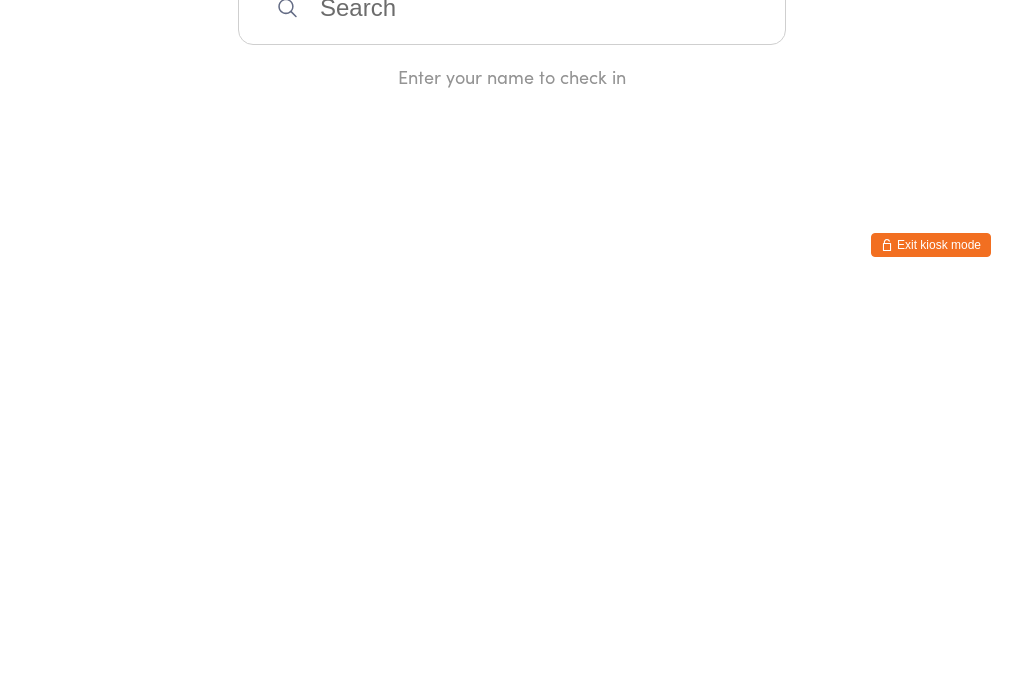 scroll, scrollTop: 0, scrollLeft: 0, axis: both 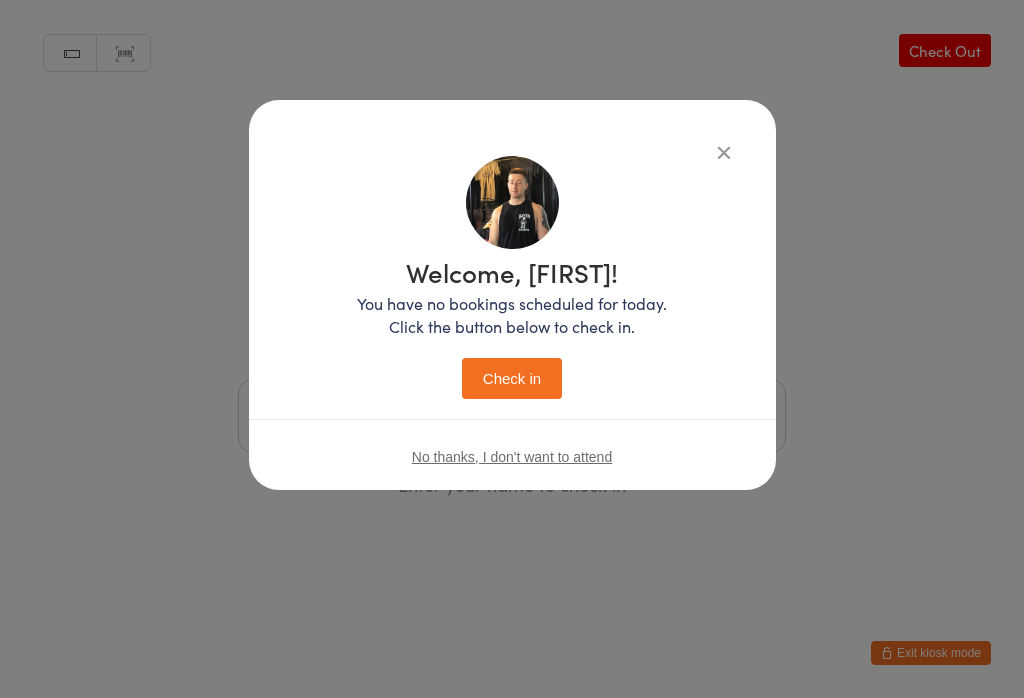 click at bounding box center (724, 152) 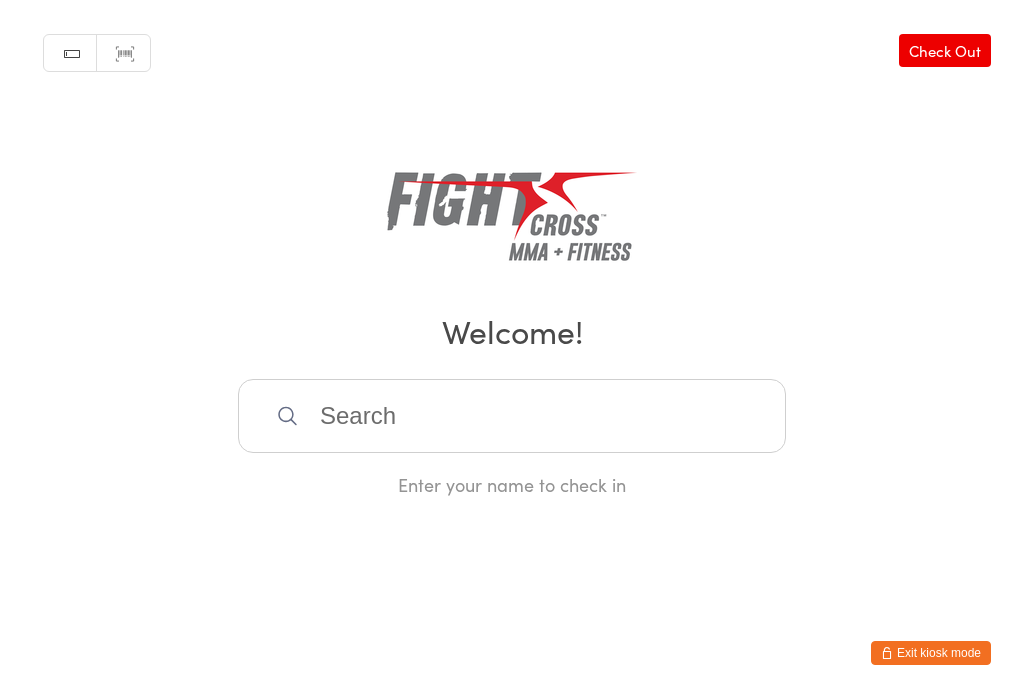 click at bounding box center [512, 416] 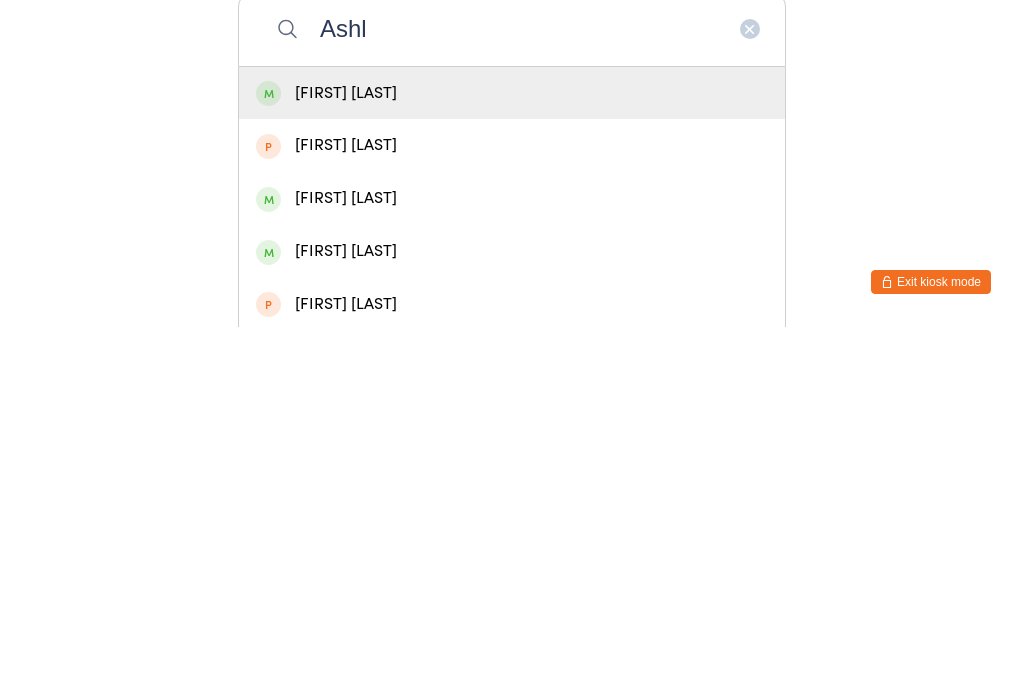 scroll, scrollTop: 128, scrollLeft: 0, axis: vertical 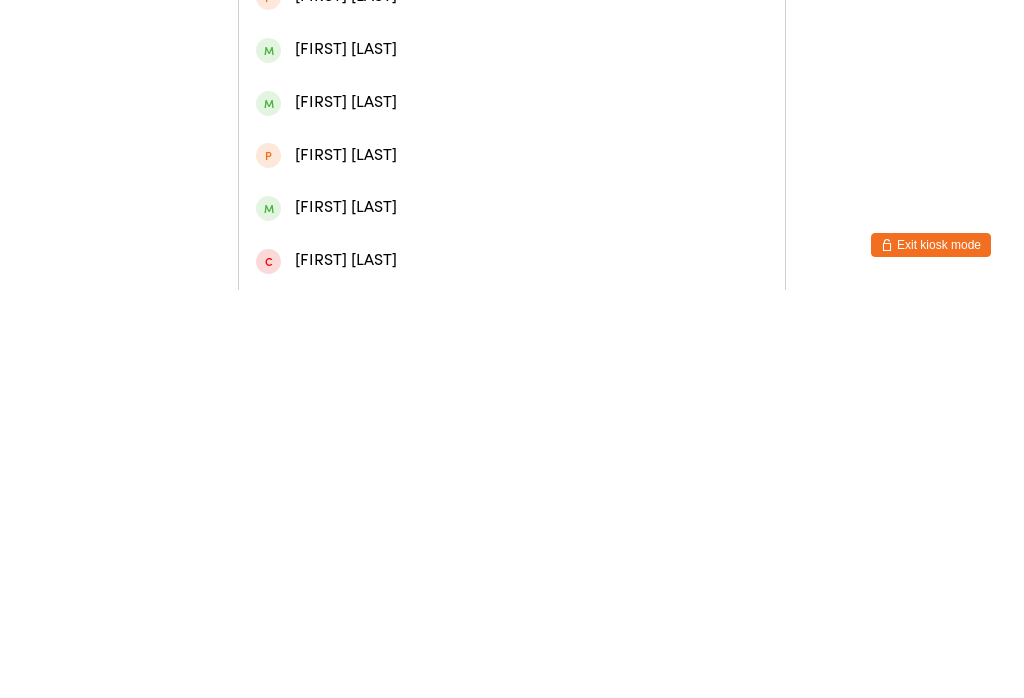 type on "Ashl" 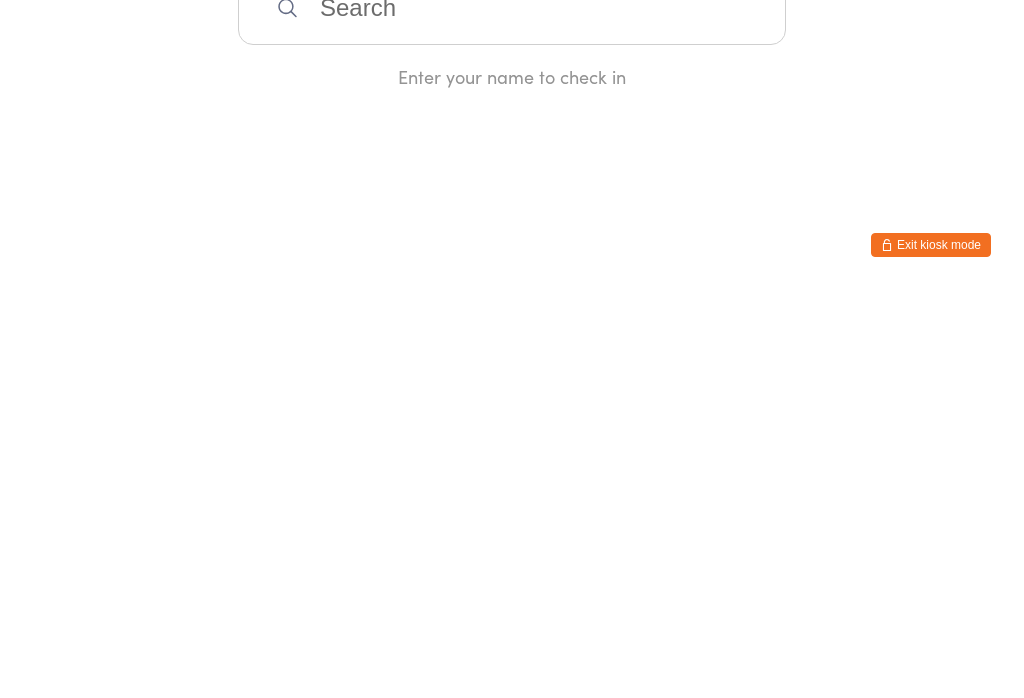 scroll, scrollTop: 0, scrollLeft: 0, axis: both 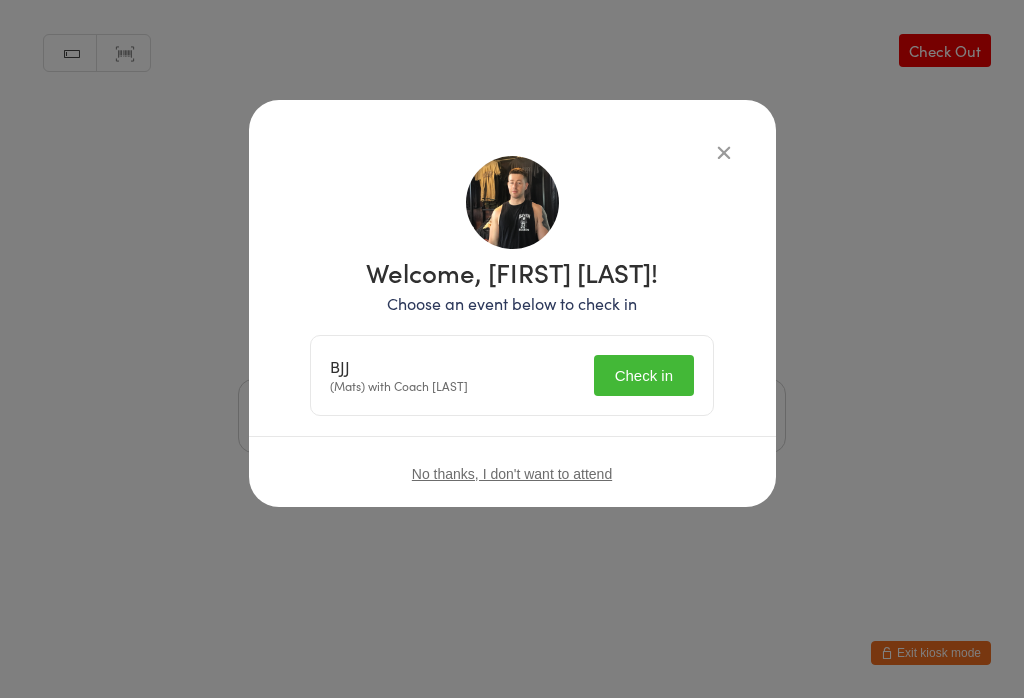 click on "Check in" at bounding box center (644, 375) 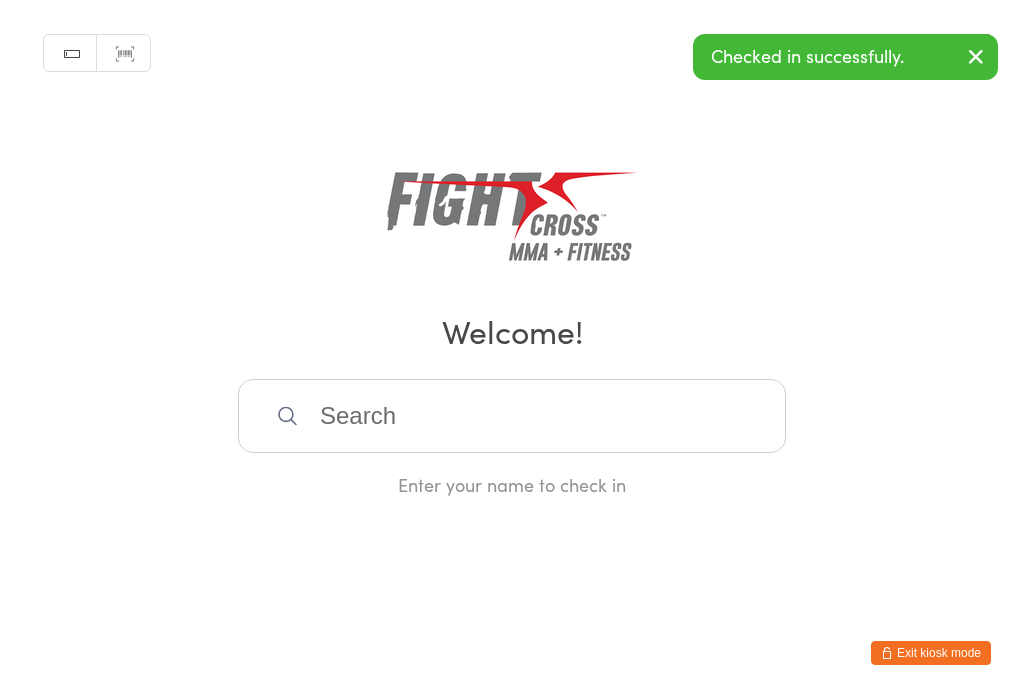 click at bounding box center (512, 416) 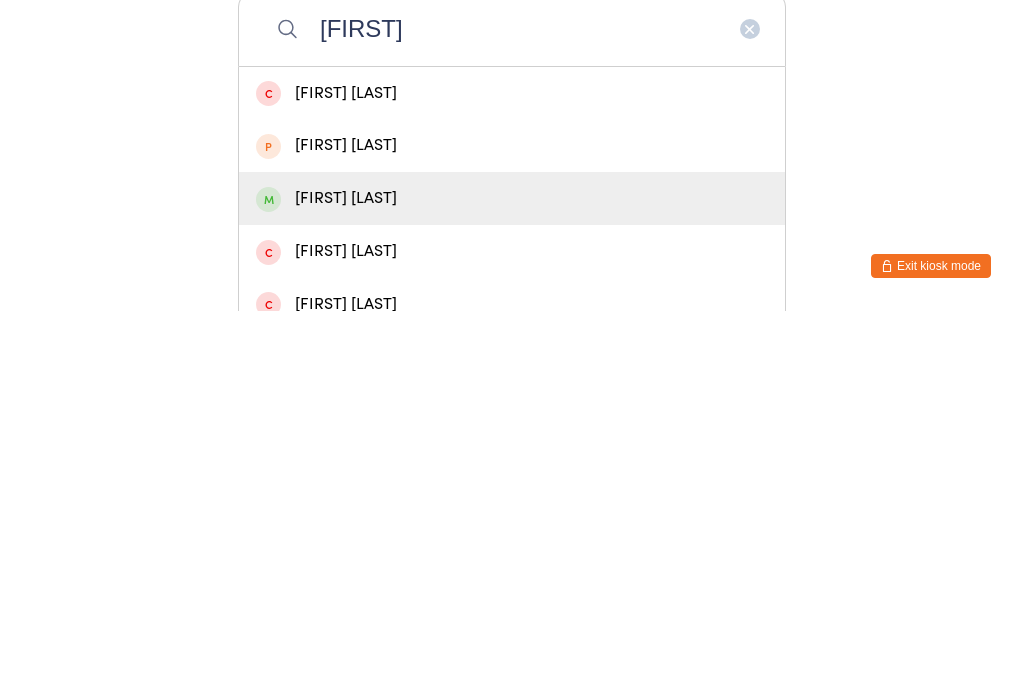 type on "Xav" 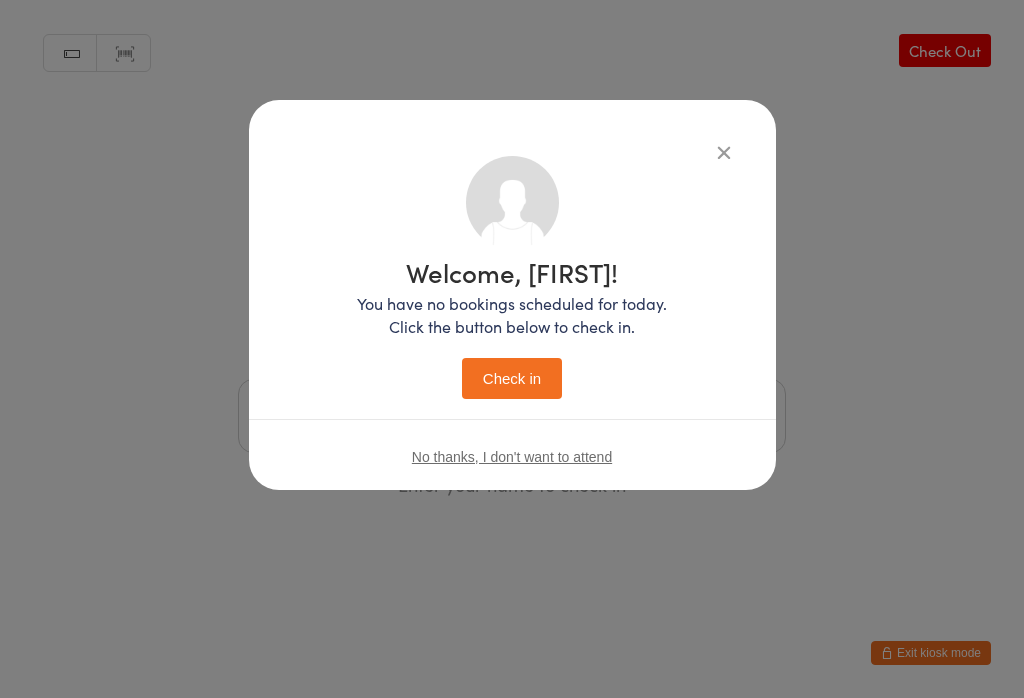 click on "Check in" at bounding box center (512, 378) 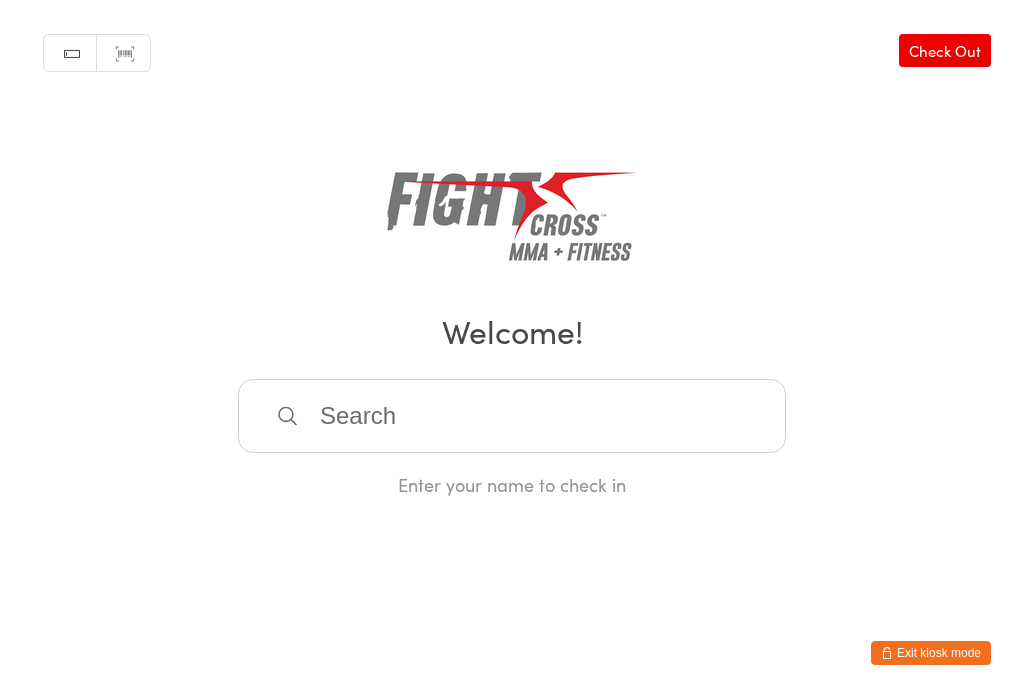 click at bounding box center (512, 416) 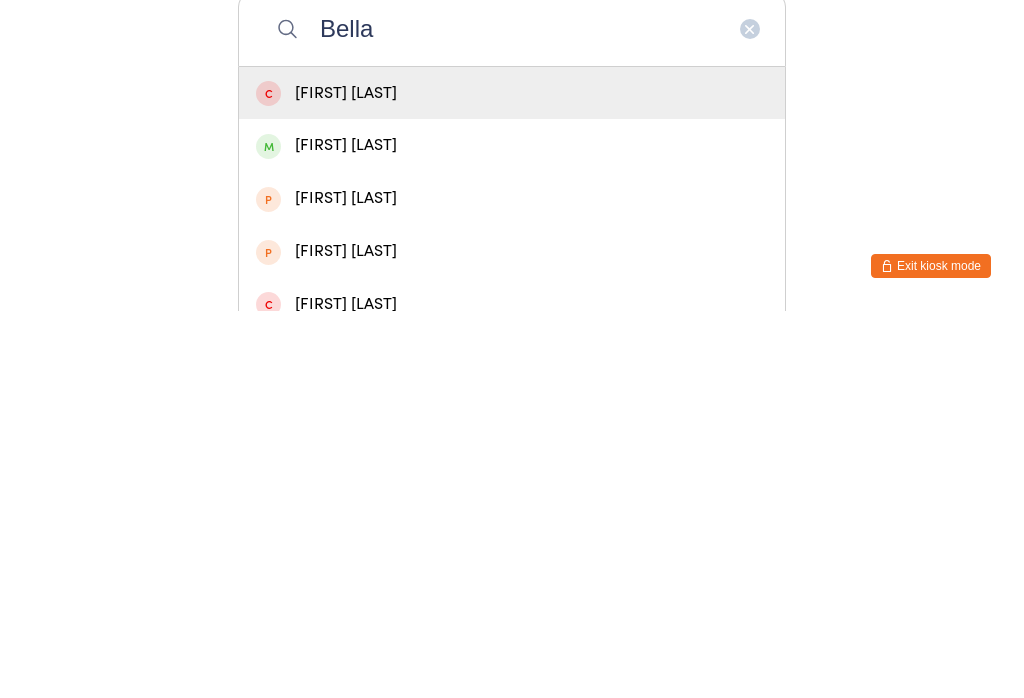 type on "Bella" 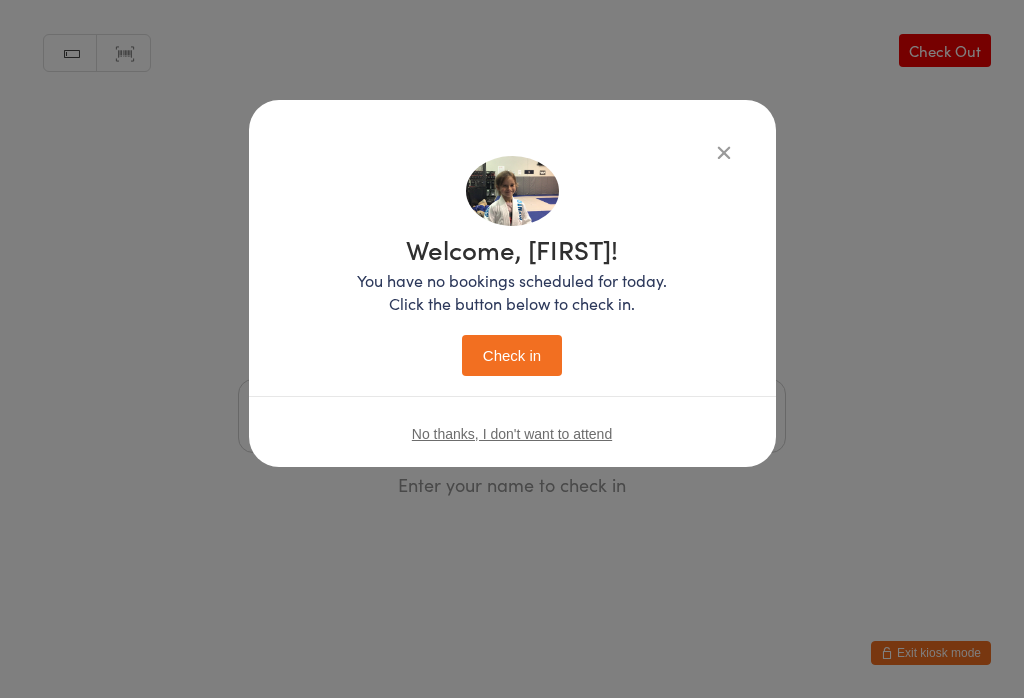 click on "Check in" at bounding box center (512, 355) 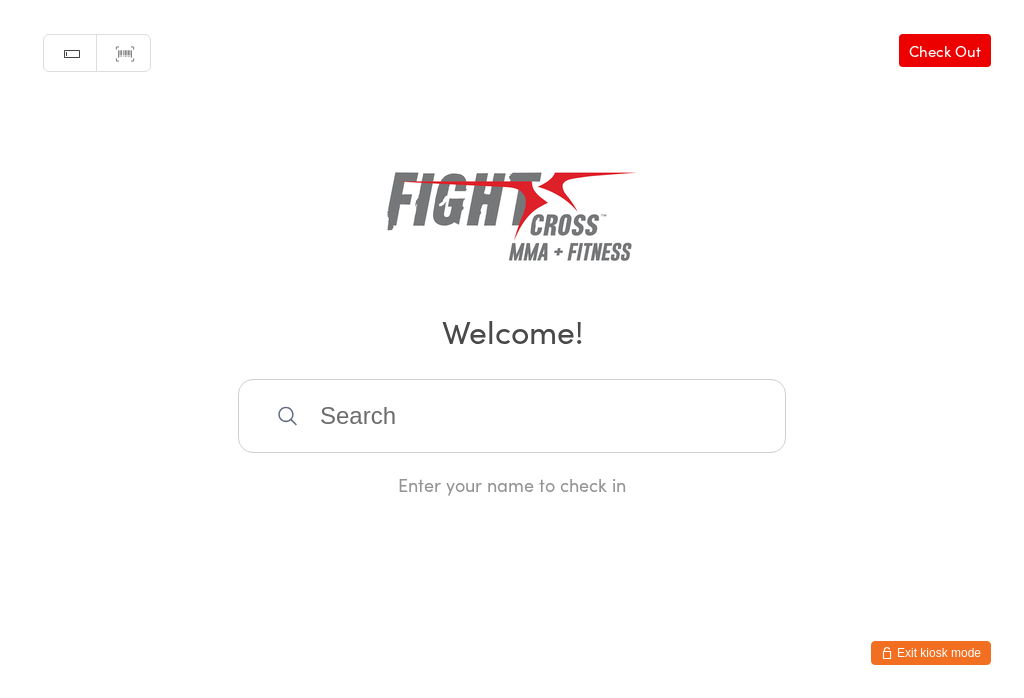 click on "Exit kiosk mode" at bounding box center (931, 653) 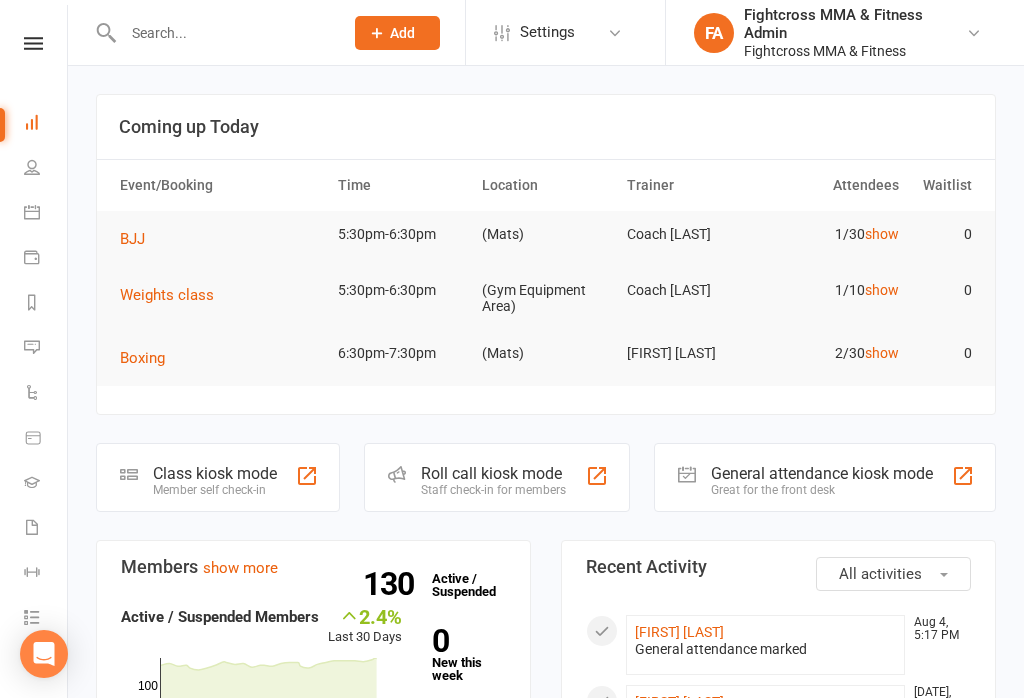 scroll, scrollTop: 0, scrollLeft: 0, axis: both 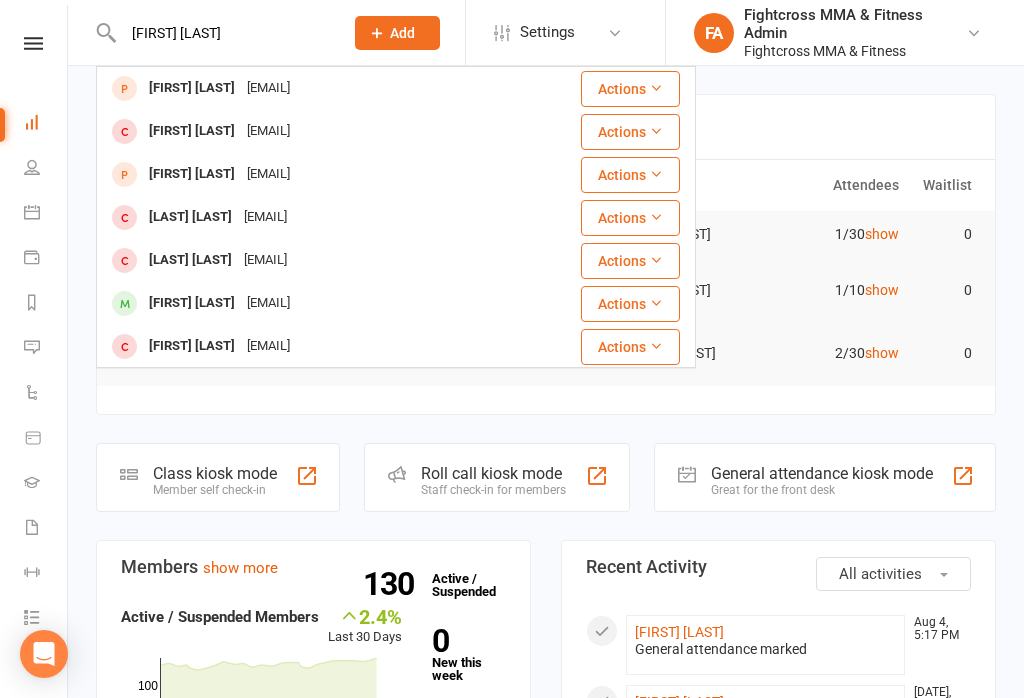 type on "Eric z" 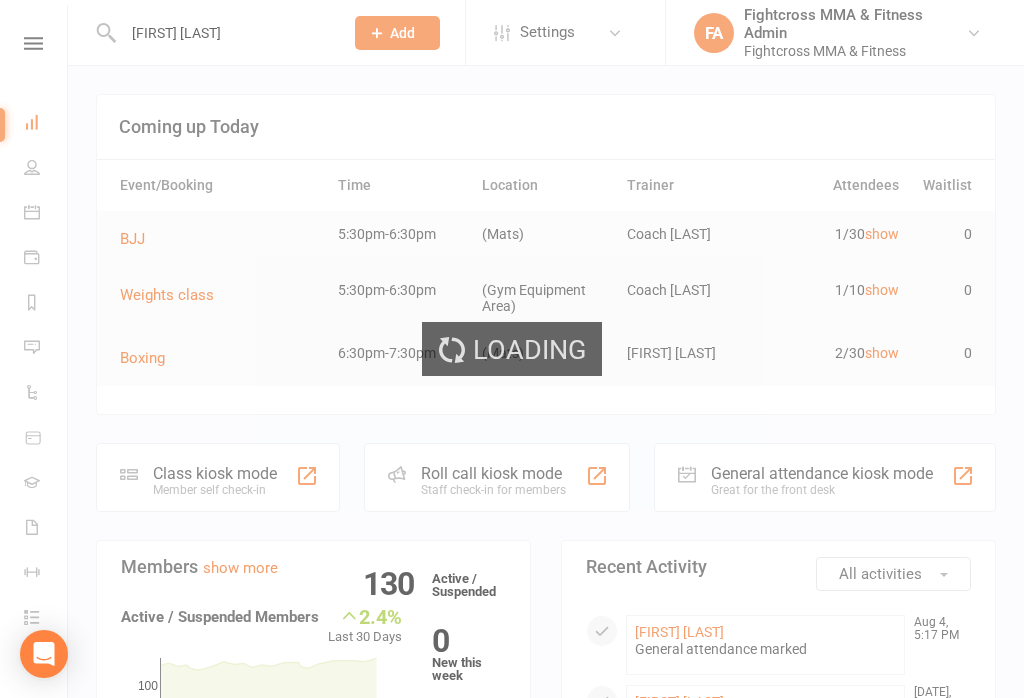 type 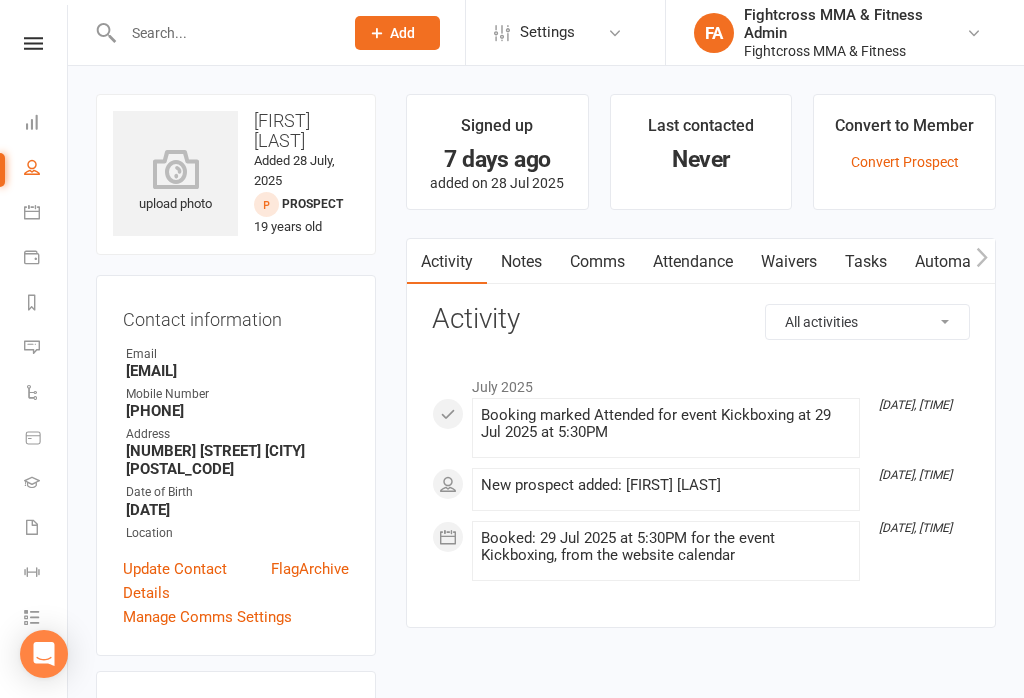 click on "Waivers" at bounding box center (789, 262) 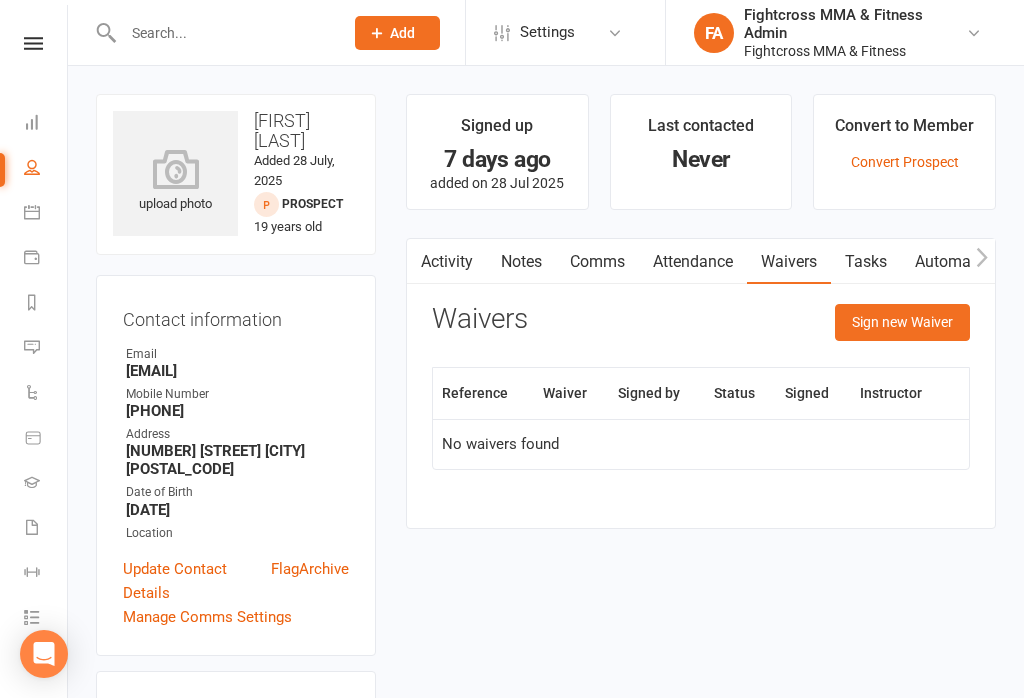 click on "Sign new Waiver" at bounding box center (902, 322) 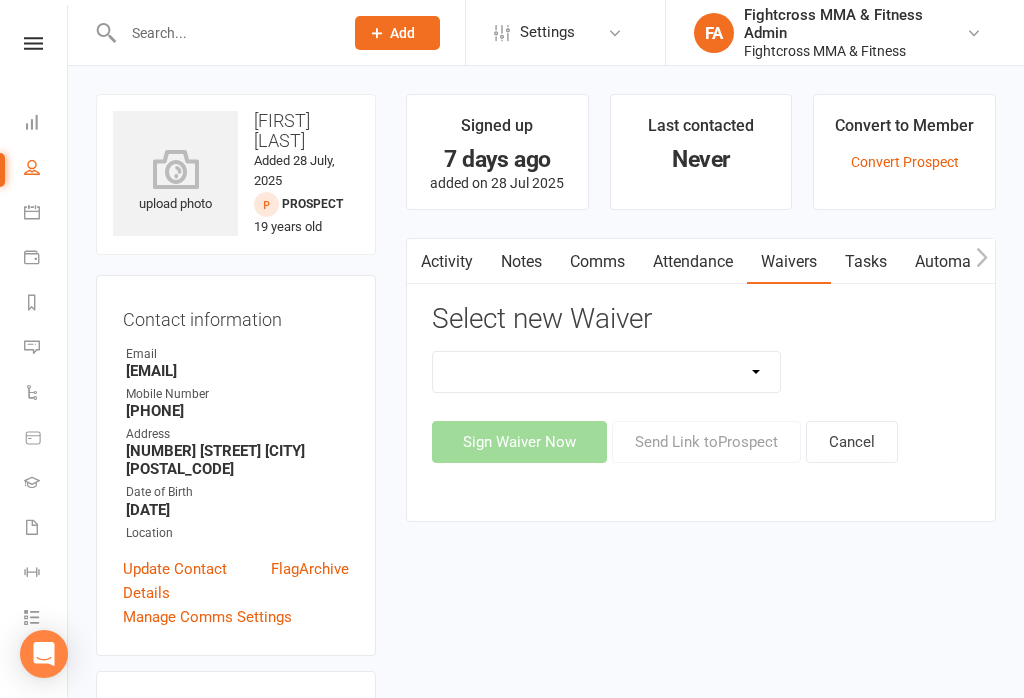 click on "10 Class Pass Membership Waiver 14 Day Trial Membership Waiver 14 Day Trial (Only $14) waiver Casual Class Waiver Free 3 Class Pass Waiver Free Gym 2.0 Gold Membership Waiver Kids 2 Week Trial Waiver Kids Weekly Membership Waiver Paid Upfront Waiver Private Lesson Waiver Silver Membership Waiver Teens Membership No contract Waiver YJD Membership" at bounding box center [606, 372] 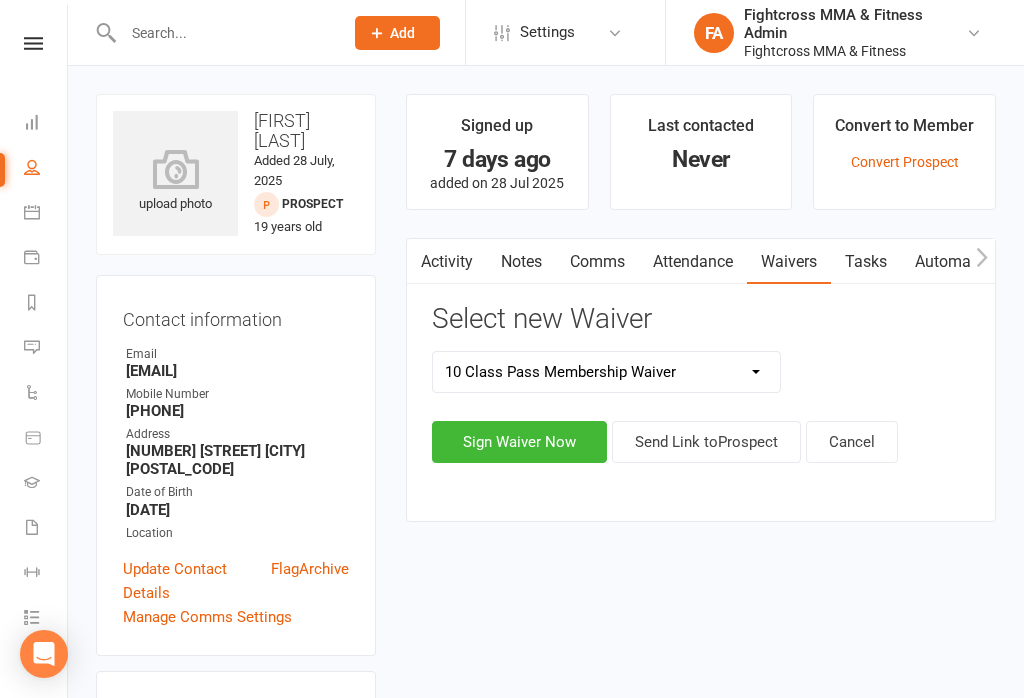 click on "Sign Waiver Now" at bounding box center [519, 442] 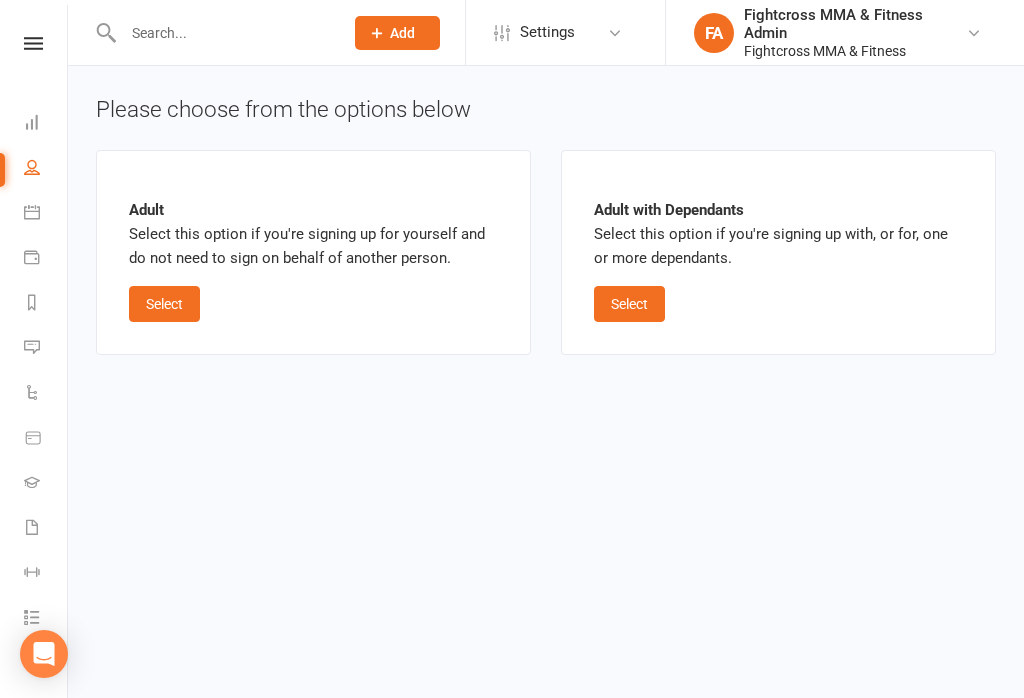 click on "Select" at bounding box center [164, 304] 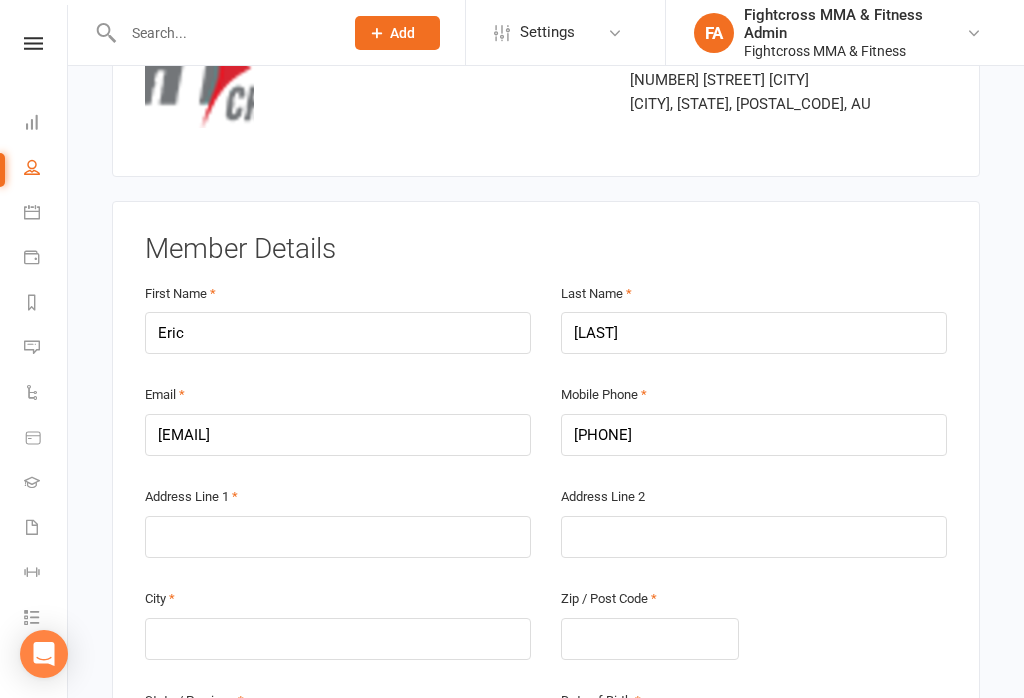 scroll, scrollTop: 210, scrollLeft: 0, axis: vertical 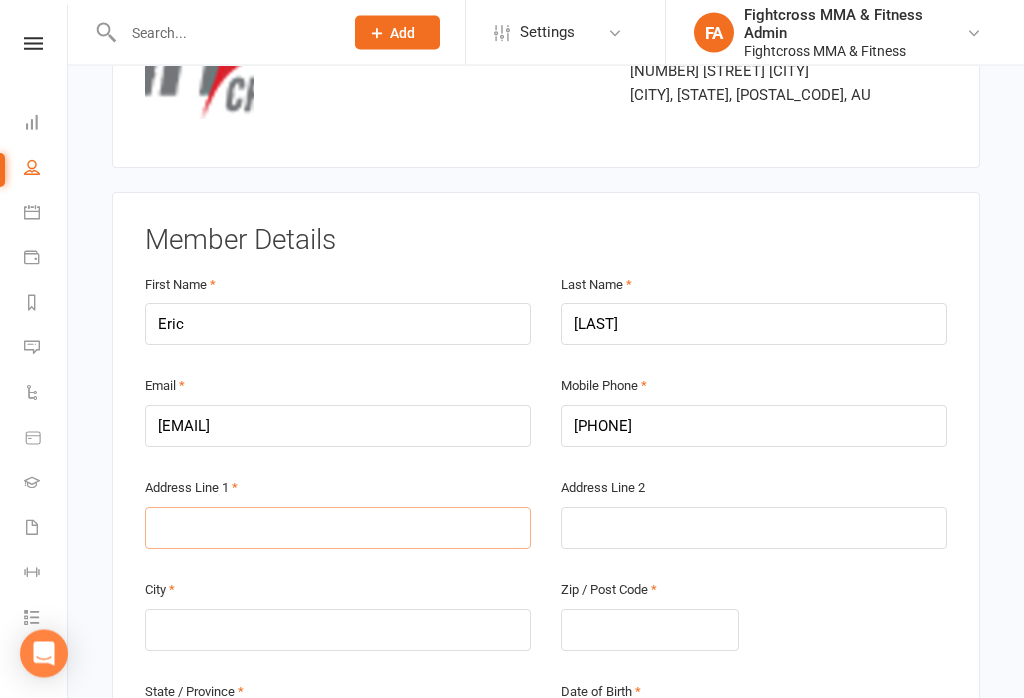 click at bounding box center [338, 529] 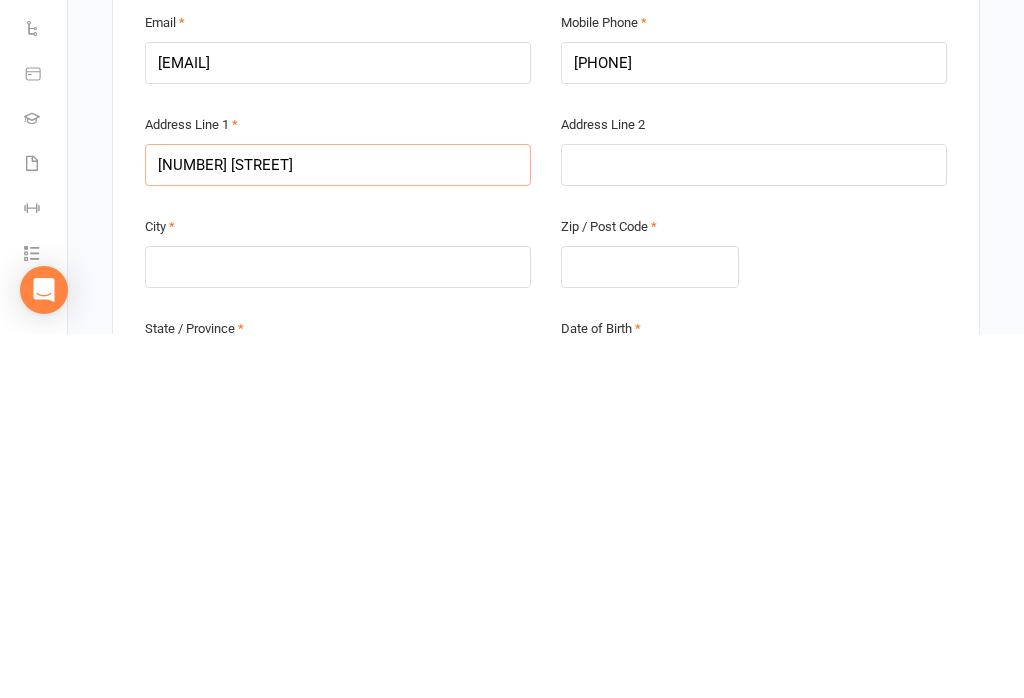 type on "33 Glen Rd" 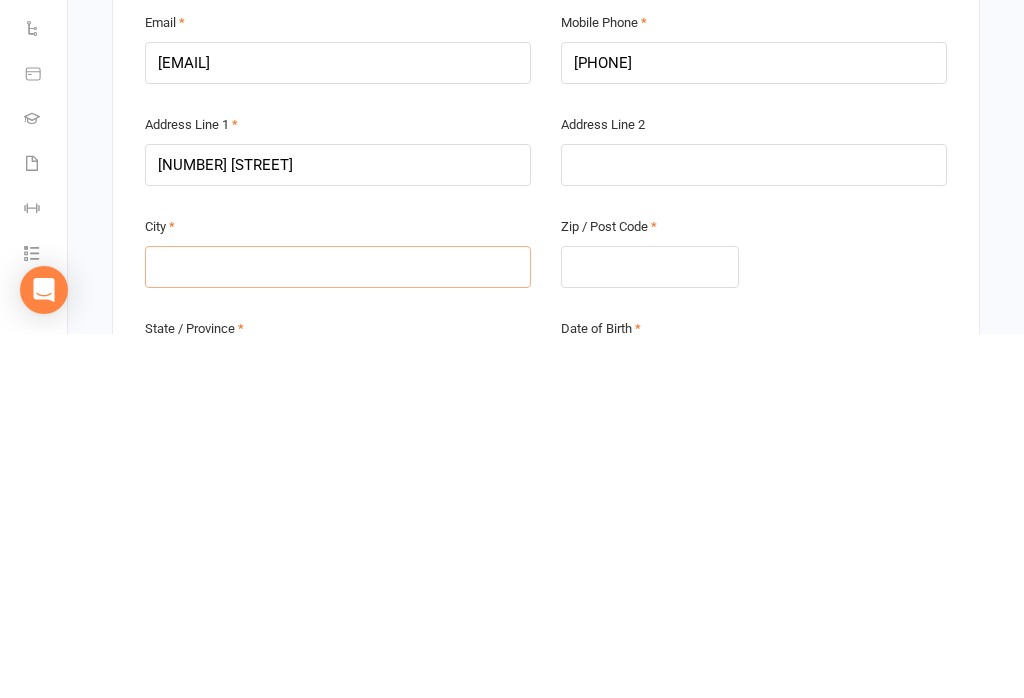 click at bounding box center (338, 631) 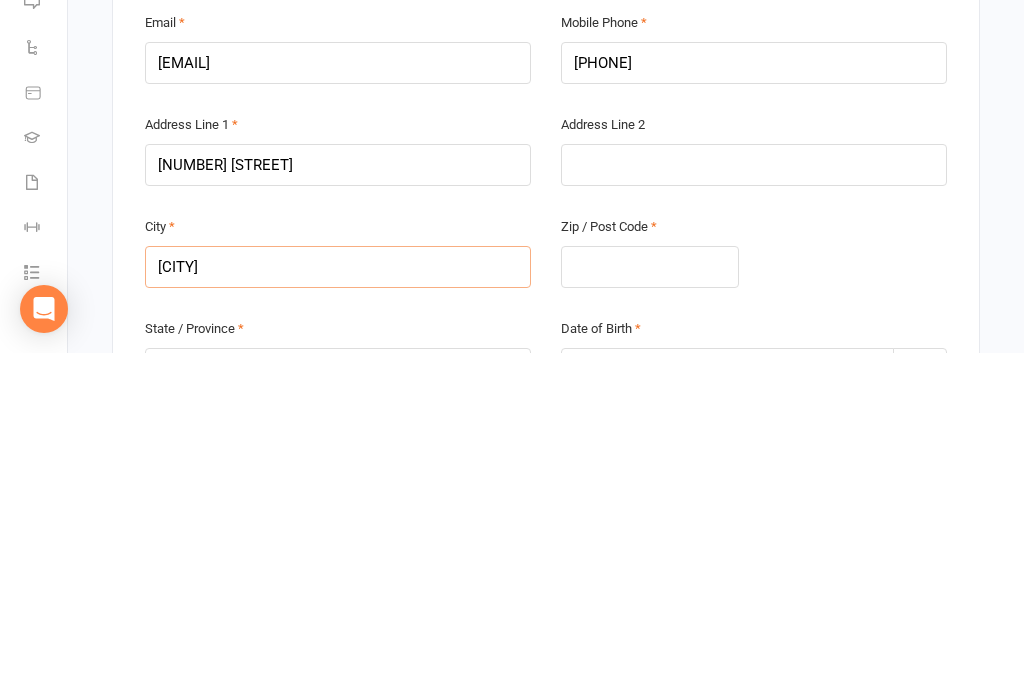 scroll, scrollTop: 274, scrollLeft: 0, axis: vertical 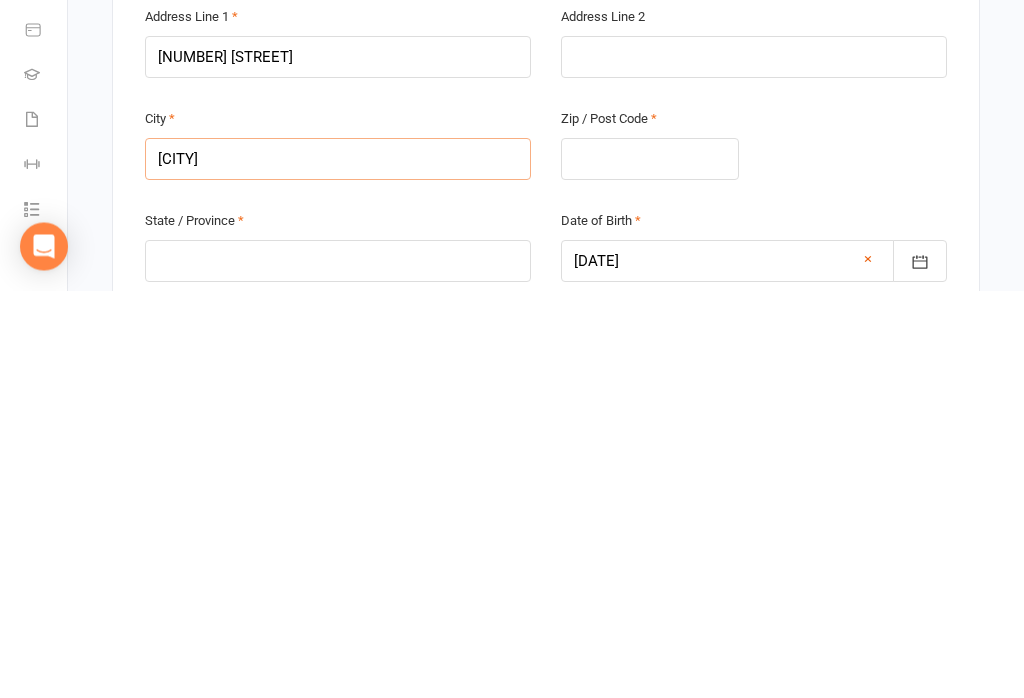 type on "Toowong" 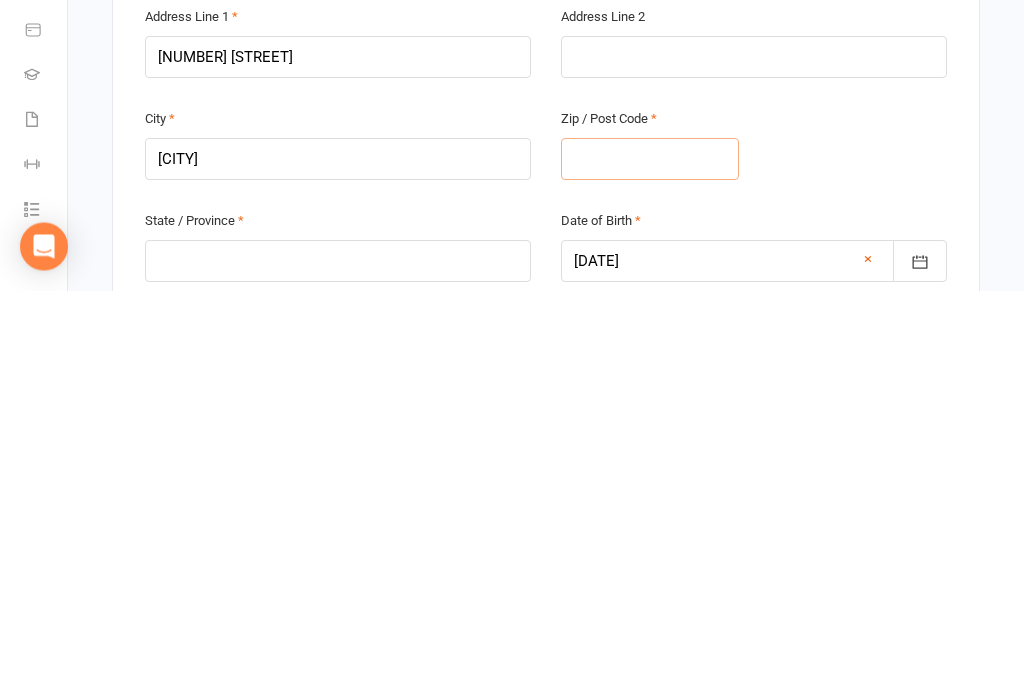 click at bounding box center (650, 567) 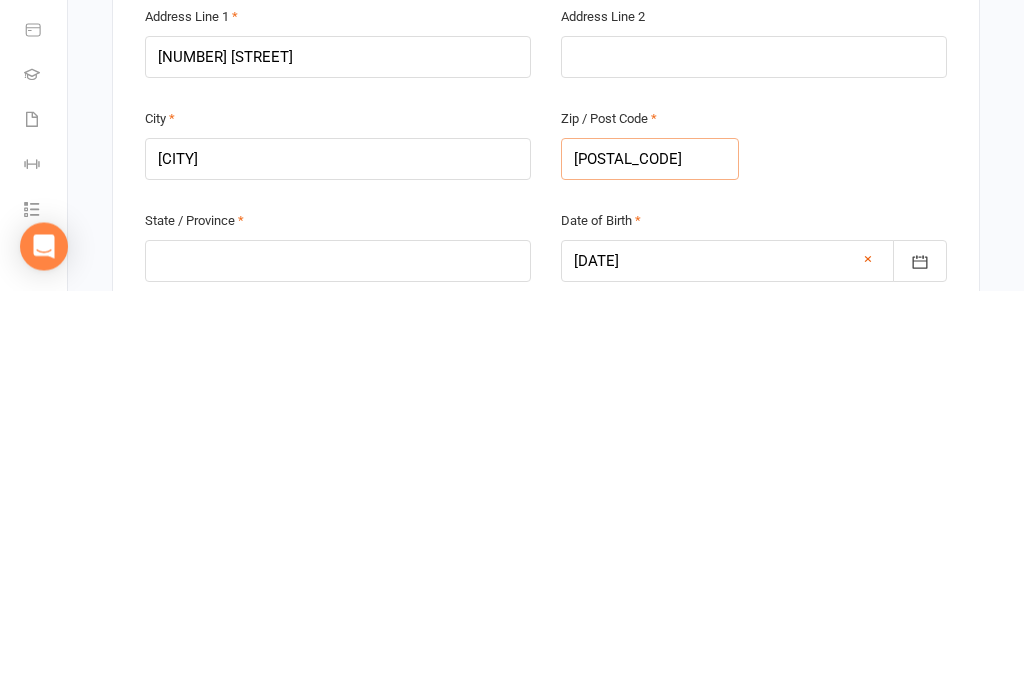 type on "4066" 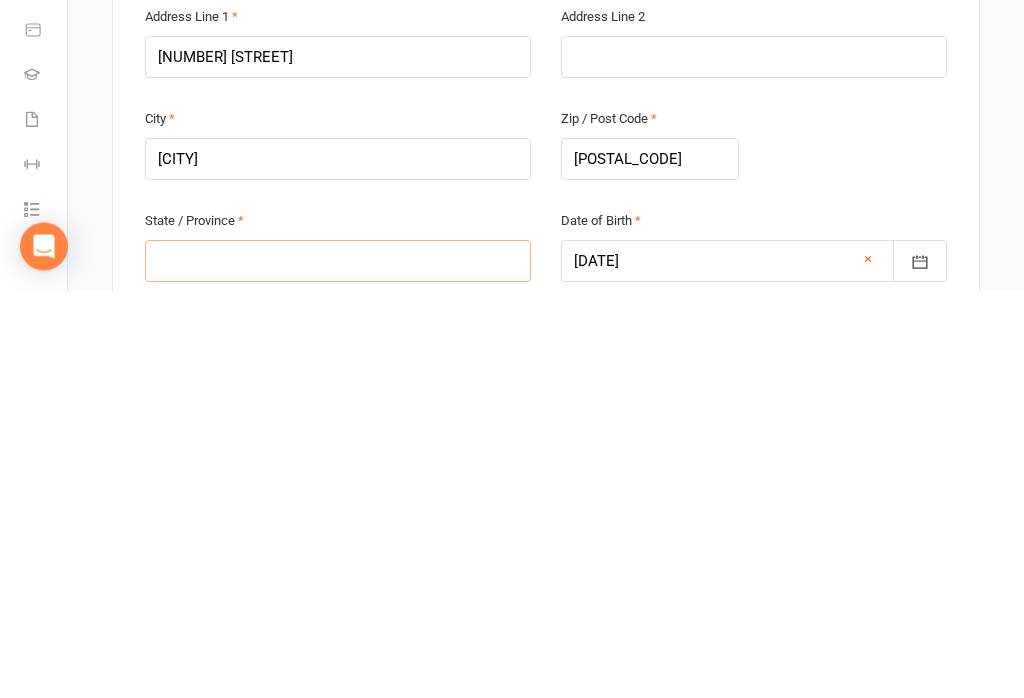 click at bounding box center [338, 669] 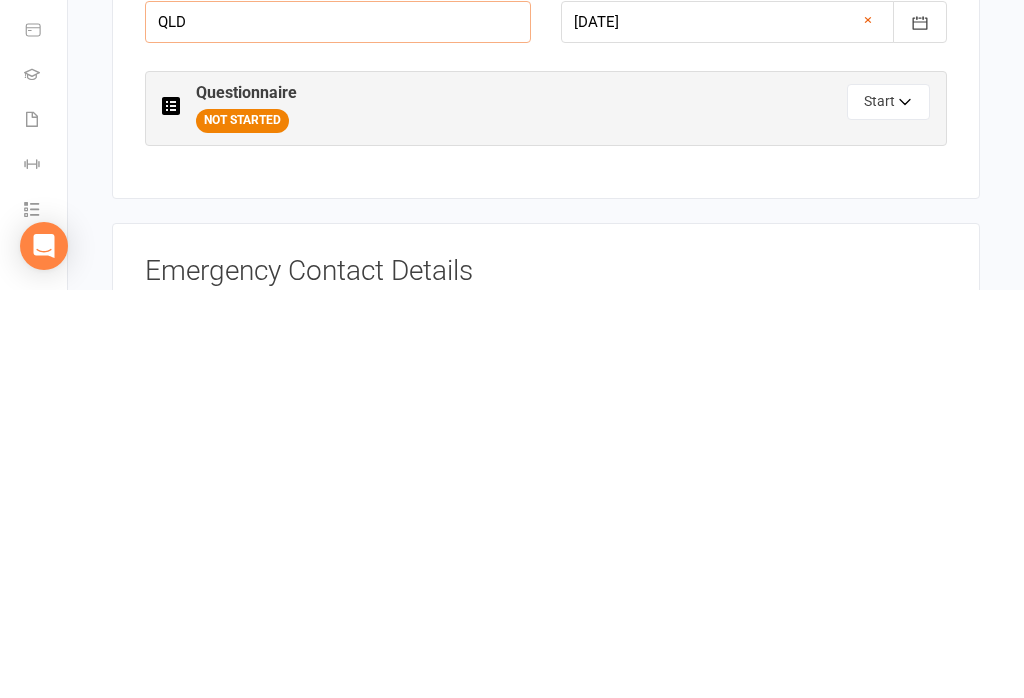 type on "QLD" 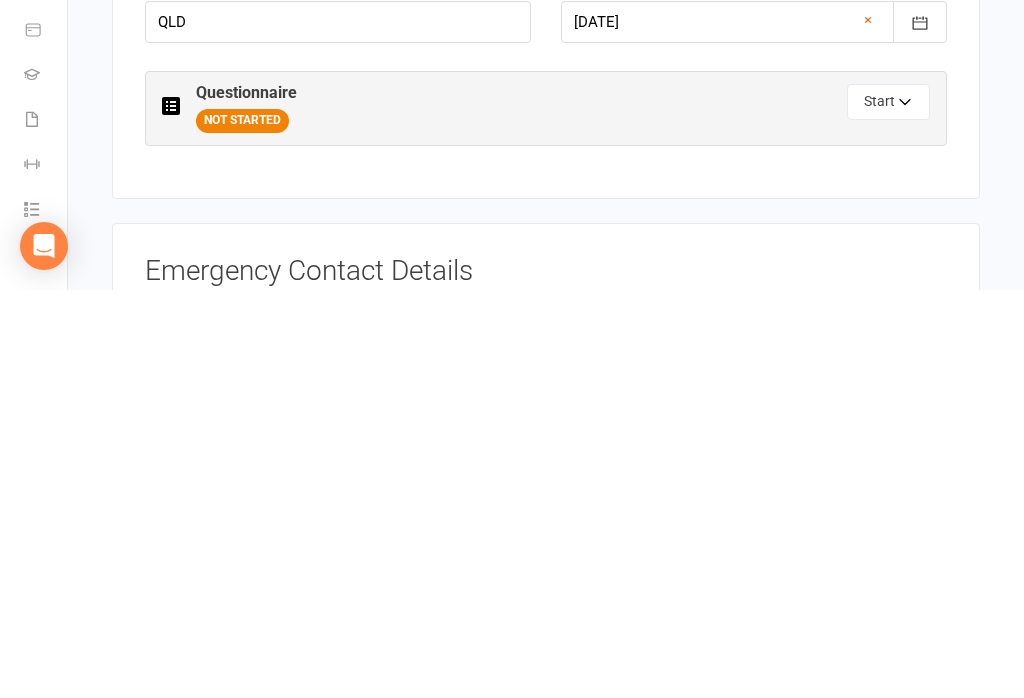 click on "Fightcross MMA 29100848119 p: 38621988 hello@fightcross.com 91 Clyde Rd Herston Brisbane, Qld, 4006, AU Member Details First Name Eric Last Name Zhang Email zhange835@gmail.com Mobile Phone 0416069011 Address Line 1 33 Glen Rd Address Line 2 City Toowong Zip / Post Code 4066 State / Province QLD Date of Birth 09 Oct 2005
2001 - 2020
2001
2002
2003
2004
2005
2006
2007
2008
2009
2010
2011
2012
2013
2014
2015
2016
2017
2018
2019
2020
×
Questionnaire NOT STARTED Start Emergency Contact Details Emergency Contact Name Email" at bounding box center (546, 1391) 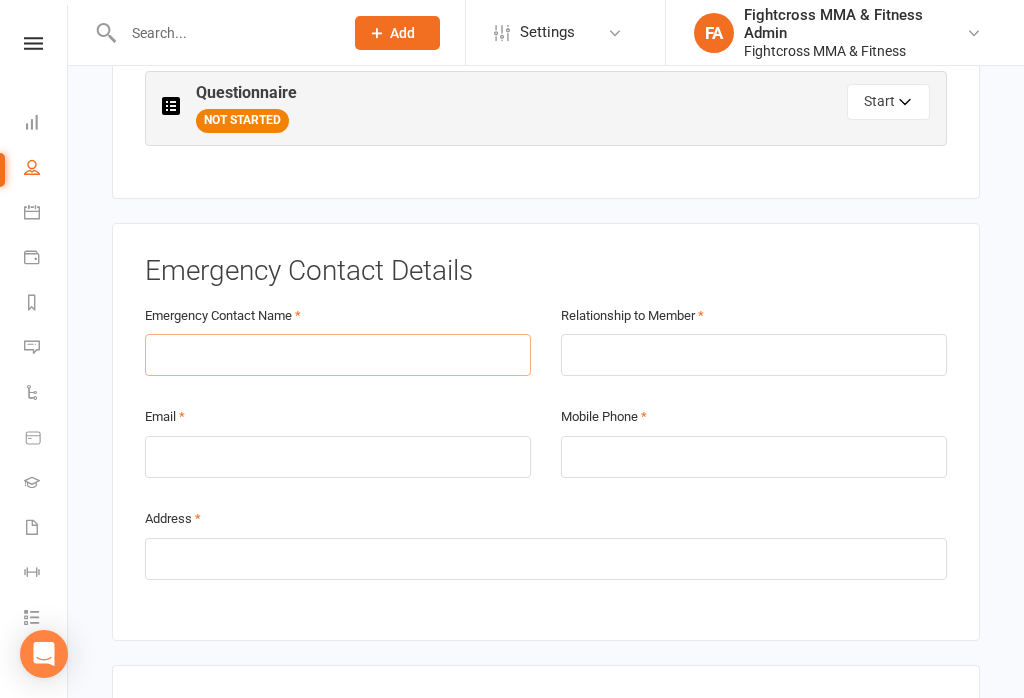 click at bounding box center [338, 355] 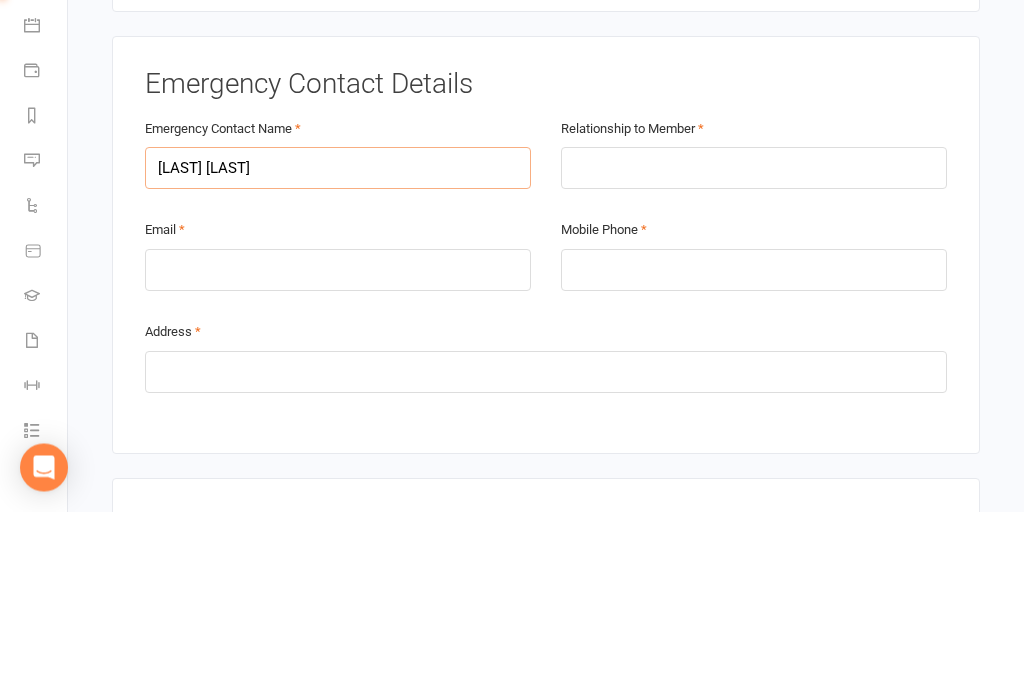 type on "Wenhua Li" 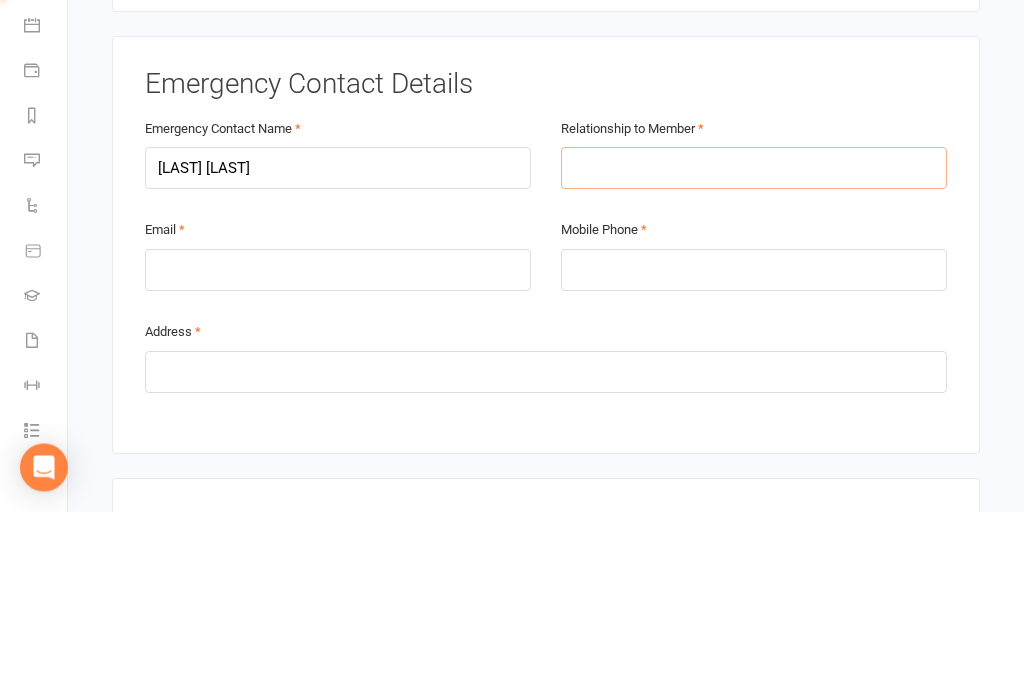 click at bounding box center [754, 355] 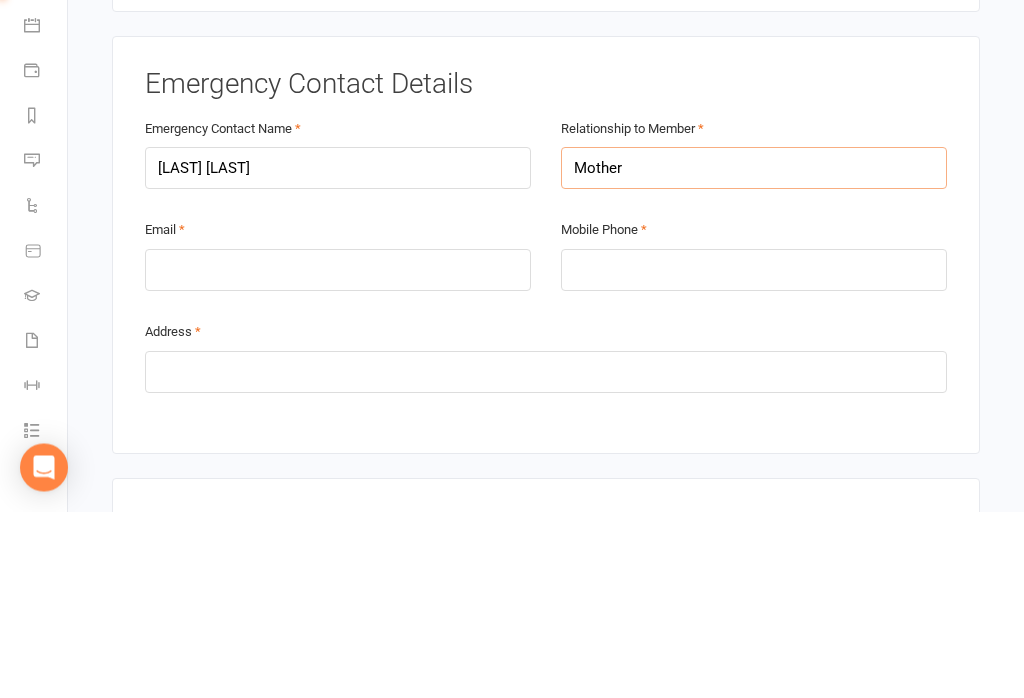 type on "Mother" 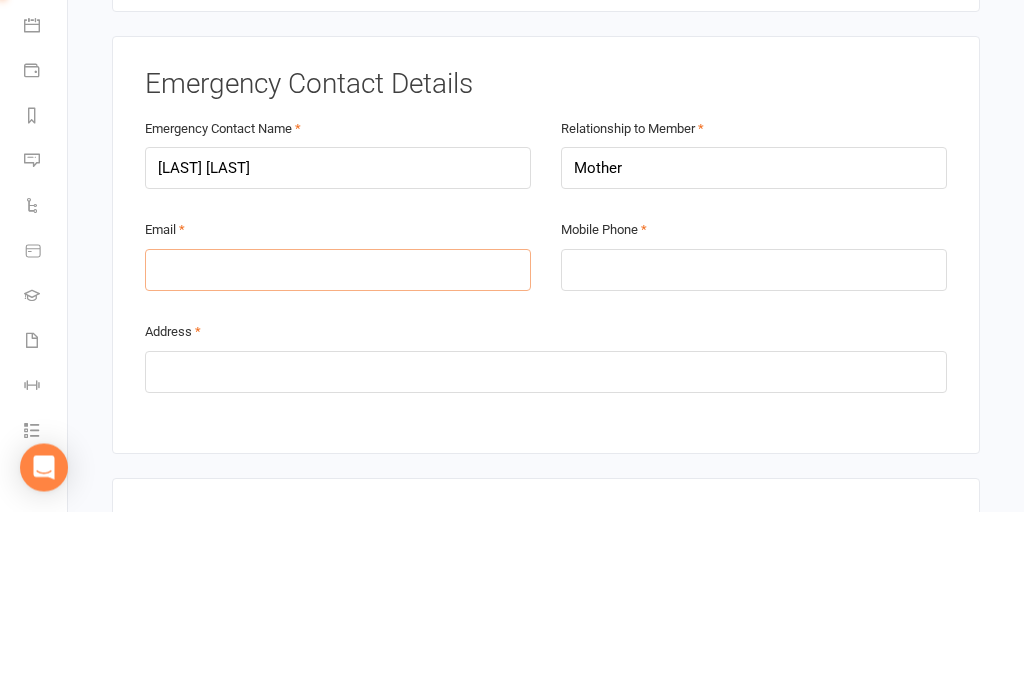 click at bounding box center [338, 457] 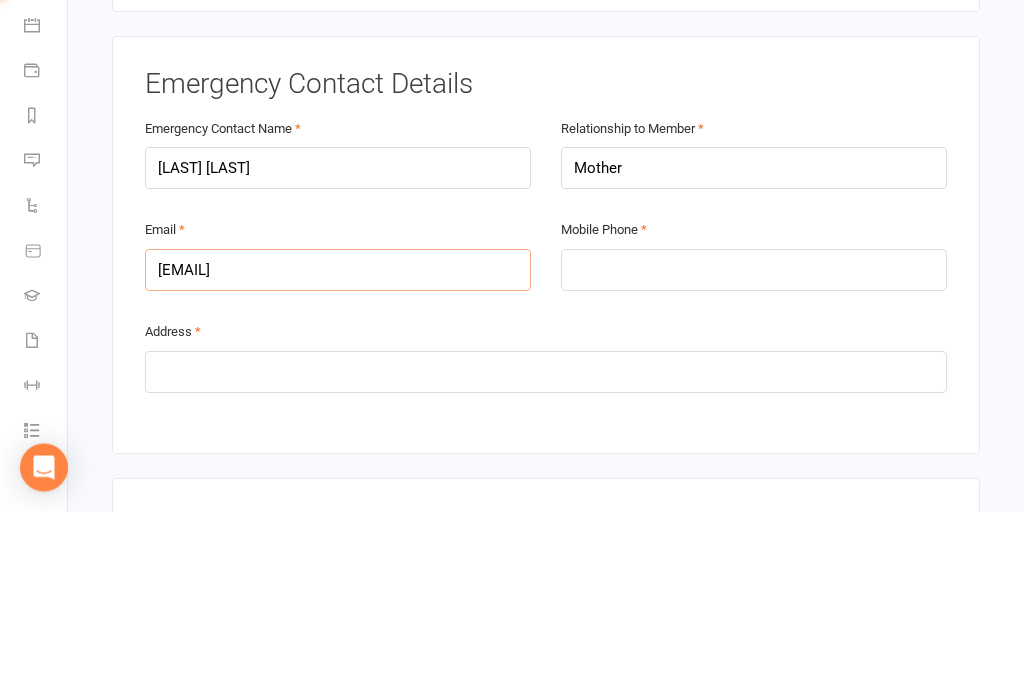 type on "zhange835@gmail.com" 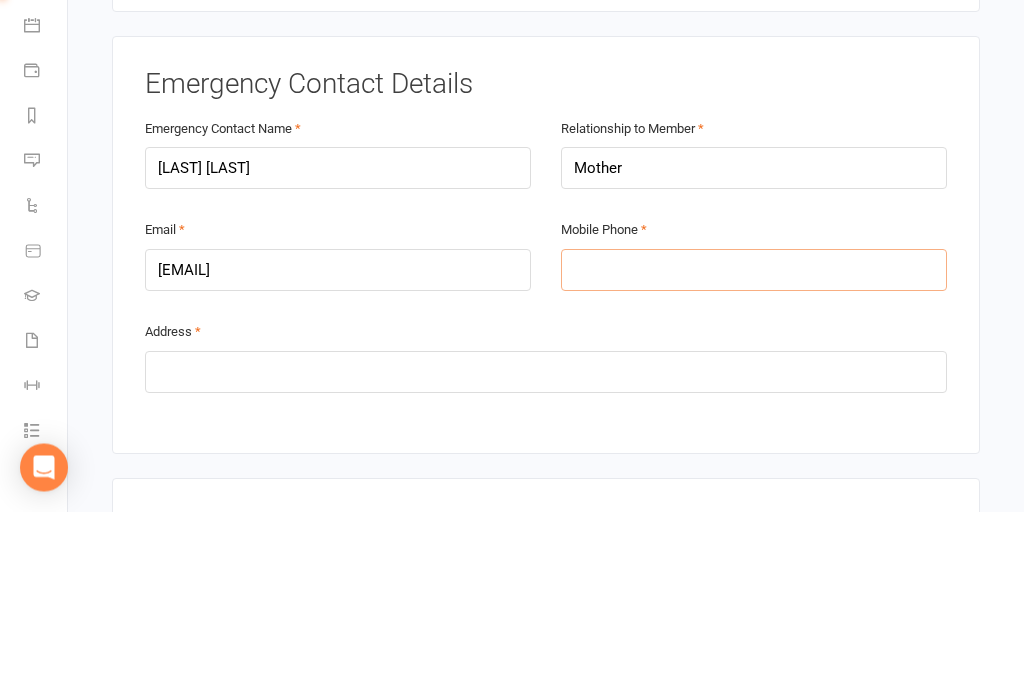 click at bounding box center [754, 457] 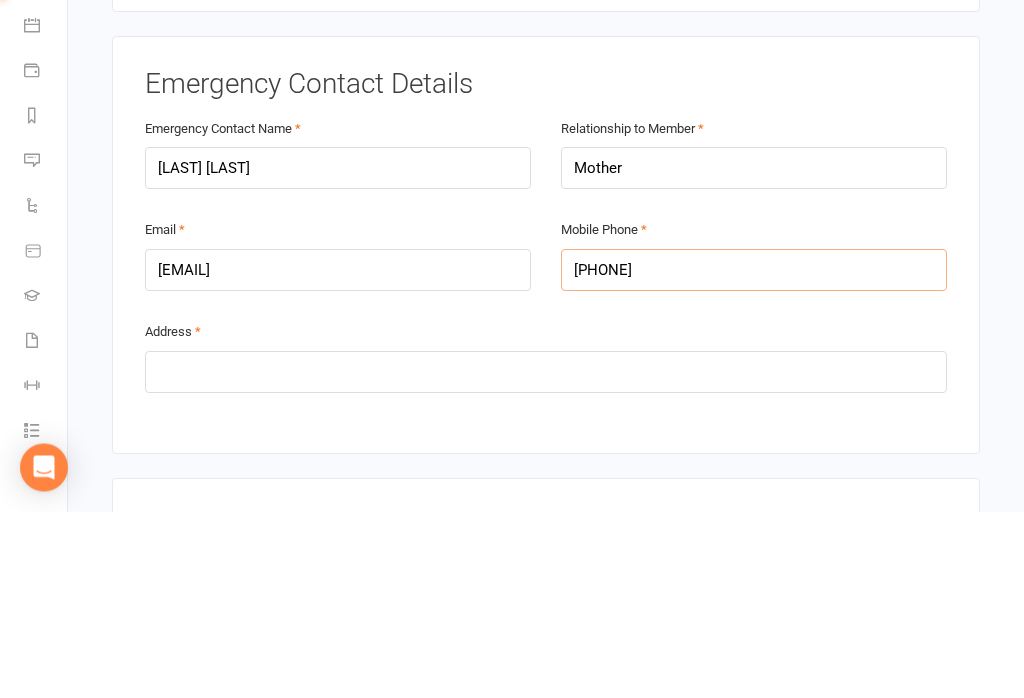 type on "0416069011" 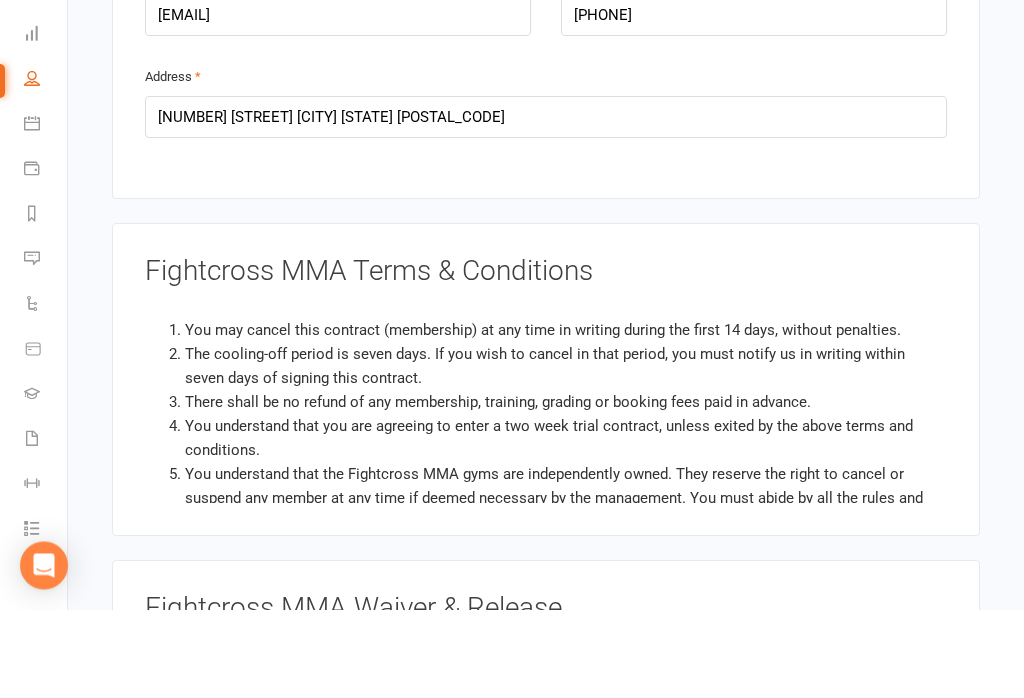 scroll, scrollTop: 1363, scrollLeft: 0, axis: vertical 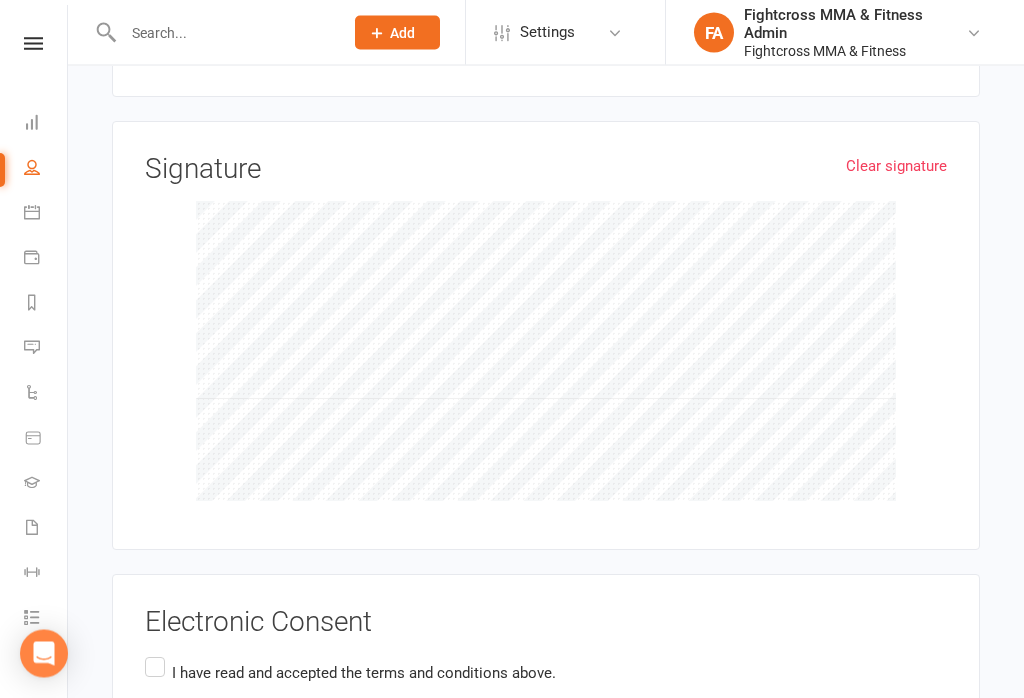 type on "33 Glen Rd Toowong QLD 4066" 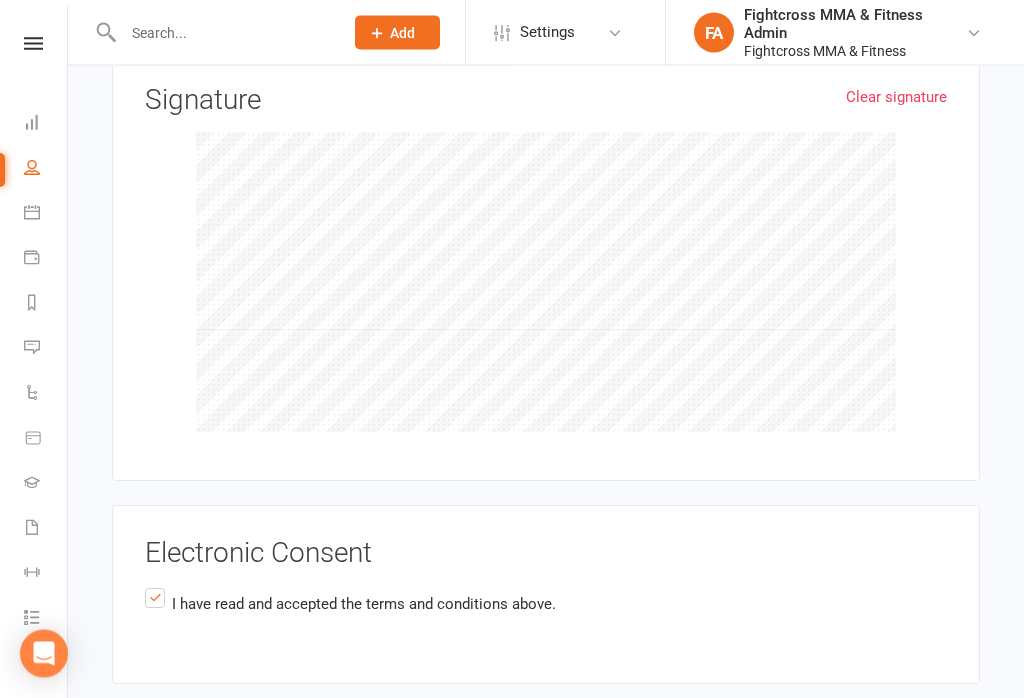 scroll, scrollTop: 2935, scrollLeft: 0, axis: vertical 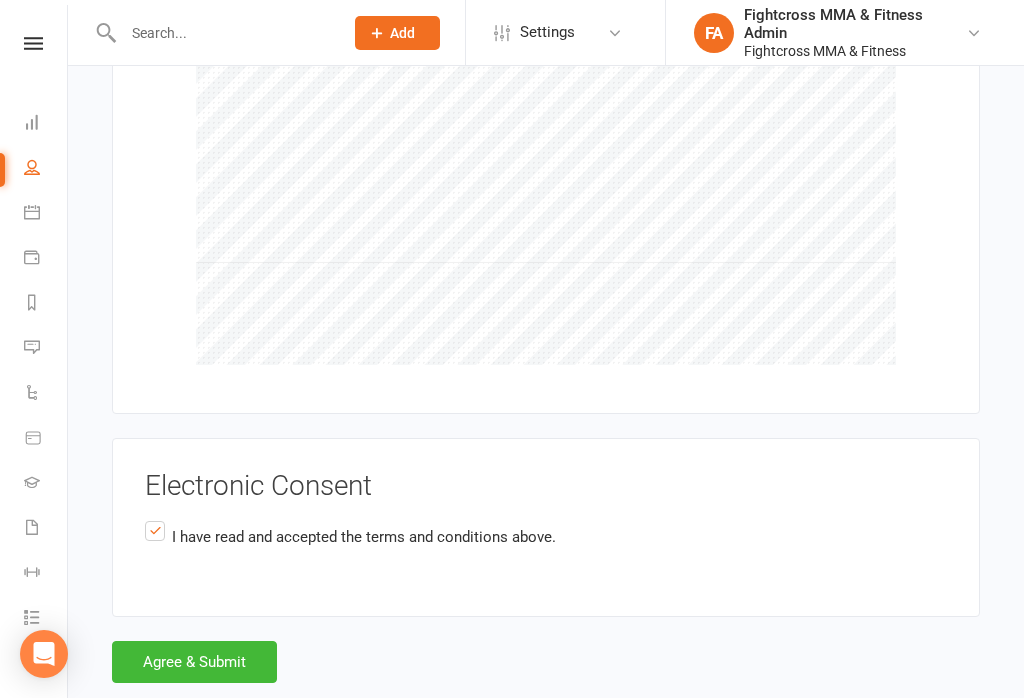 click on "Agree & Submit" at bounding box center (194, 662) 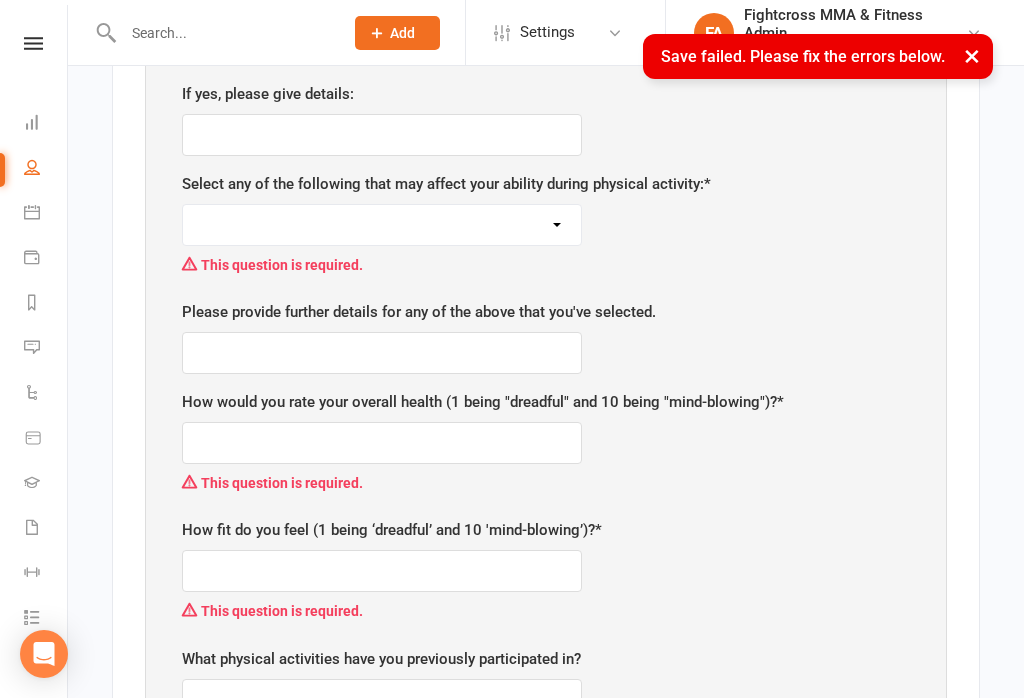 scroll, scrollTop: 686, scrollLeft: 0, axis: vertical 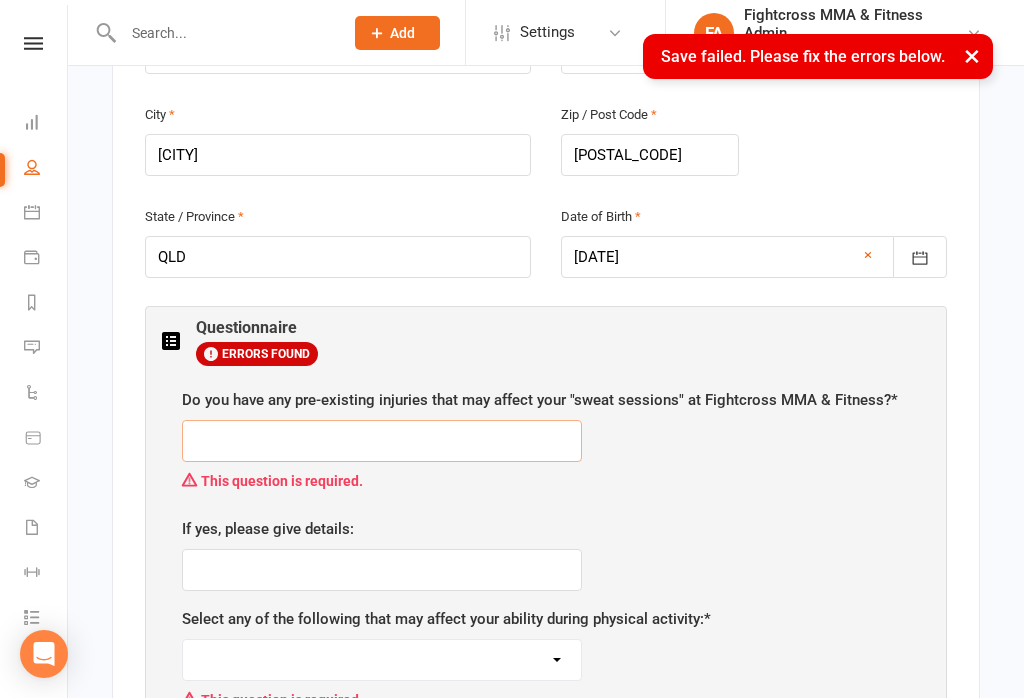 click at bounding box center [382, 441] 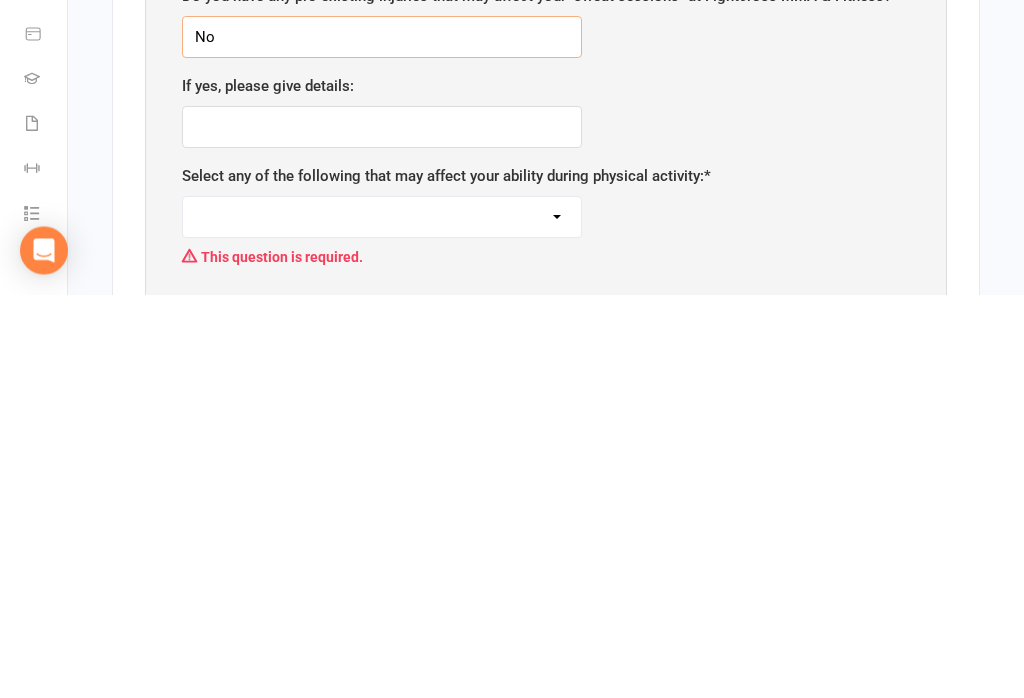 type on "No" 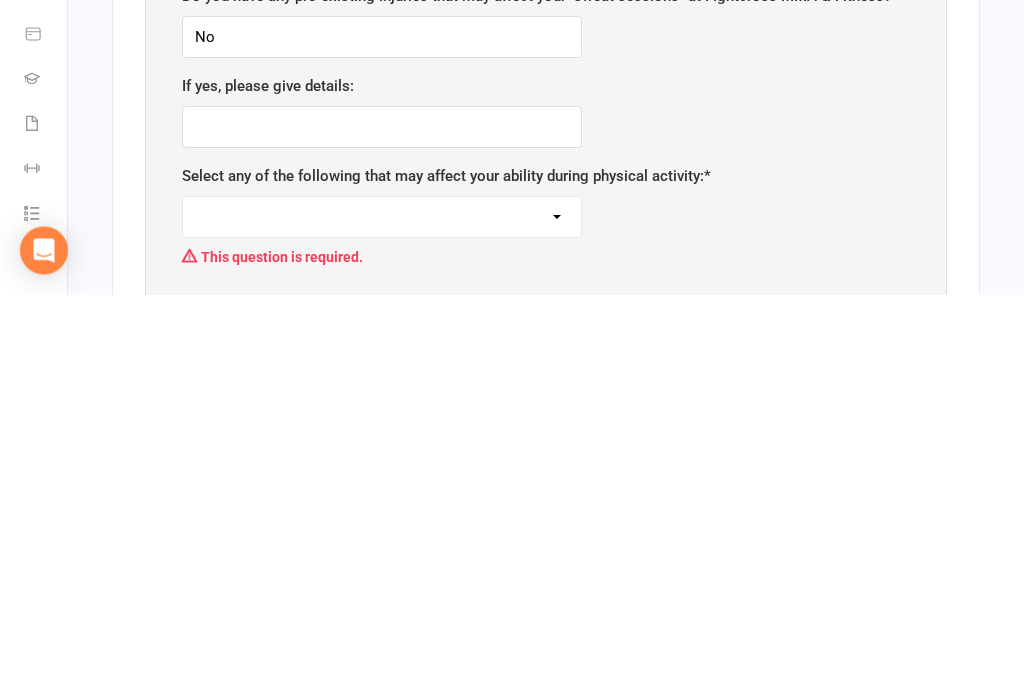 click on "None Pregnant/Breastfeeding Recent illness/Surgery Smoker/Vaper Heart Problems Pelvic Floor Issues Diabetes Drugs/medication Other" at bounding box center (382, 621) 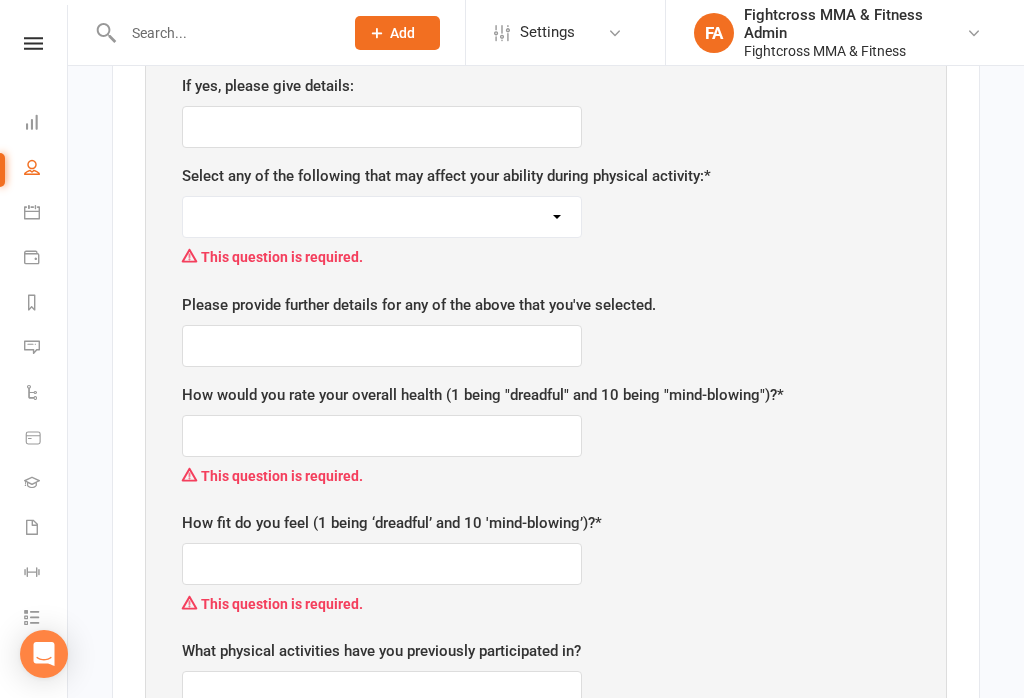 select on "None" 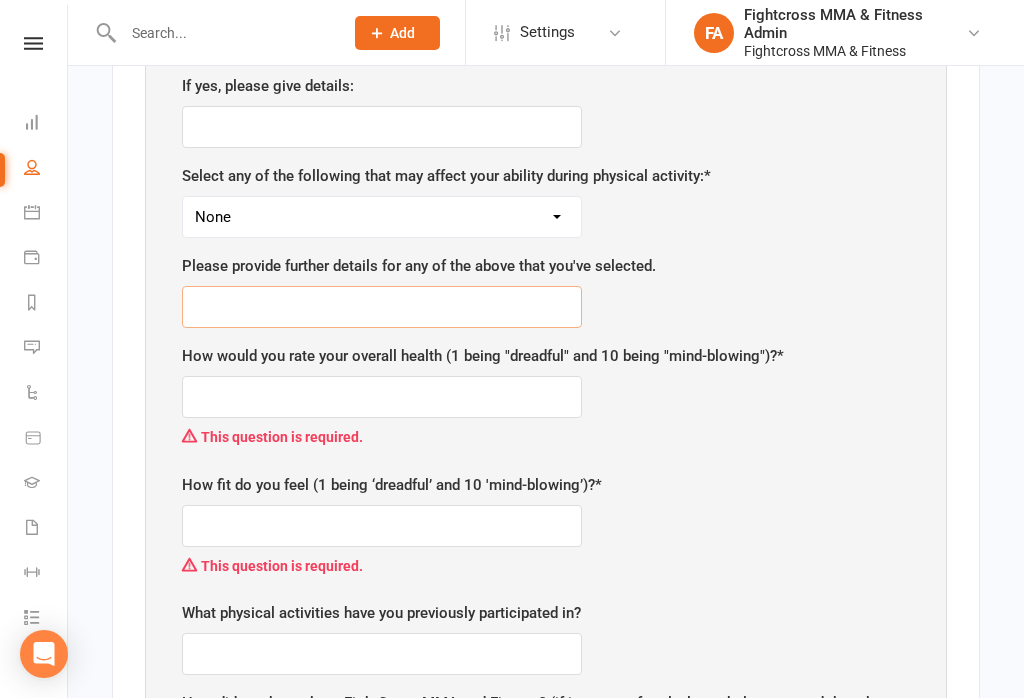click at bounding box center (382, 307) 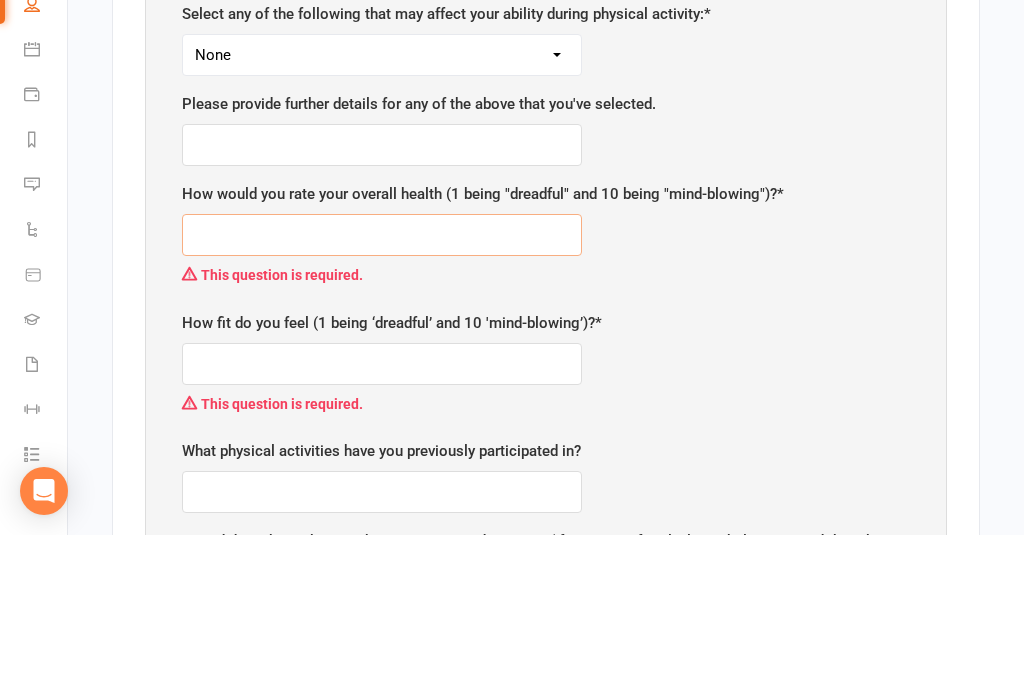 click at bounding box center [382, 398] 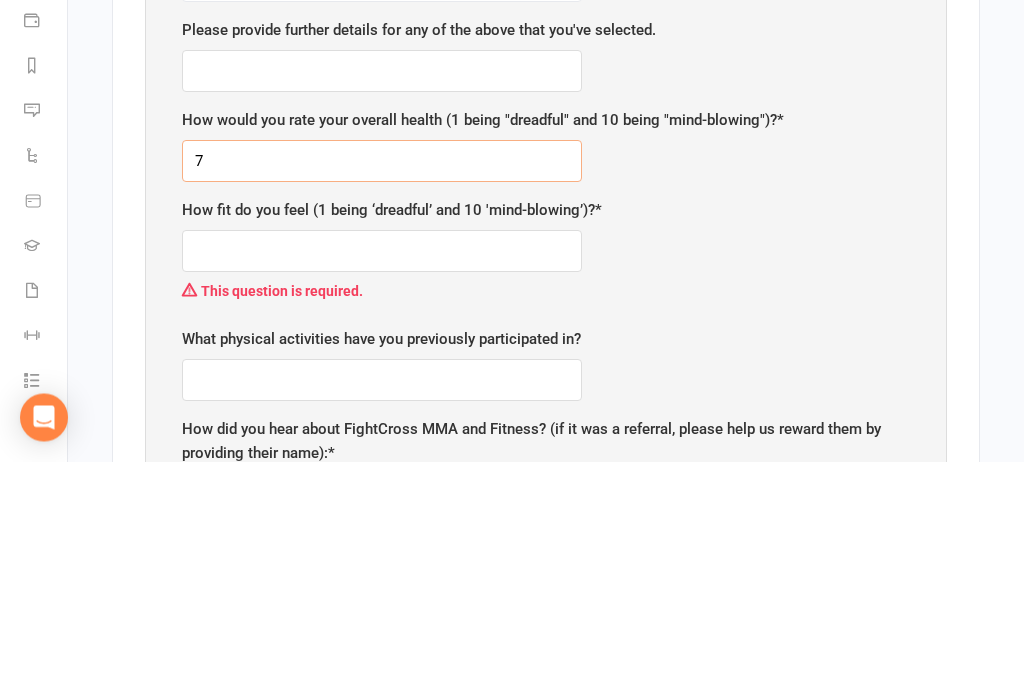 type on "7" 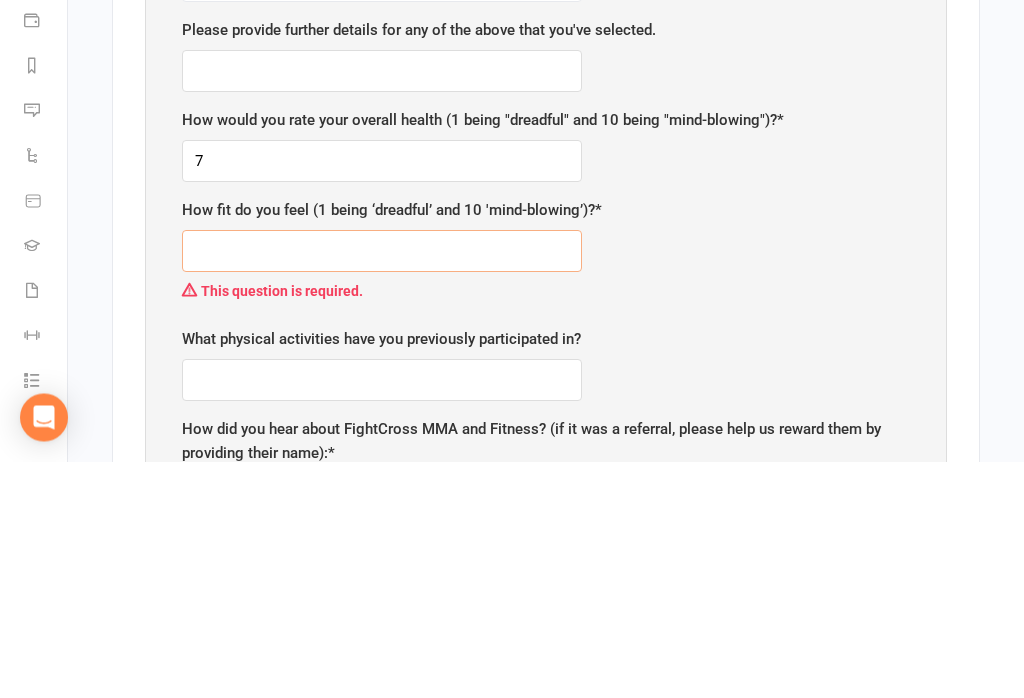 click at bounding box center (382, 488) 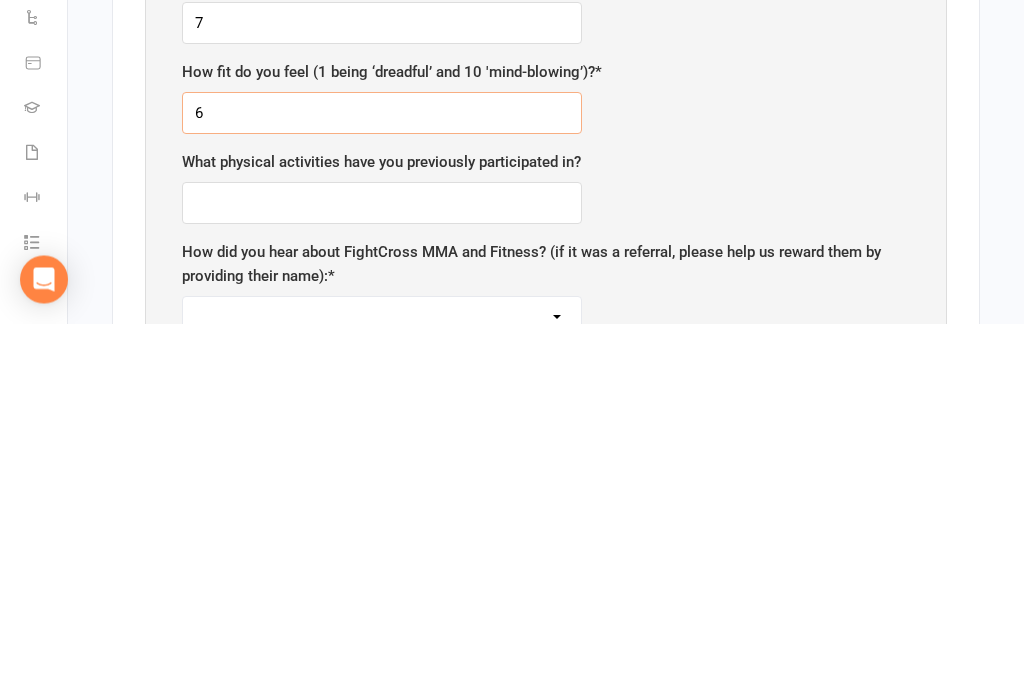 type on "6" 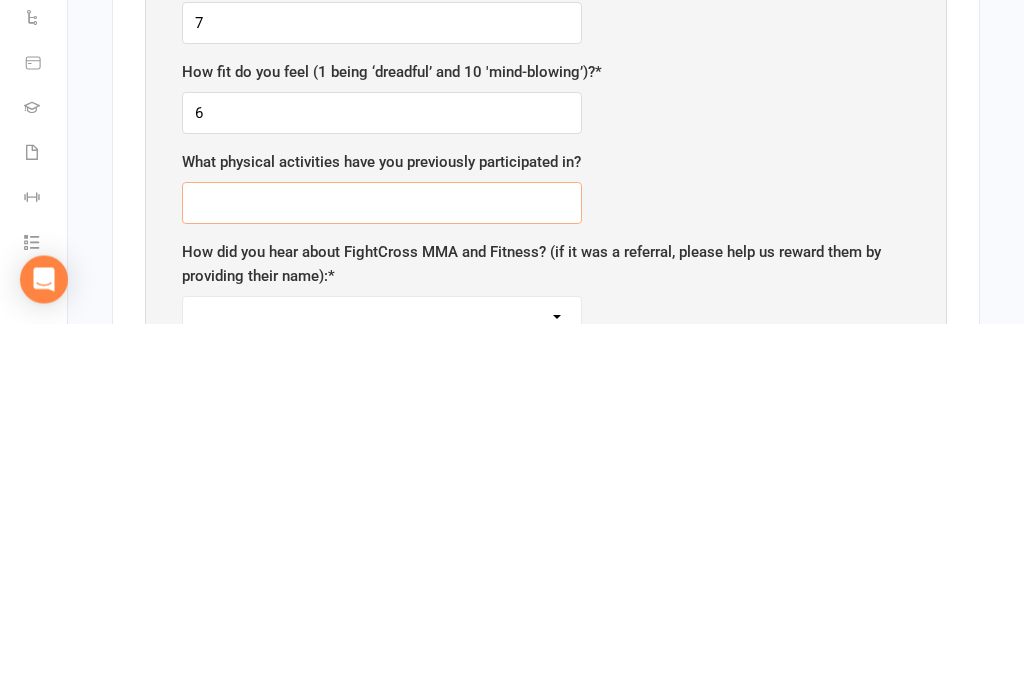 click at bounding box center [382, 578] 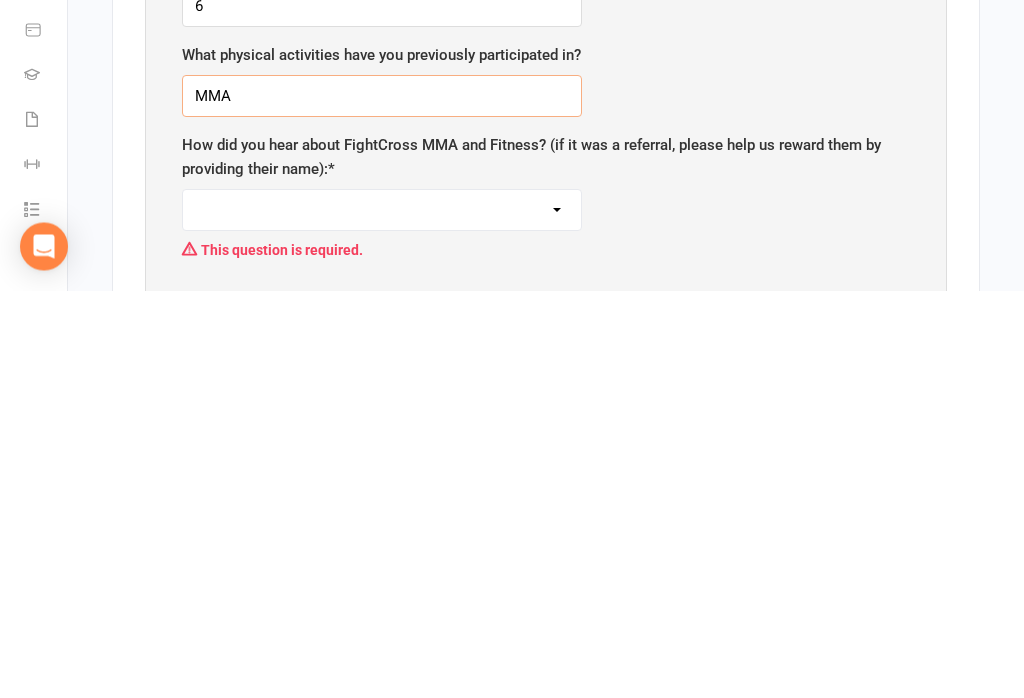 type on "MMA" 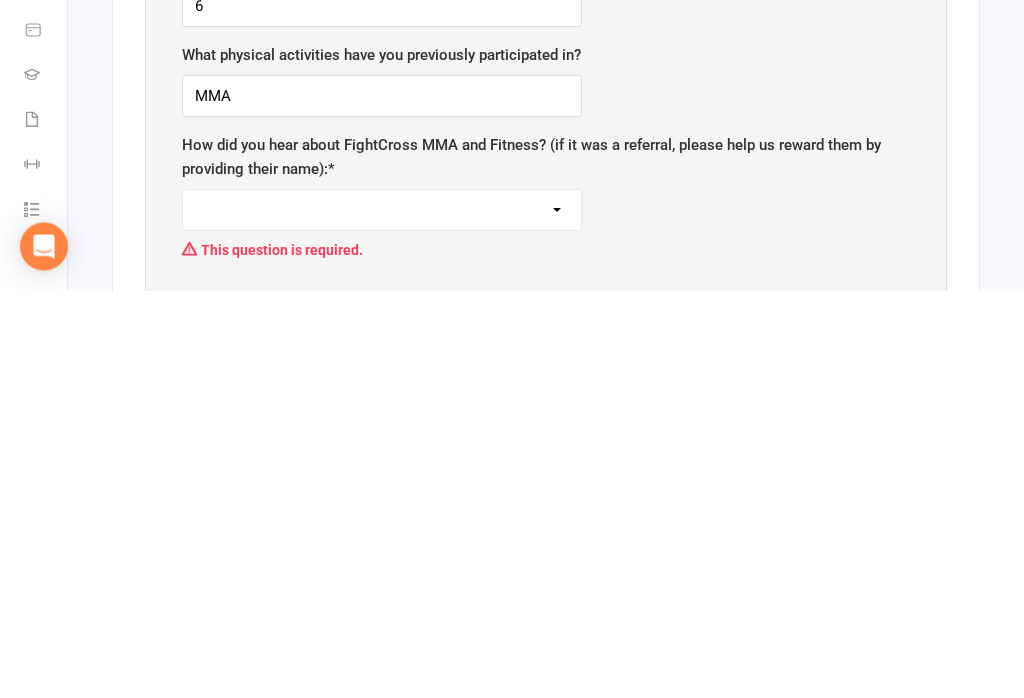 click on "Google search Google ad Facebook Instagram Word of mouth Referral Other Google maps" at bounding box center (382, 618) 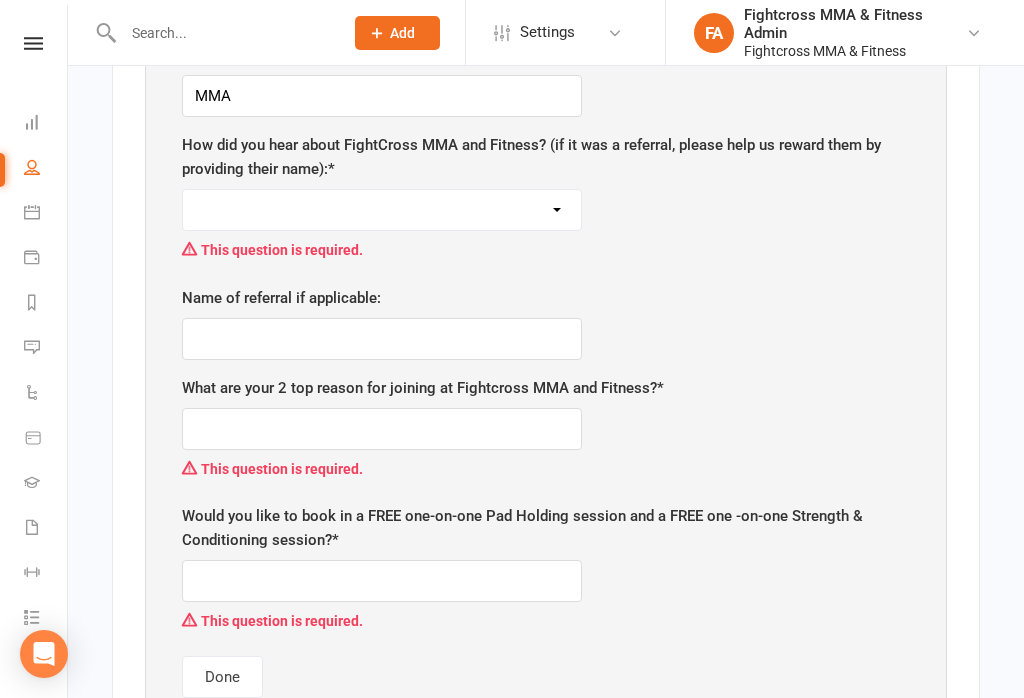 select on "Google search" 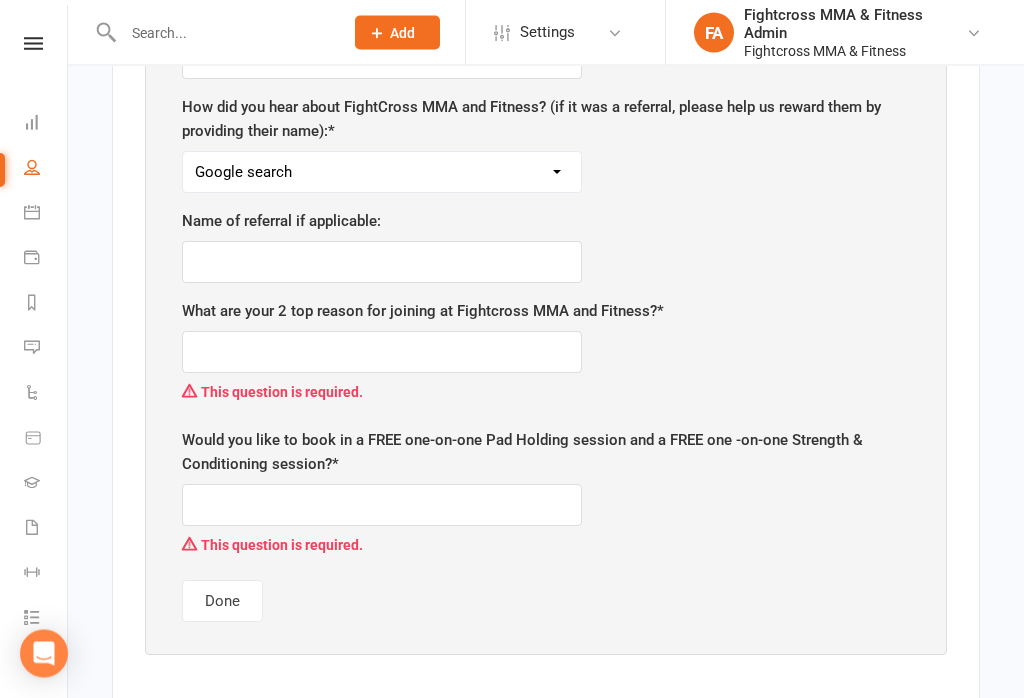 scroll, scrollTop: 1609, scrollLeft: 0, axis: vertical 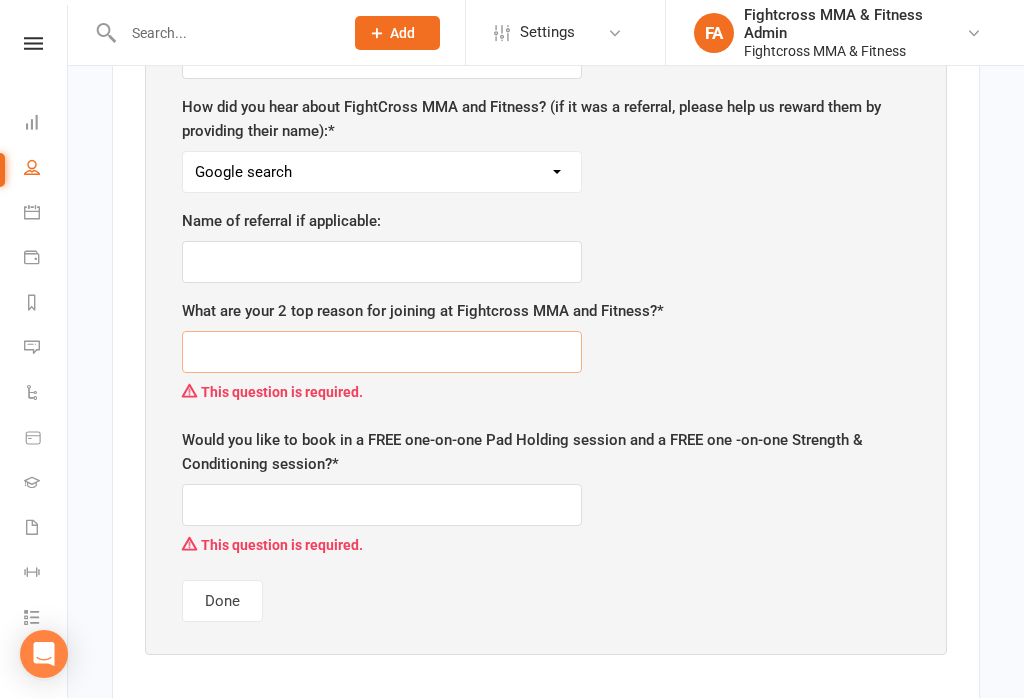 click at bounding box center (382, 352) 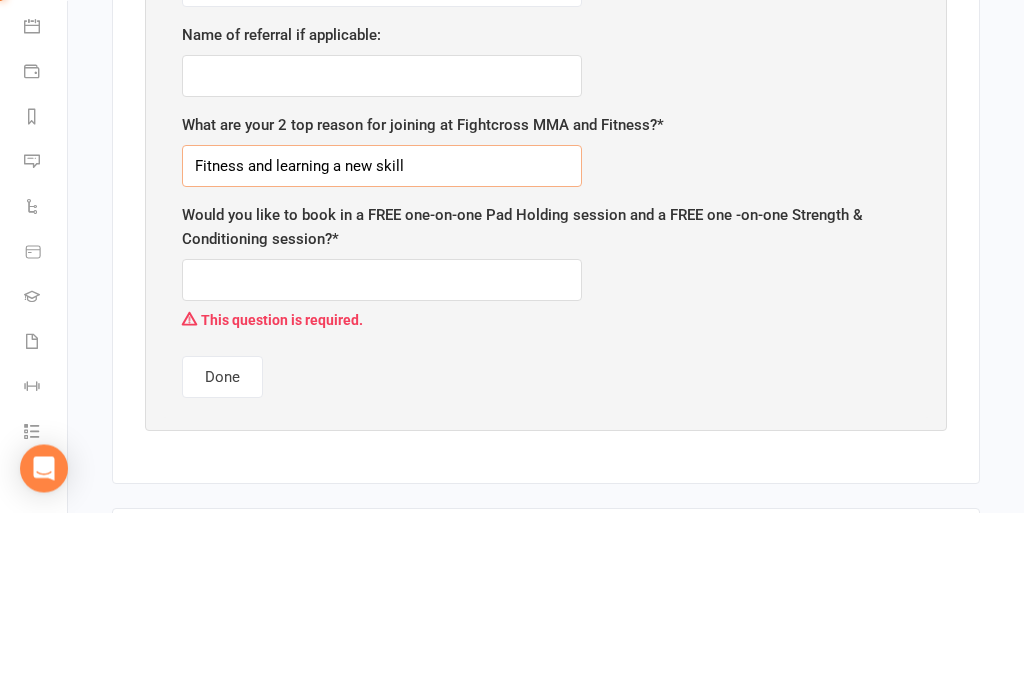 type on "Fitness and learning a new skill" 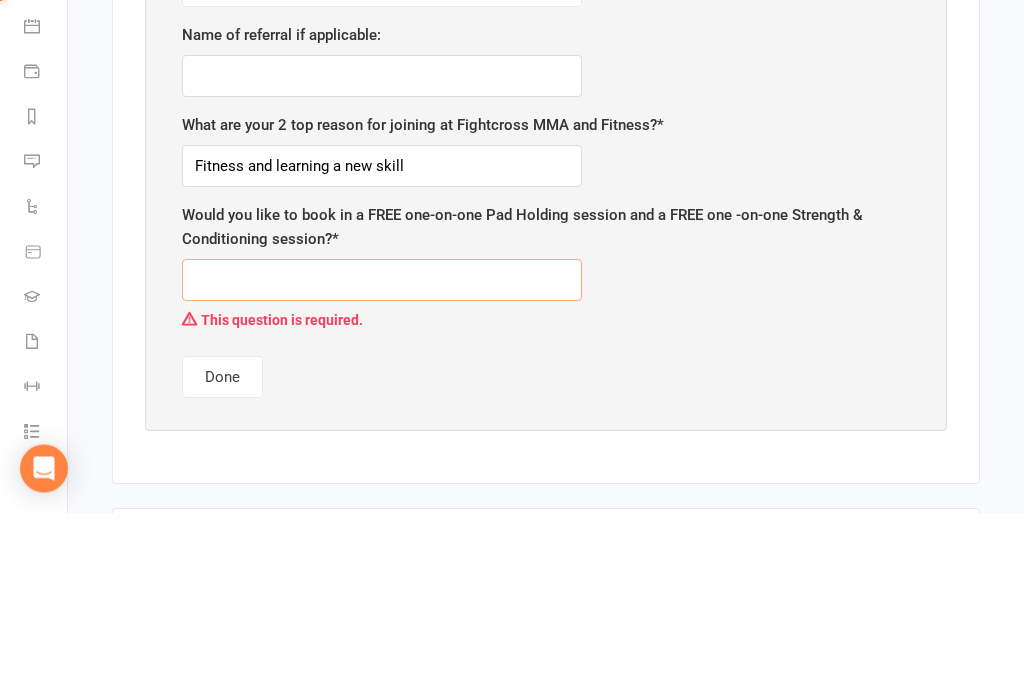 click at bounding box center (382, 466) 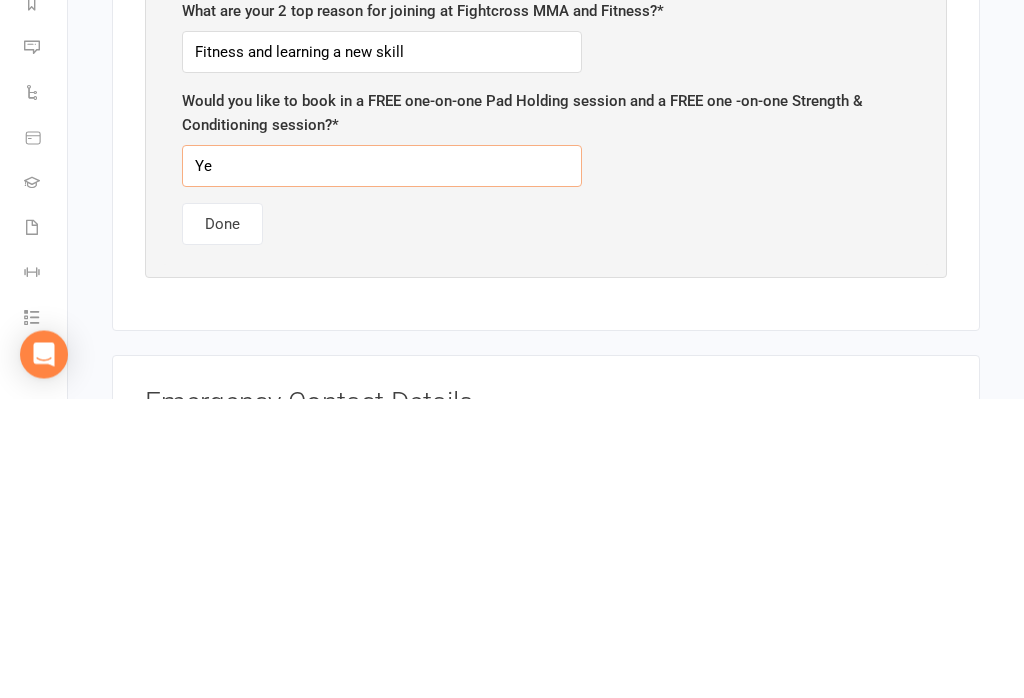 type on "Yes" 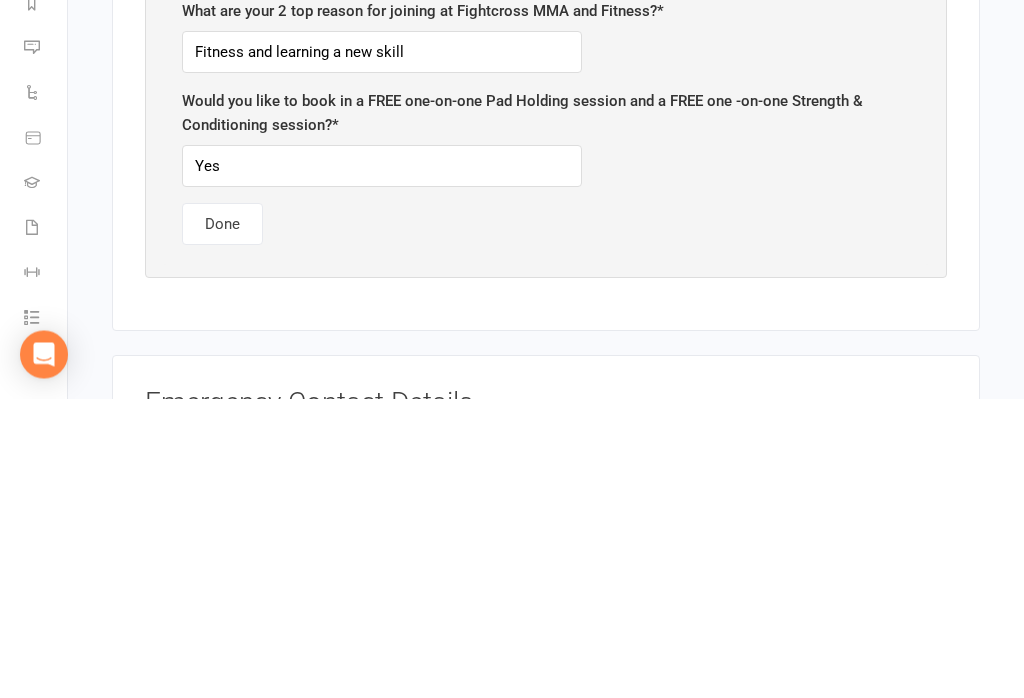click on "Done" at bounding box center [222, 524] 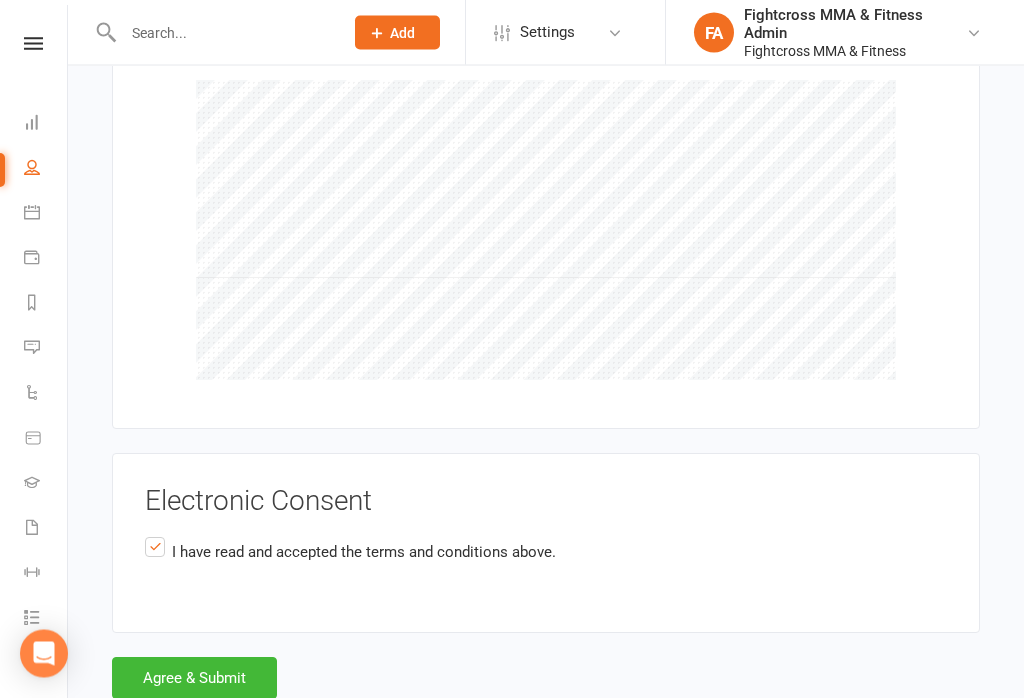 scroll, scrollTop: 2936, scrollLeft: 0, axis: vertical 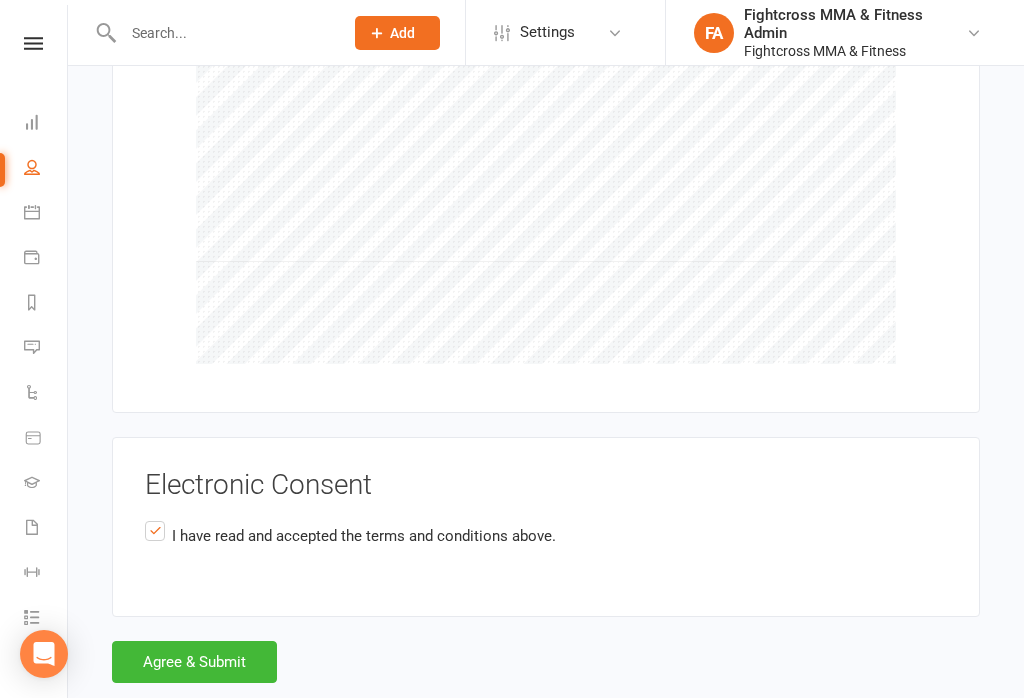 click on "Agree & Submit" at bounding box center [194, 662] 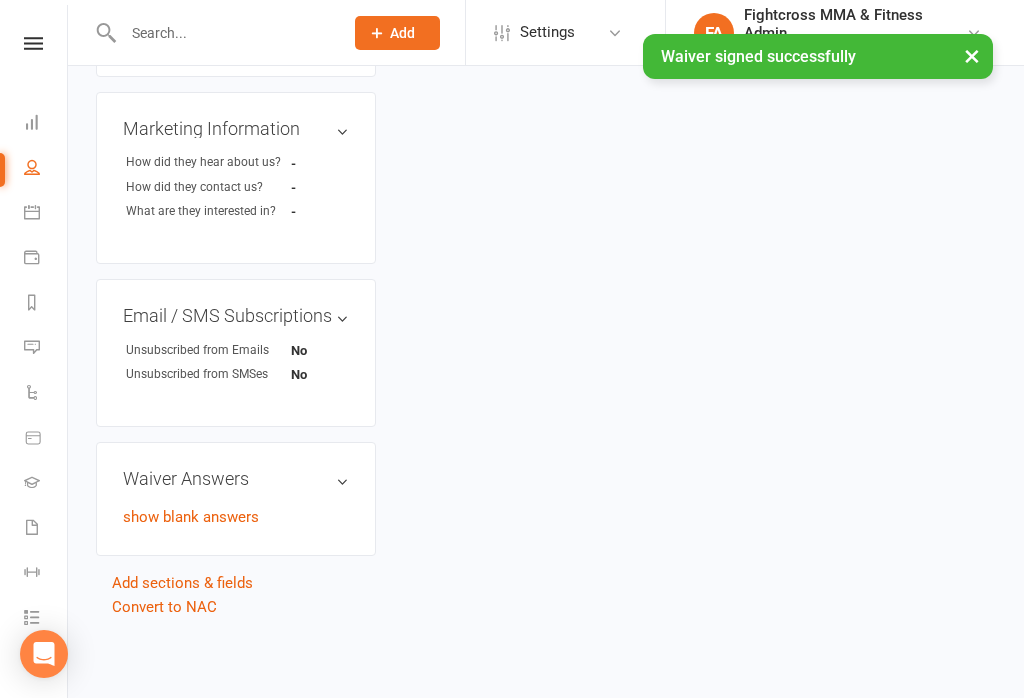 scroll, scrollTop: 0, scrollLeft: 0, axis: both 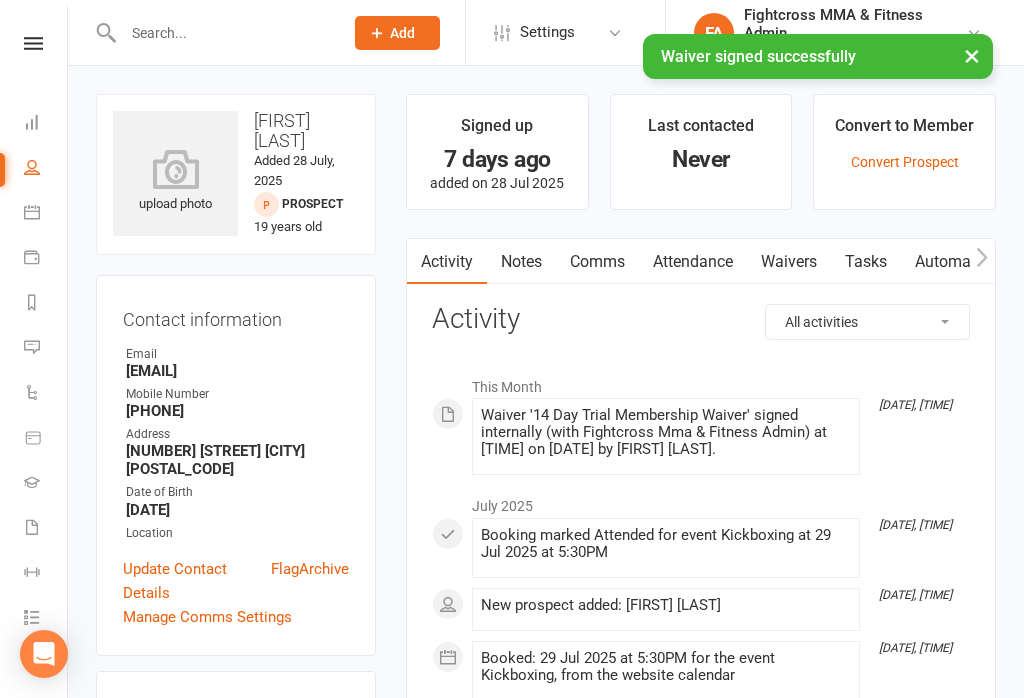 click at bounding box center (175, 169) 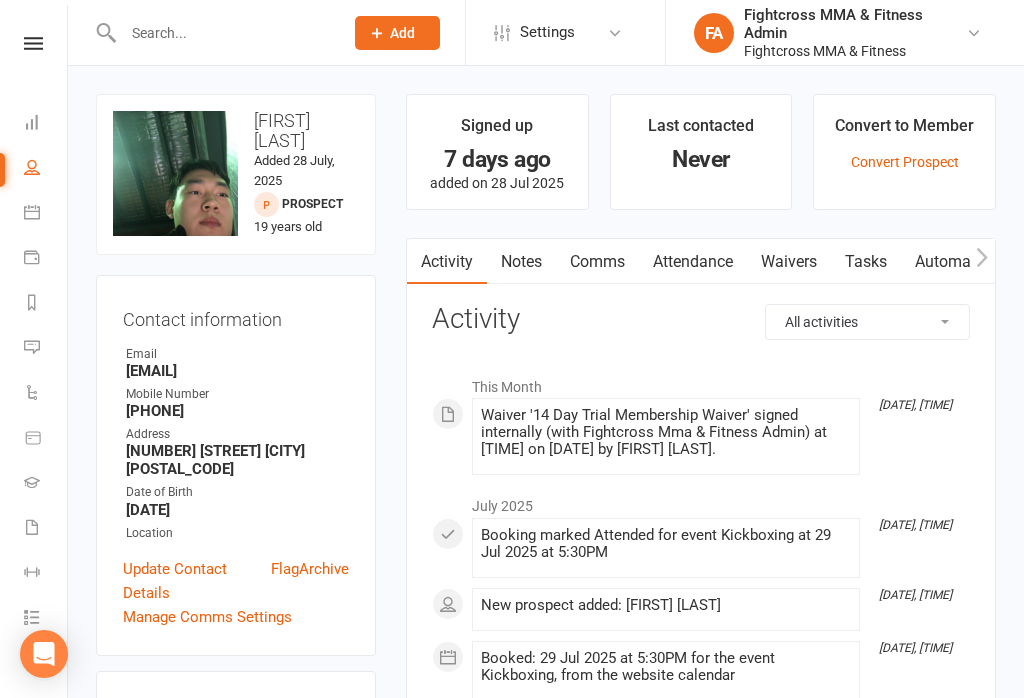 click at bounding box center (33, 43) 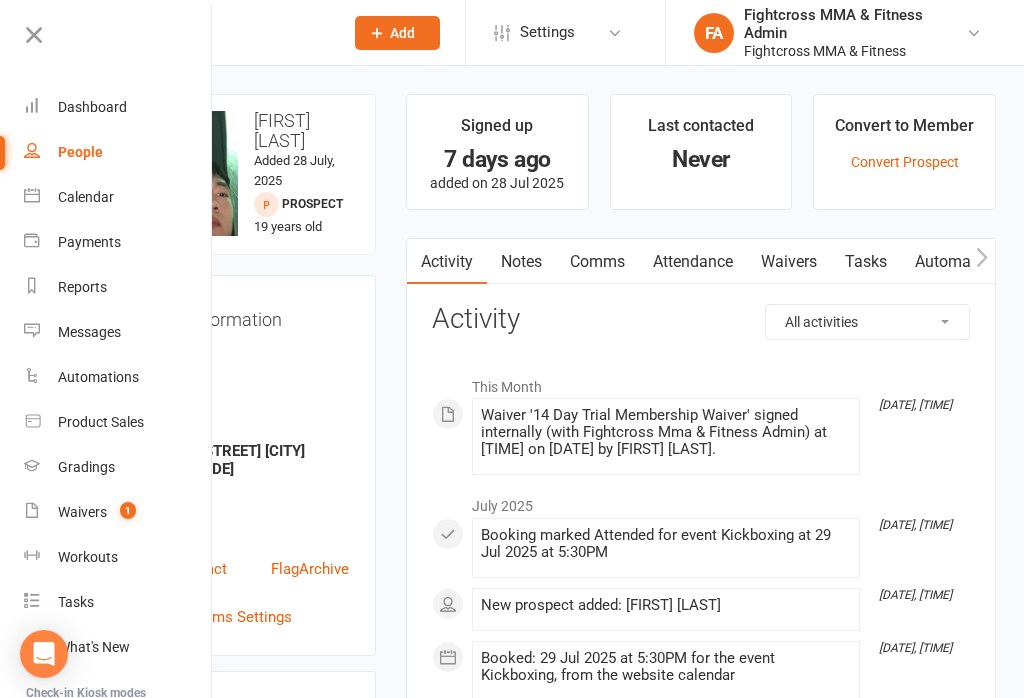 click on "Dashboard" at bounding box center [92, 107] 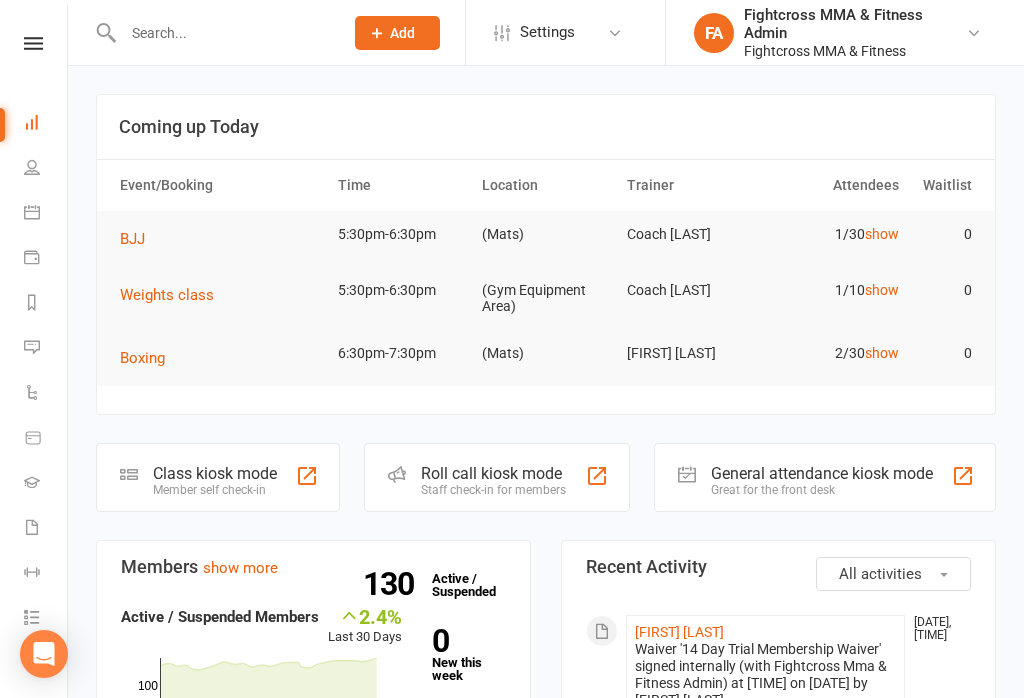 click on "Great for the front desk" 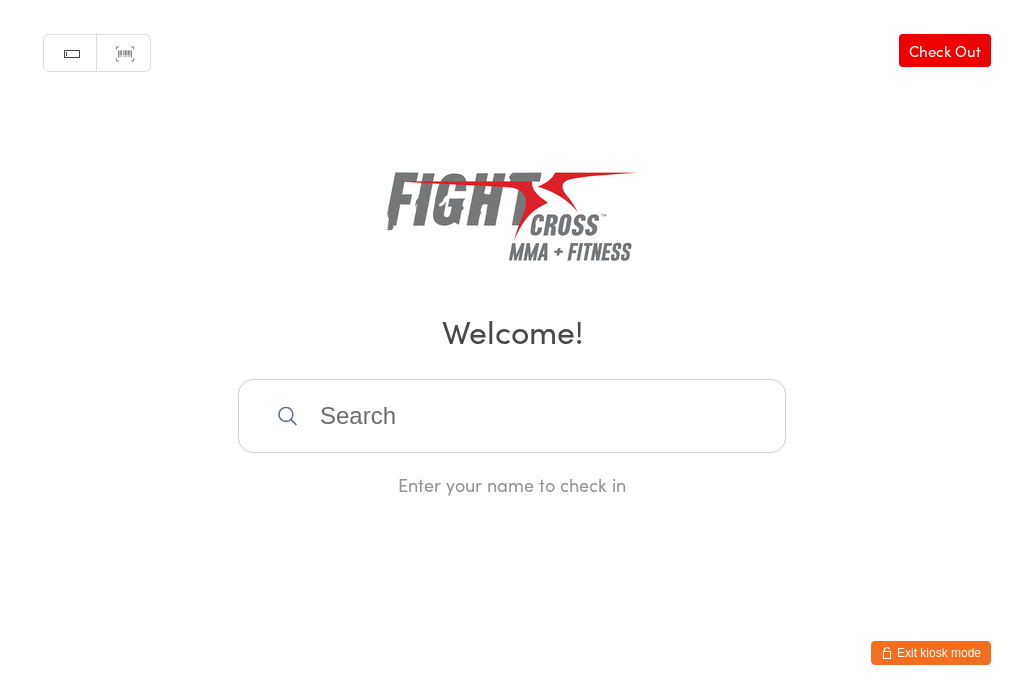 scroll, scrollTop: 0, scrollLeft: 0, axis: both 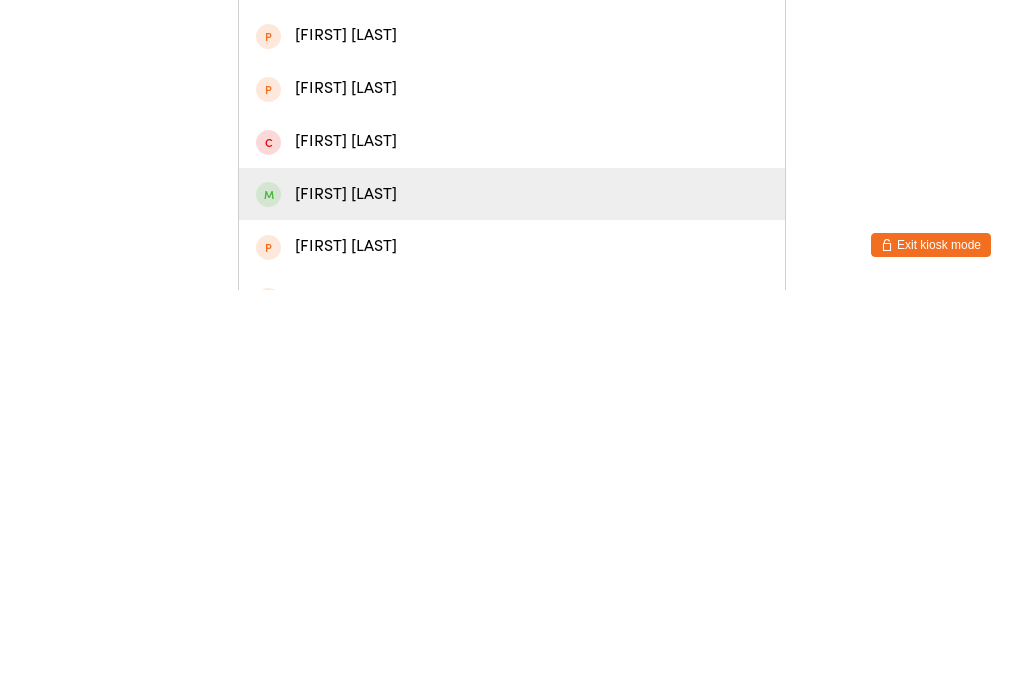 type on "[FIRST]" 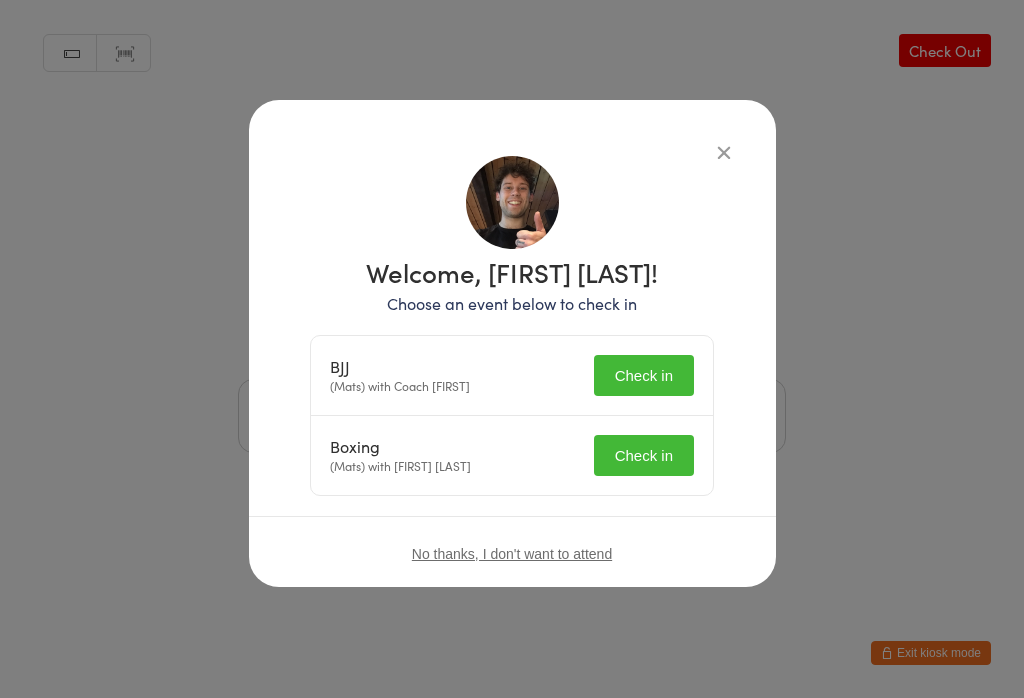 click on "Check in" at bounding box center [644, 375] 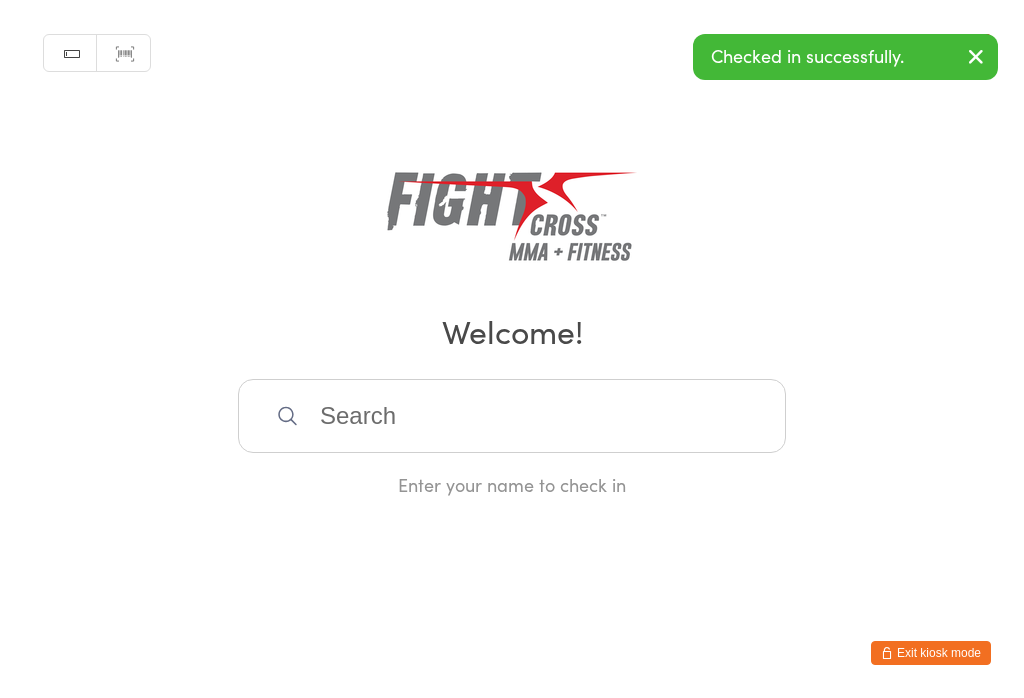 click at bounding box center (512, 416) 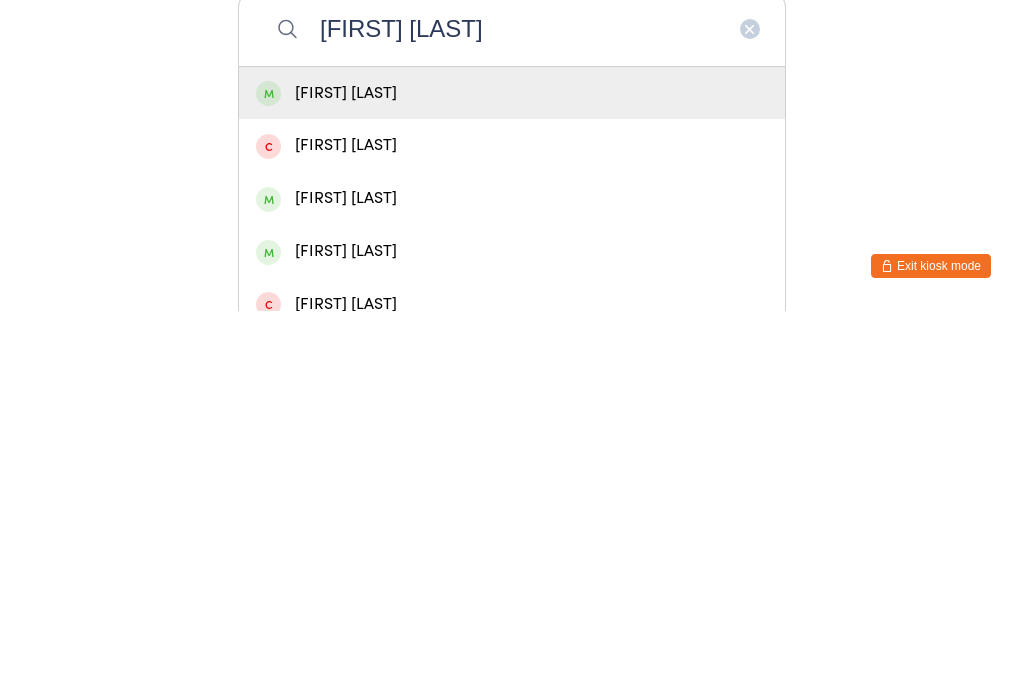 type on "Finn van" 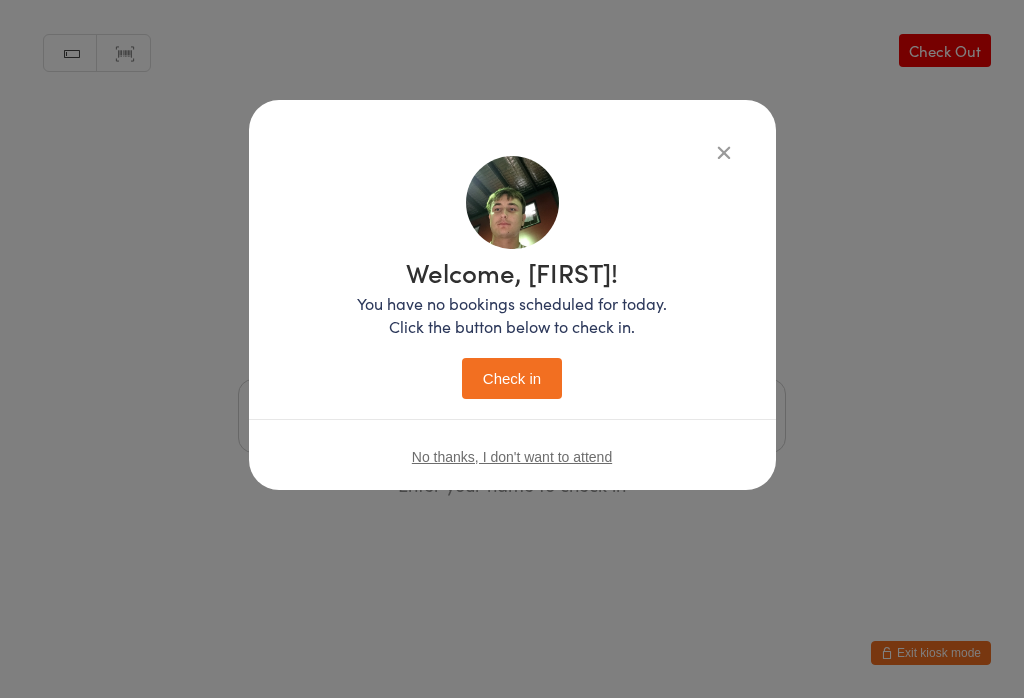 click on "Check in" at bounding box center (512, 378) 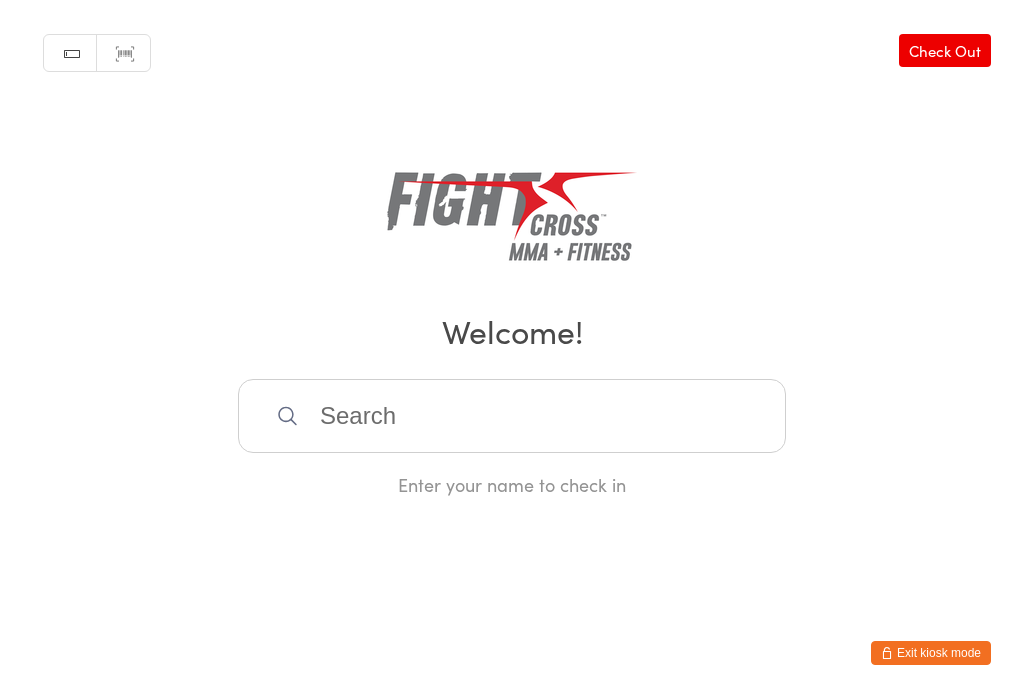 click at bounding box center [512, 416] 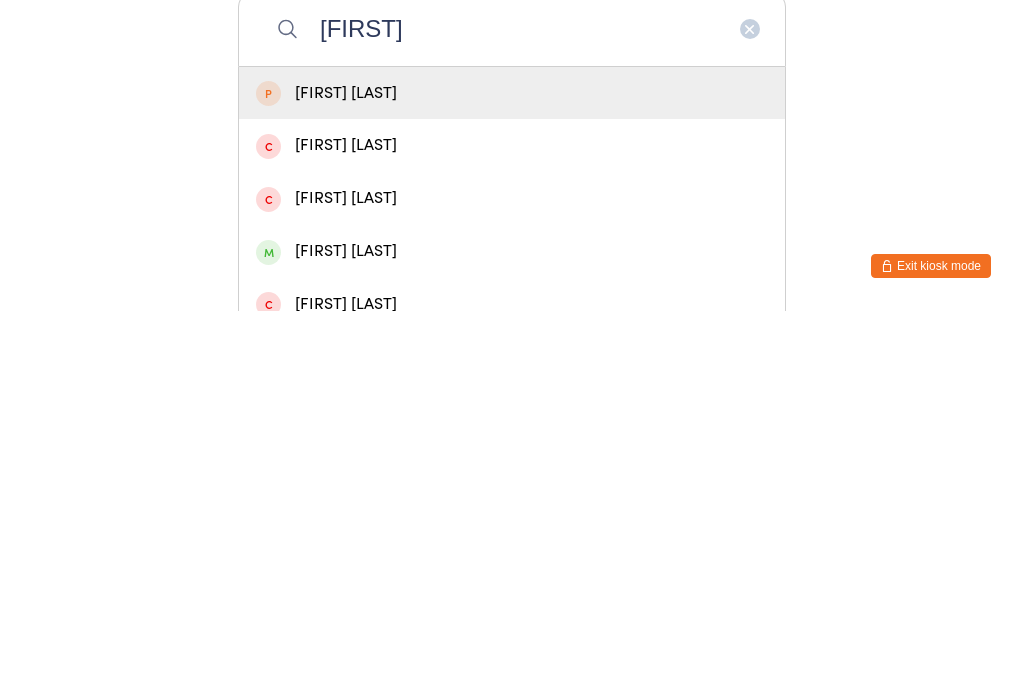 type on "Blair" 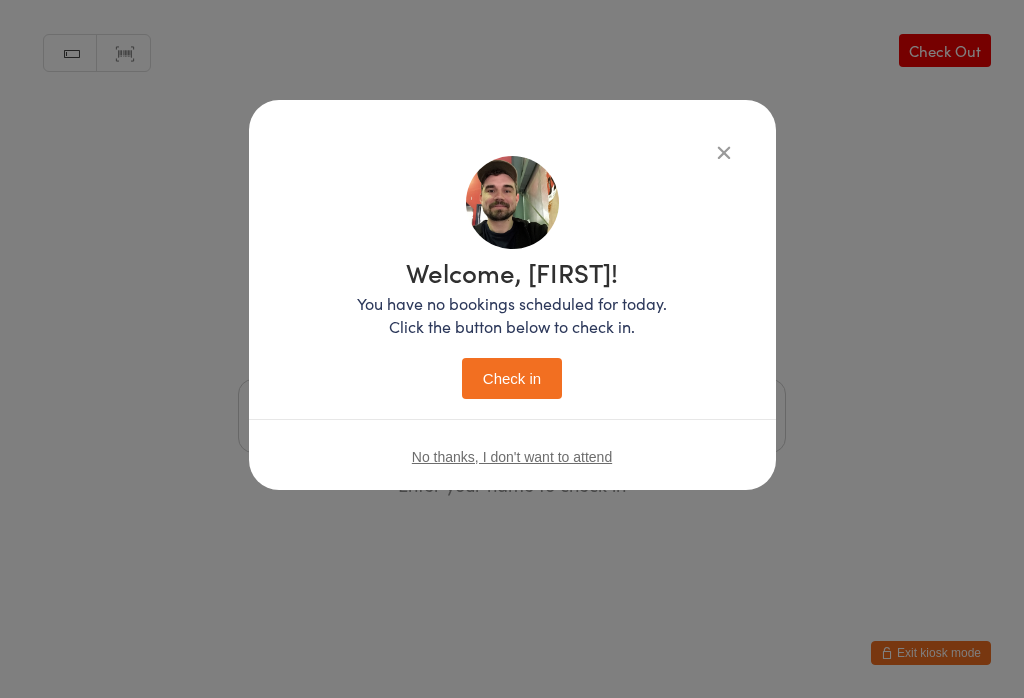 click on "Check in" at bounding box center (512, 378) 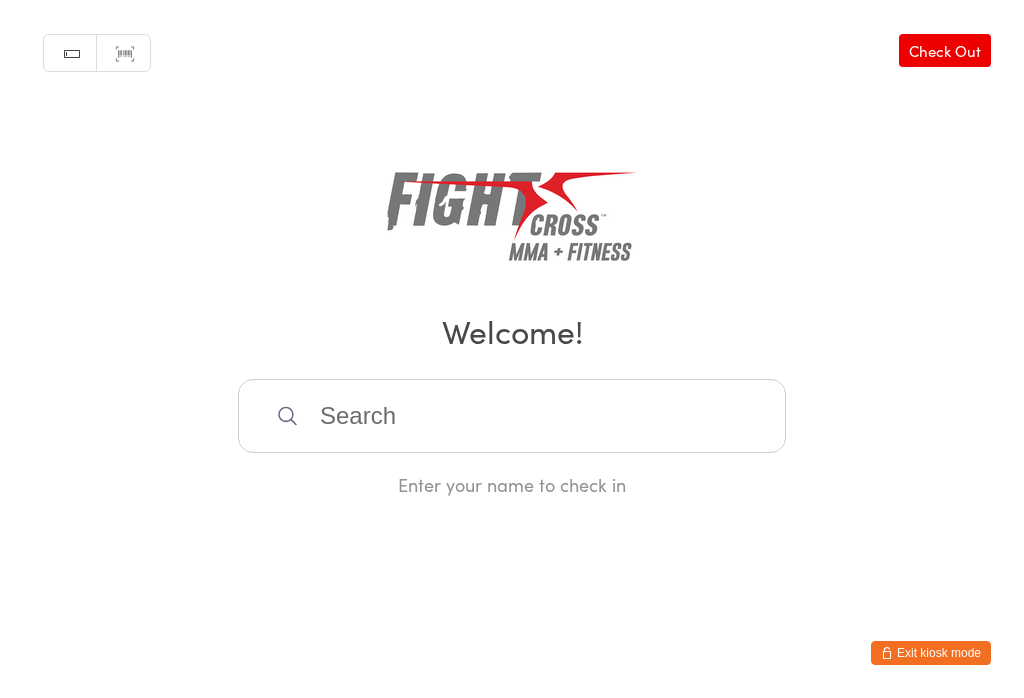 click at bounding box center [512, 416] 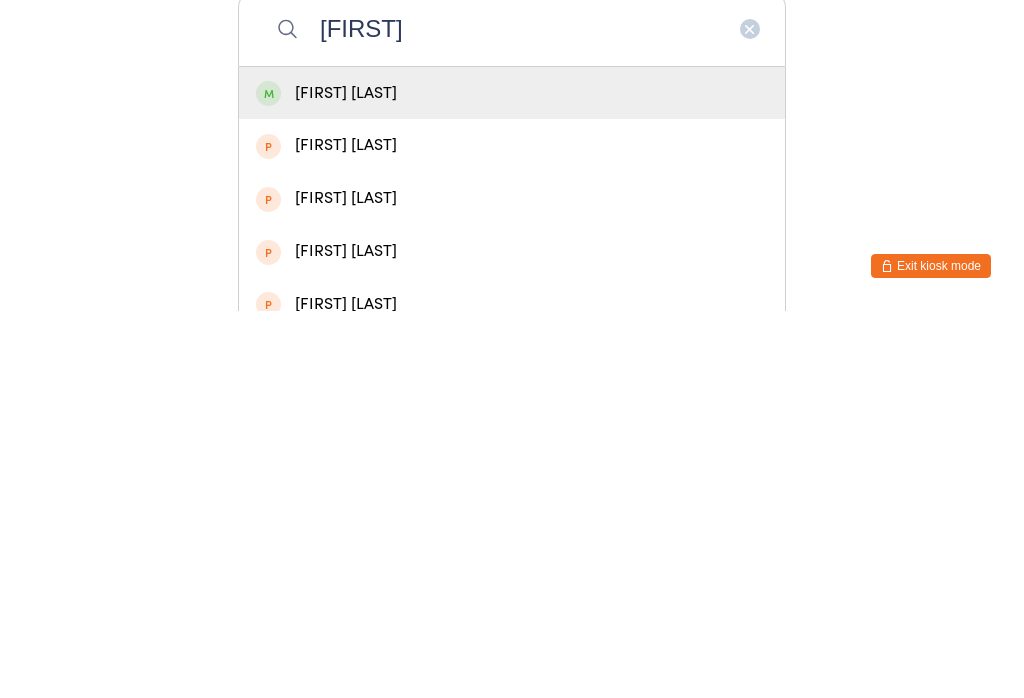 type on "Benja" 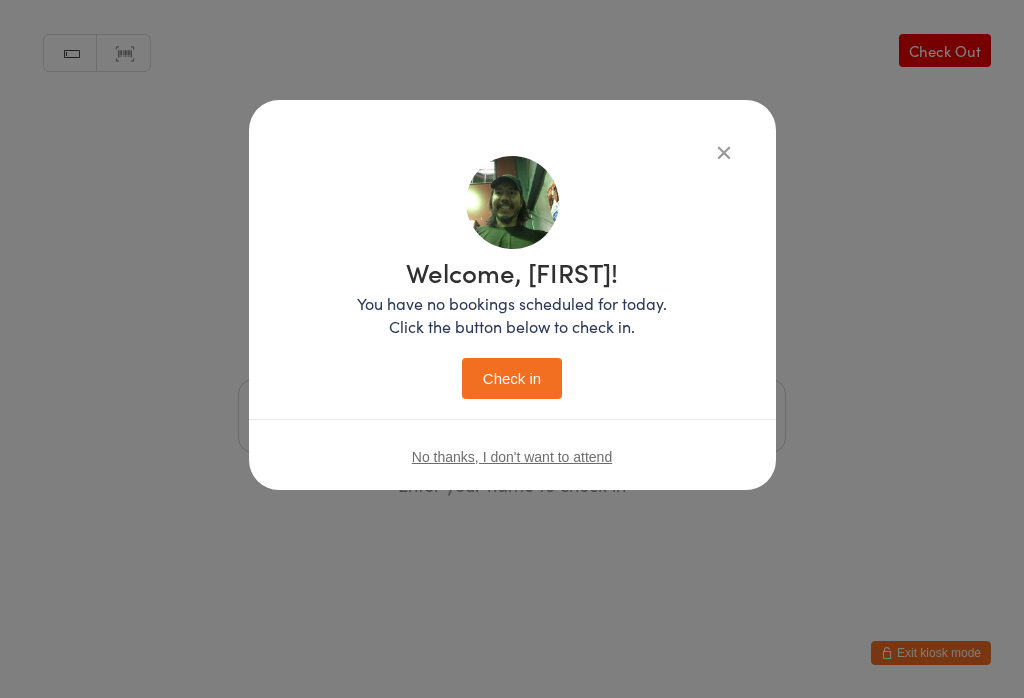 click on "Check in" at bounding box center (512, 378) 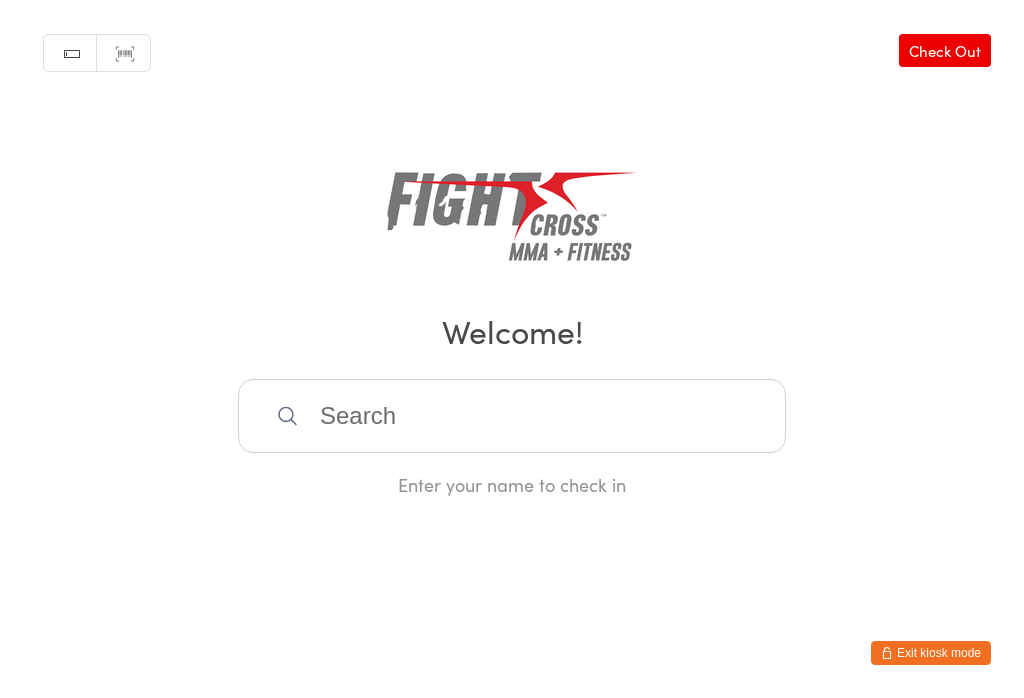 click at bounding box center (512, 416) 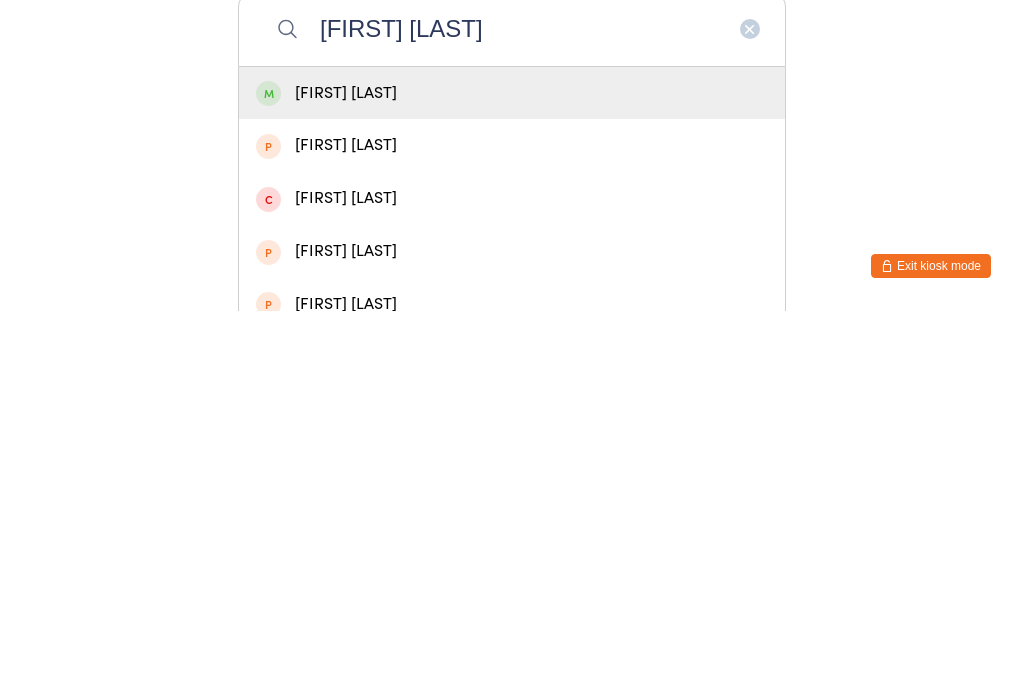 type on "Mark stuart" 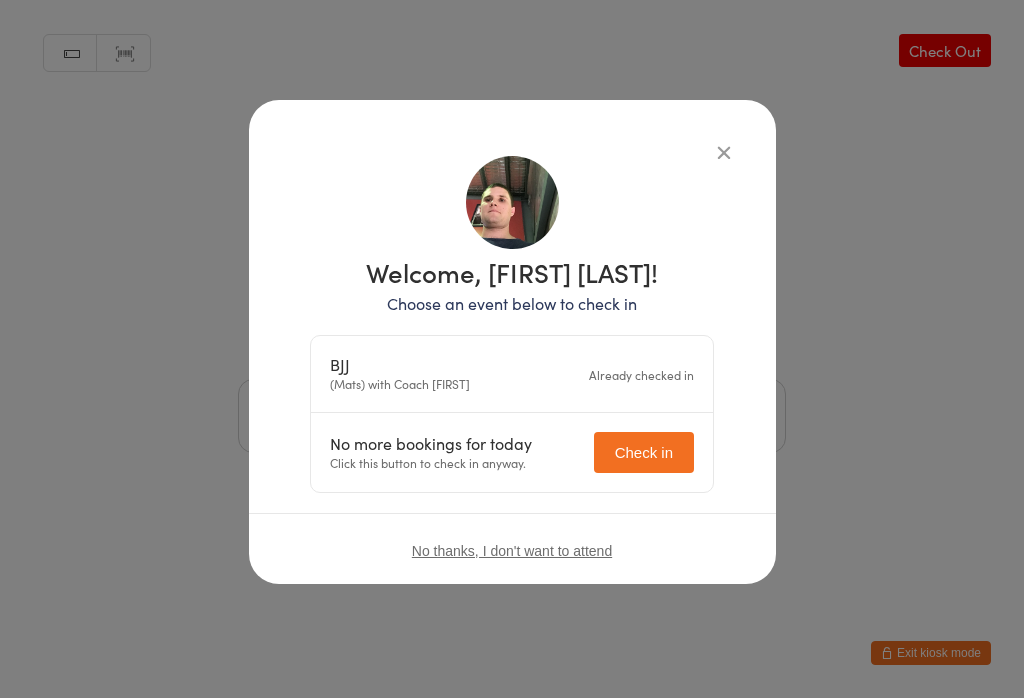 click on "Check in" at bounding box center (644, 452) 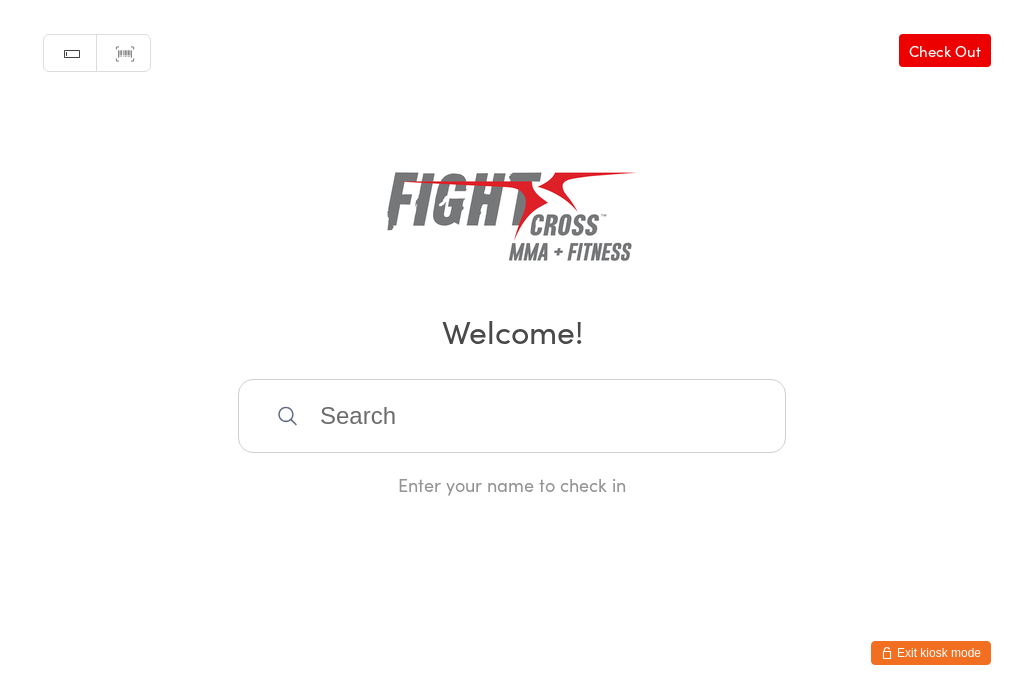 click at bounding box center (512, 416) 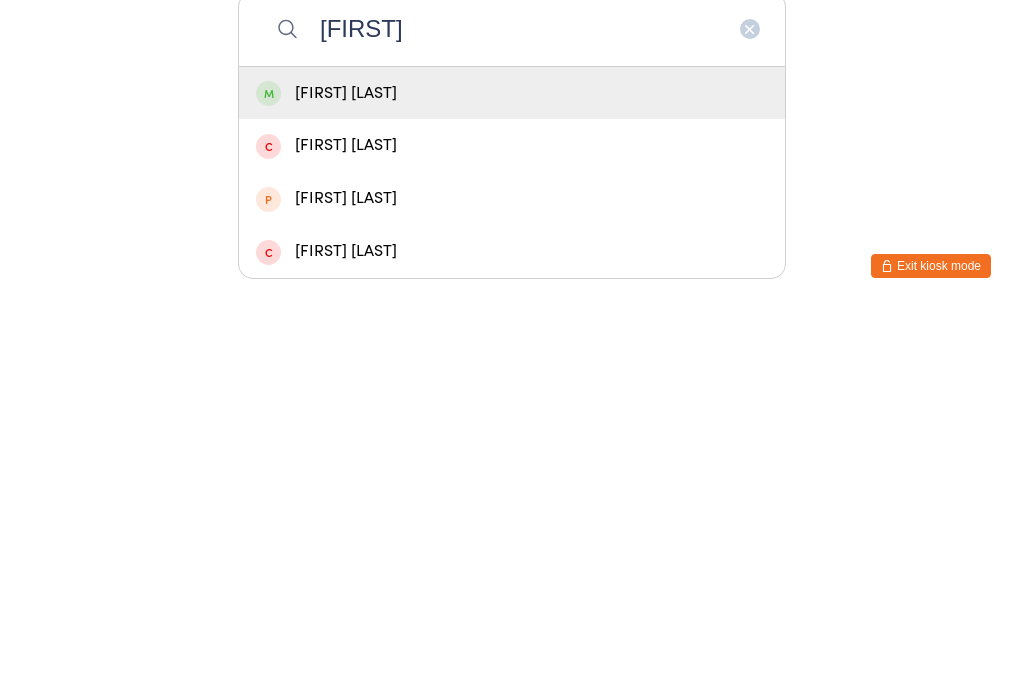 type on "Troy" 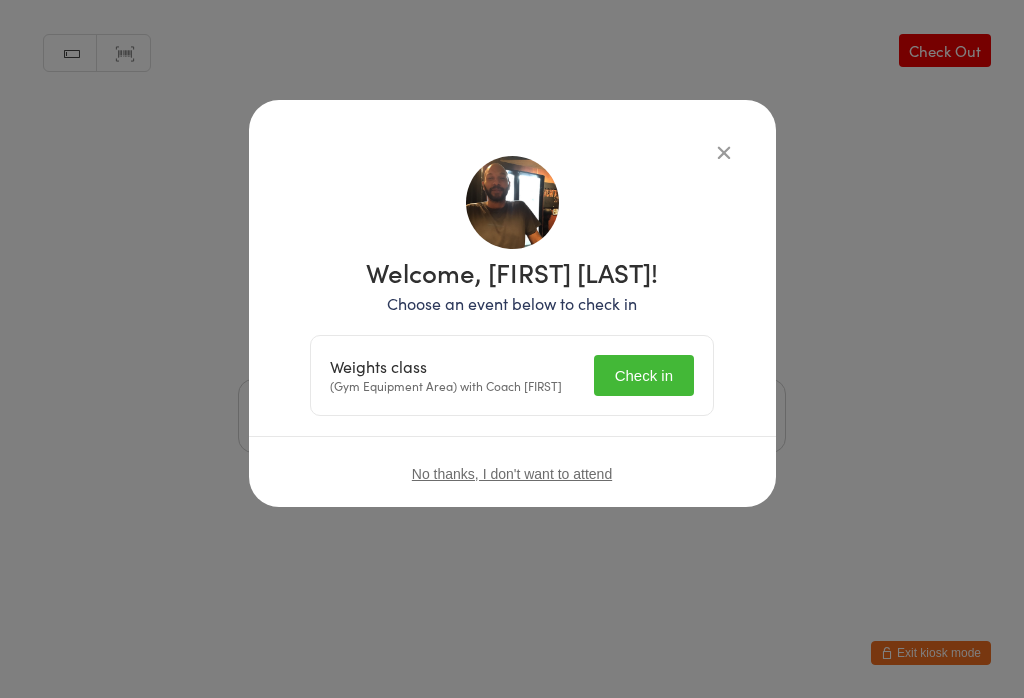 click on "Check in" at bounding box center (644, 375) 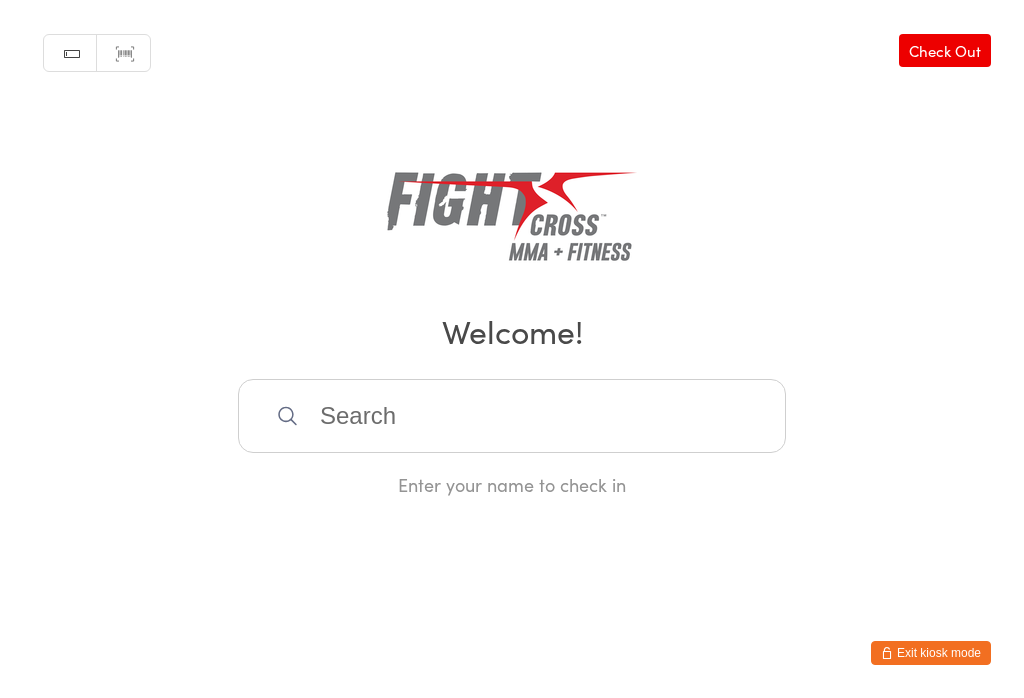 click at bounding box center [512, 416] 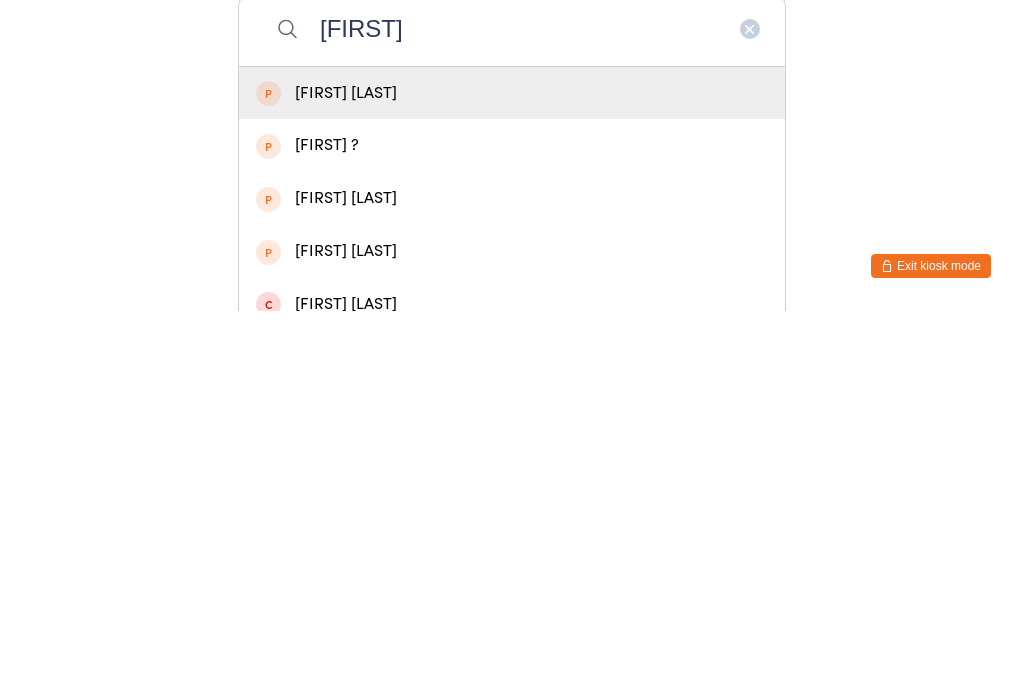 type on "Zara" 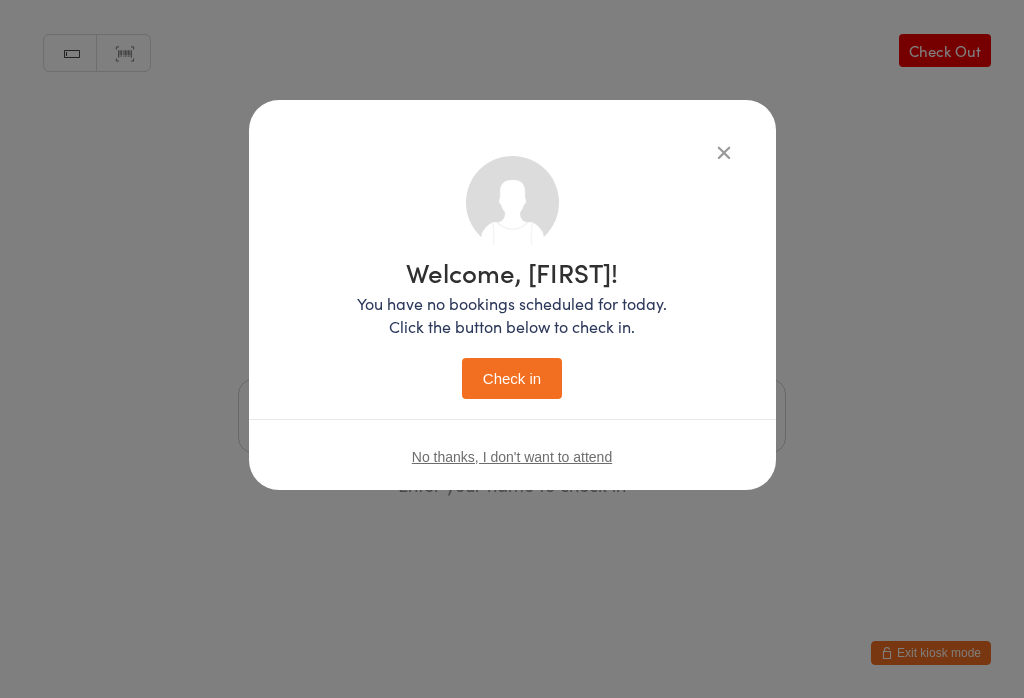 click on "Check in" at bounding box center [512, 378] 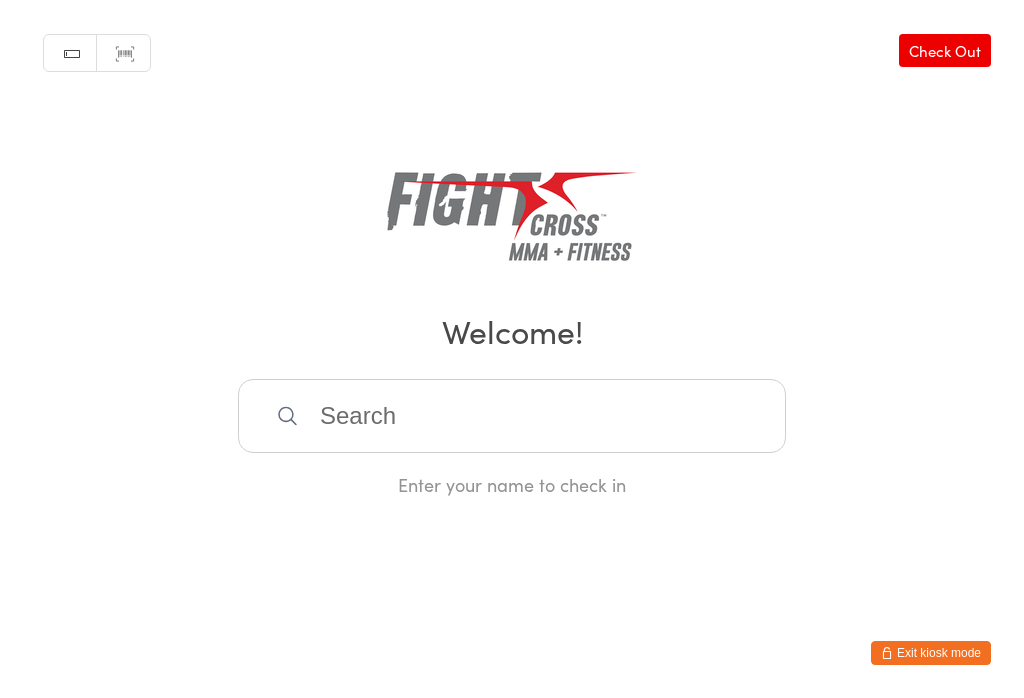 click at bounding box center (512, 416) 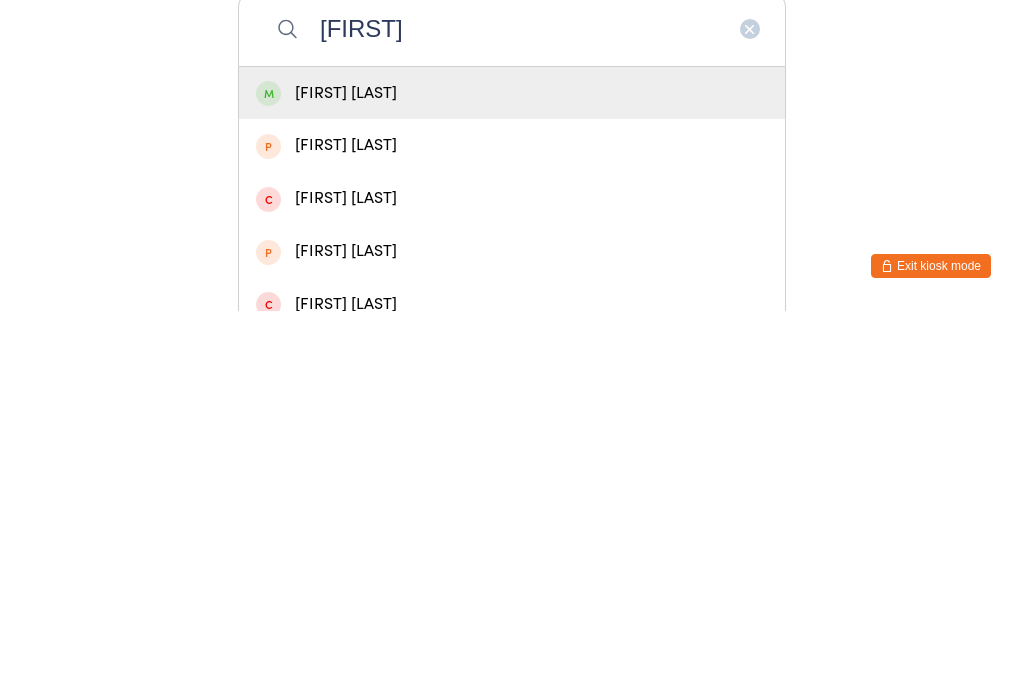 type on "Huds" 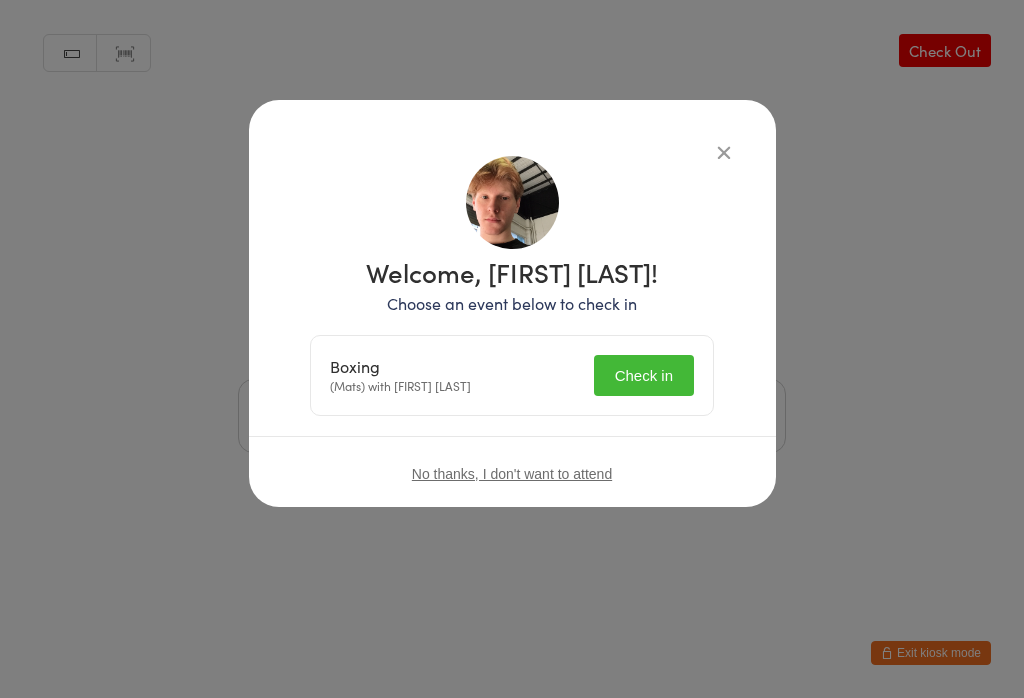 click on "Check in" at bounding box center [644, 375] 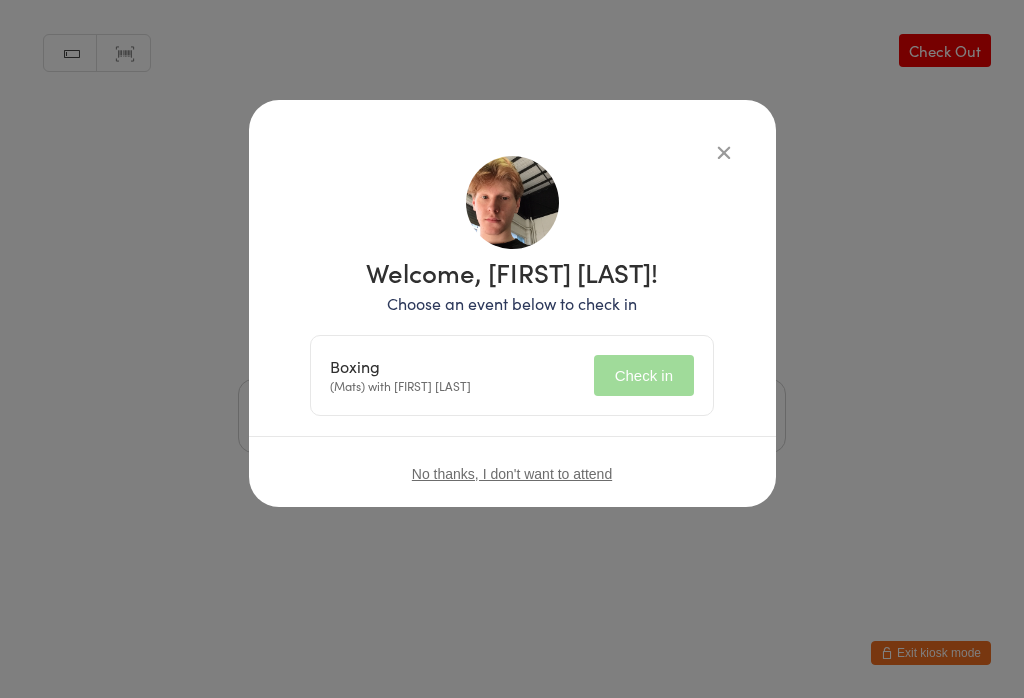 click at bounding box center (724, 152) 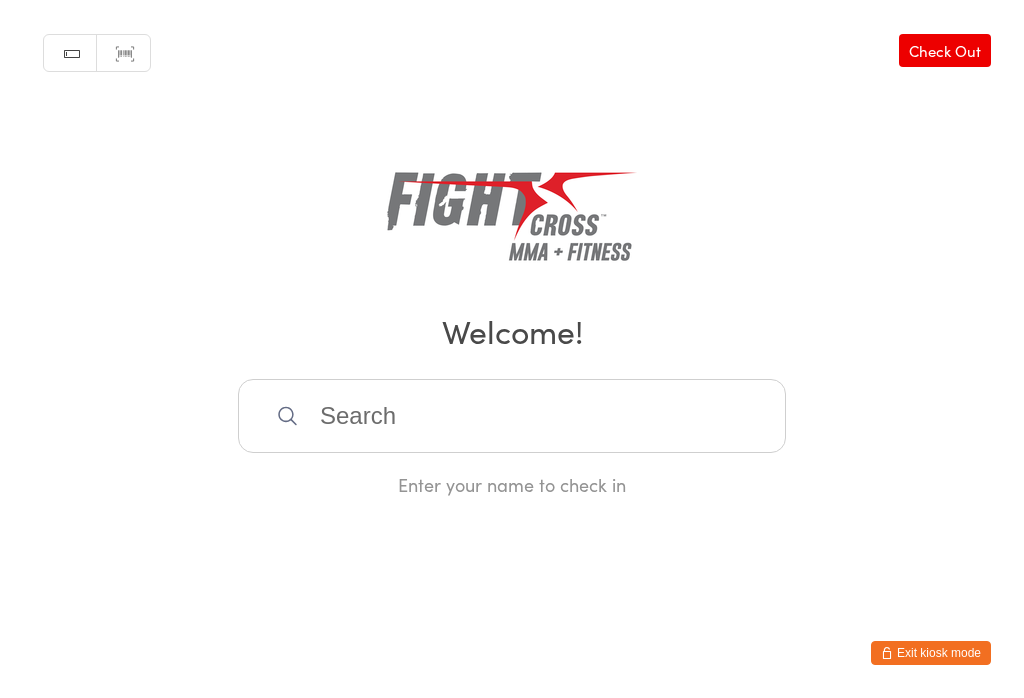 click at bounding box center (512, 416) 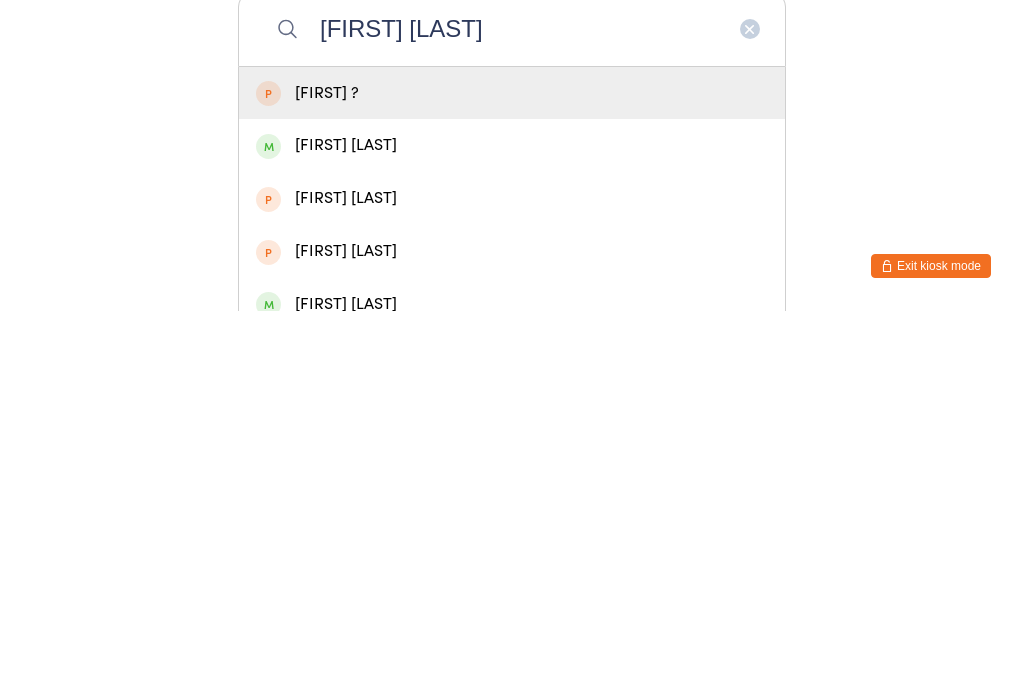 type on "Lachlan Mc" 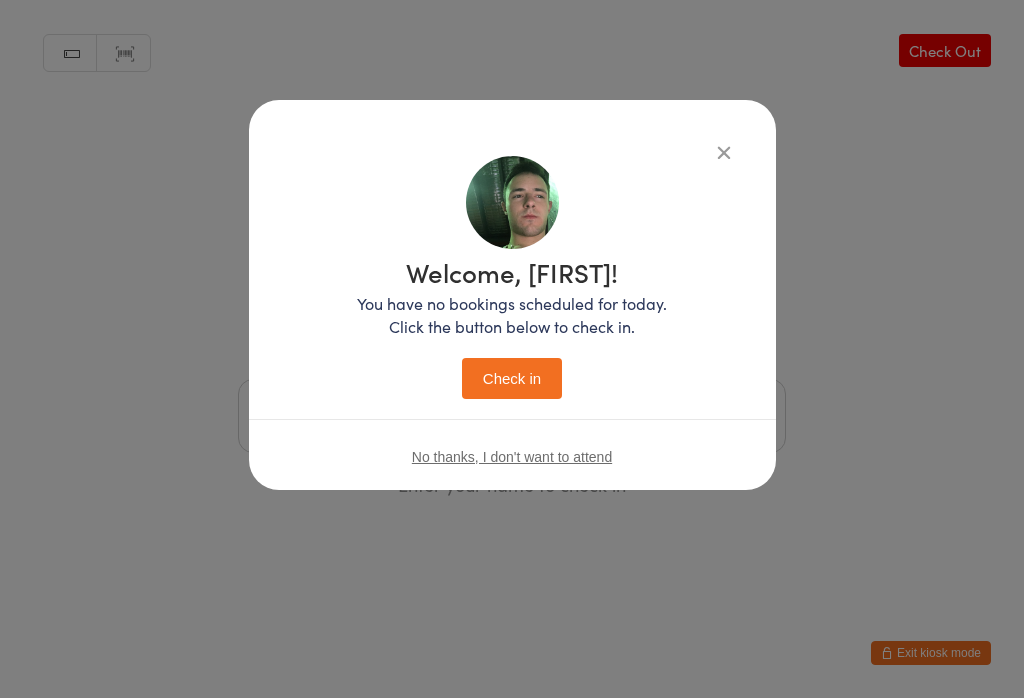 click on "Check in" at bounding box center (512, 378) 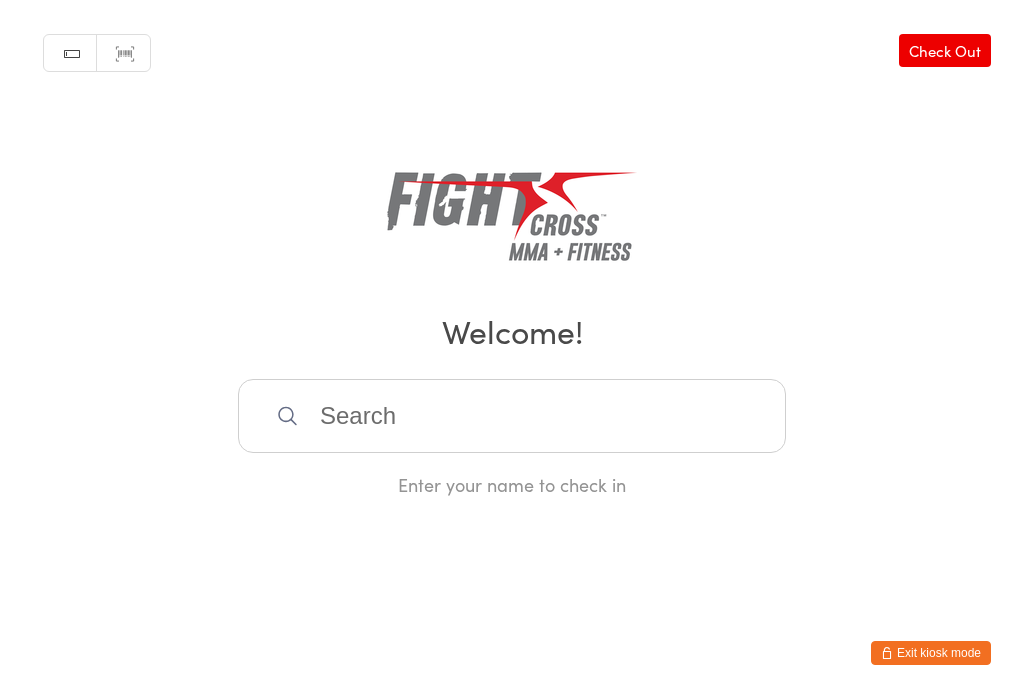 click at bounding box center [512, 416] 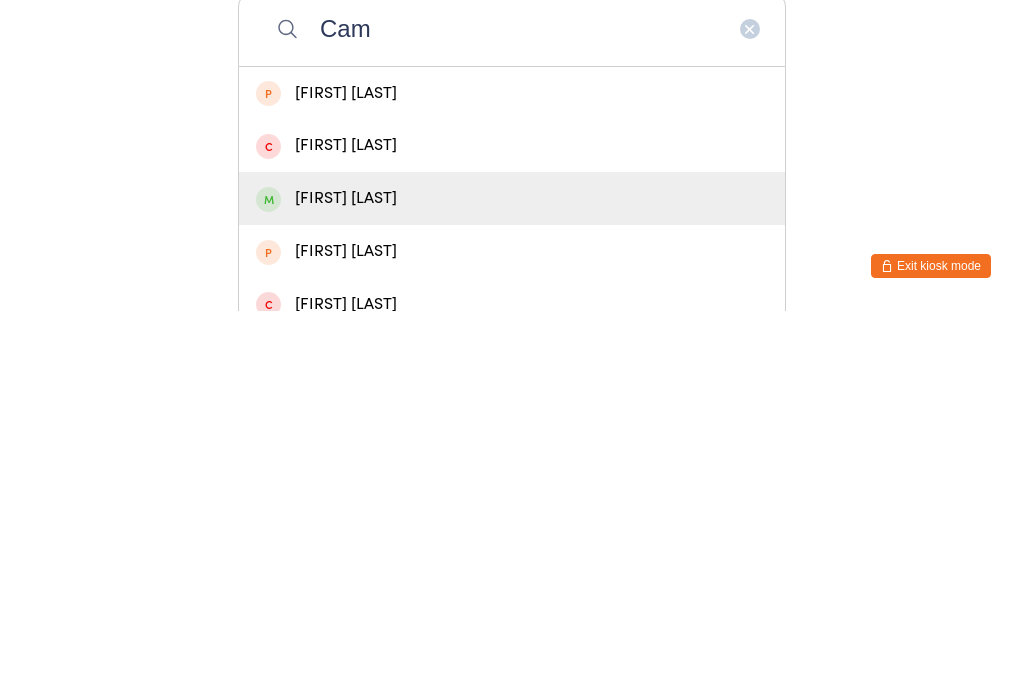 type on "Cam" 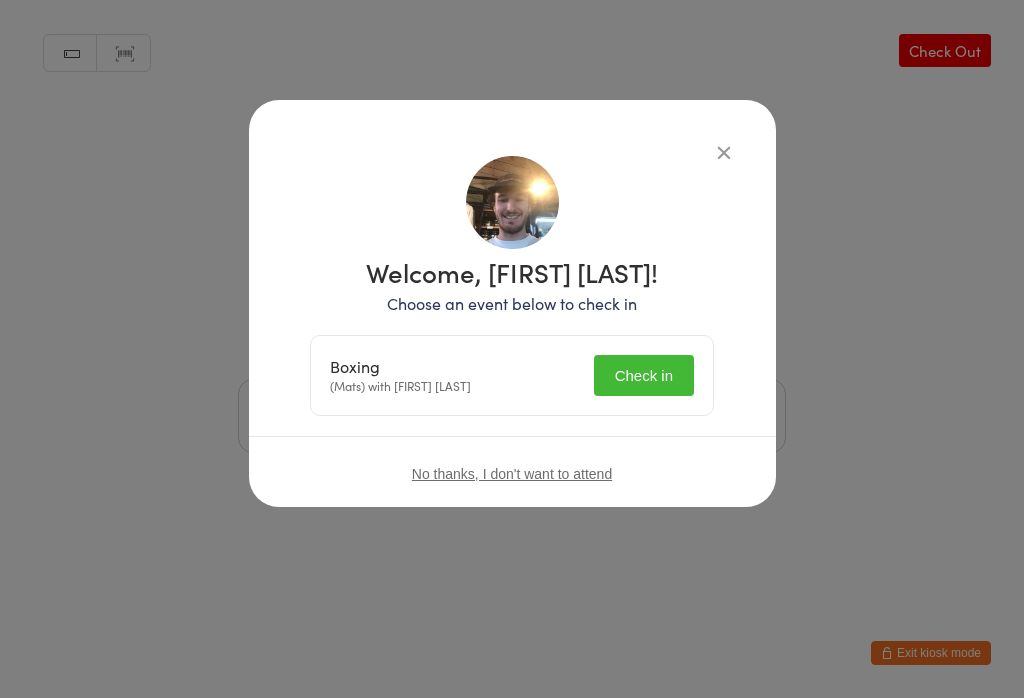 click on "Check in" at bounding box center [644, 375] 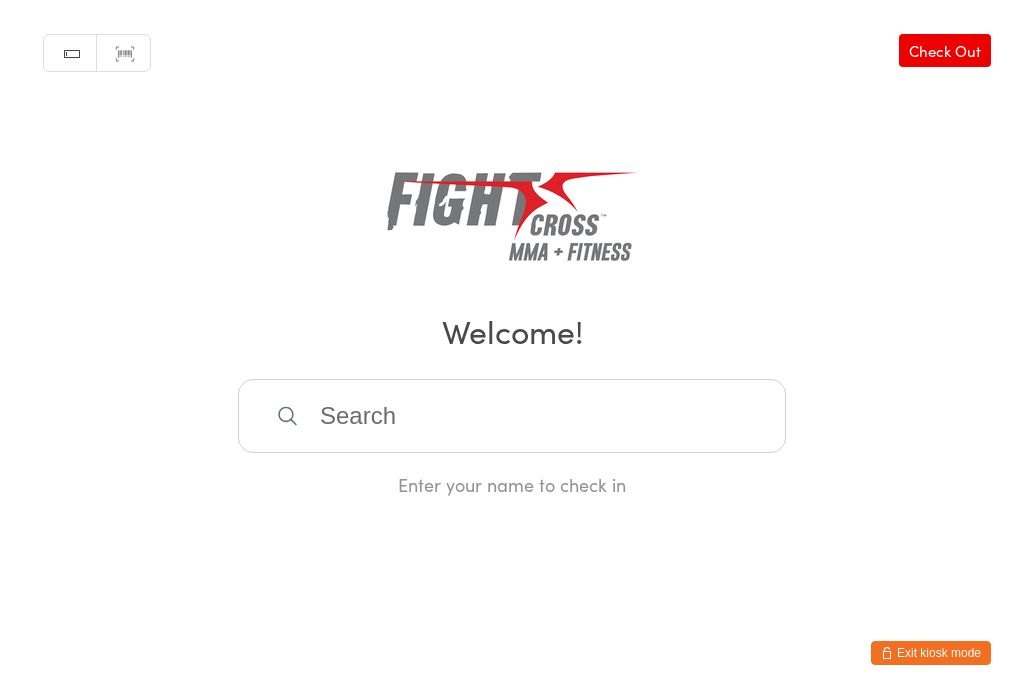 click at bounding box center [512, 416] 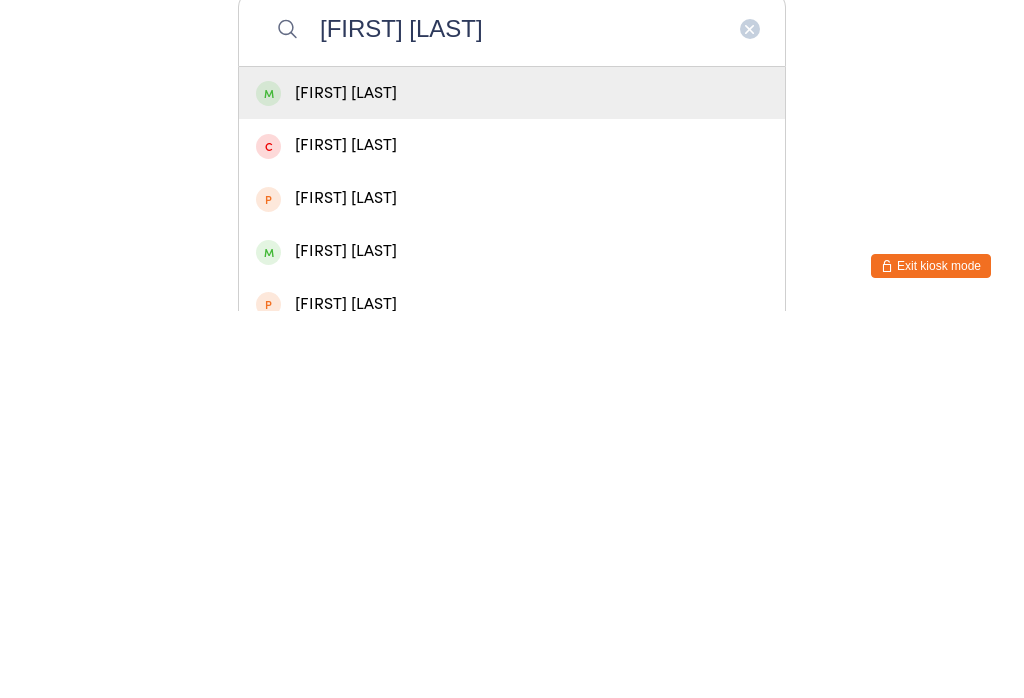 type on "Harrison log" 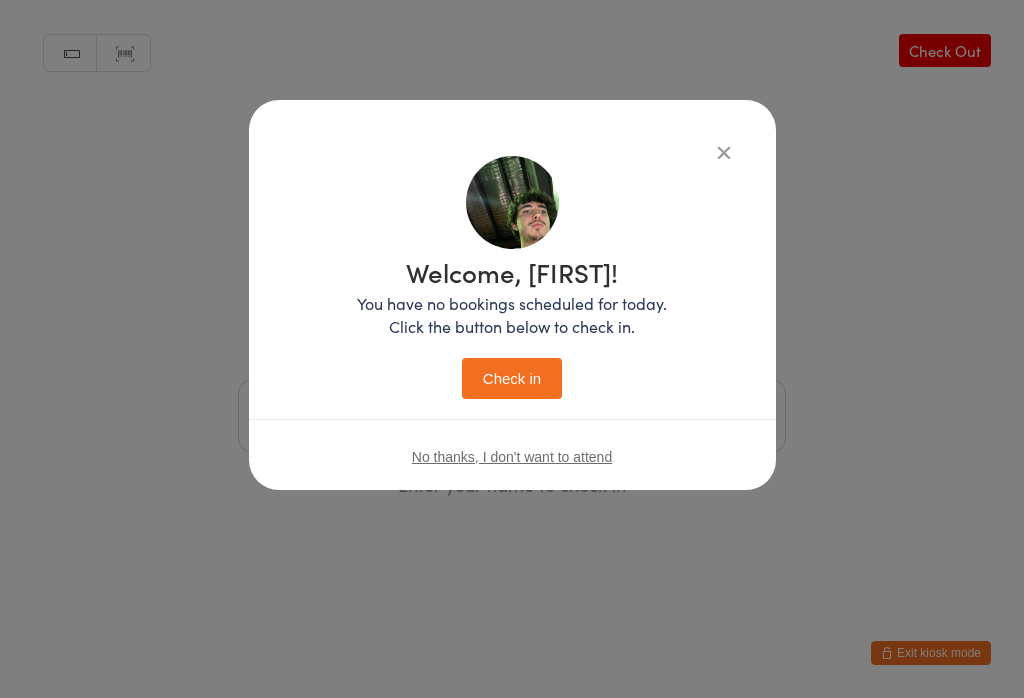click on "Check in" at bounding box center (512, 378) 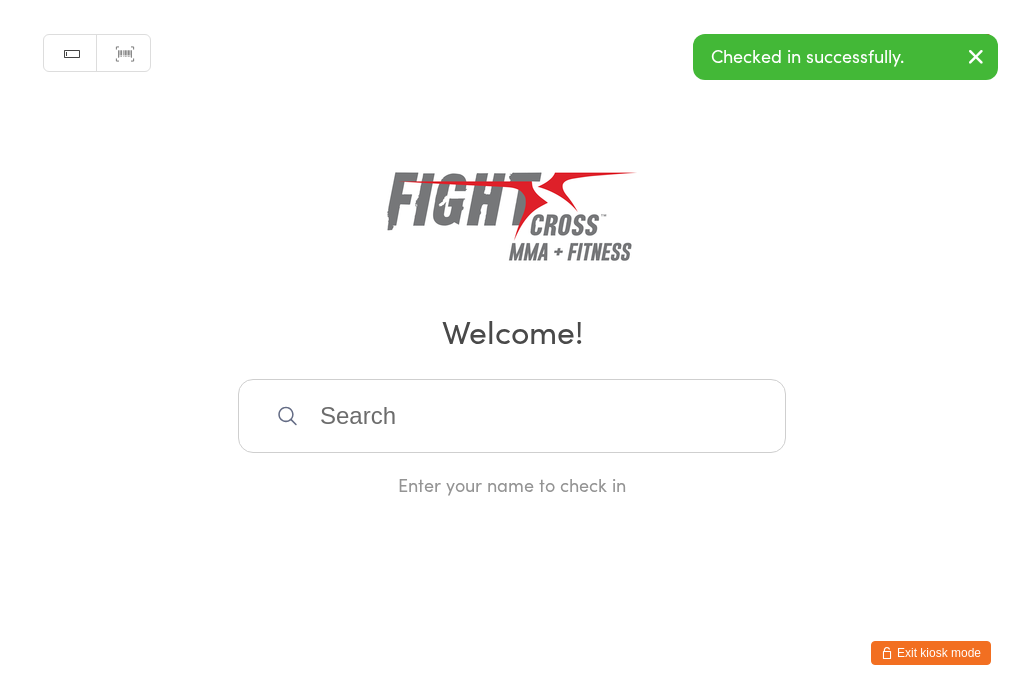 click on "Manual search Scanner input Check Out Welcome! Enter your name to check in" at bounding box center (512, 248) 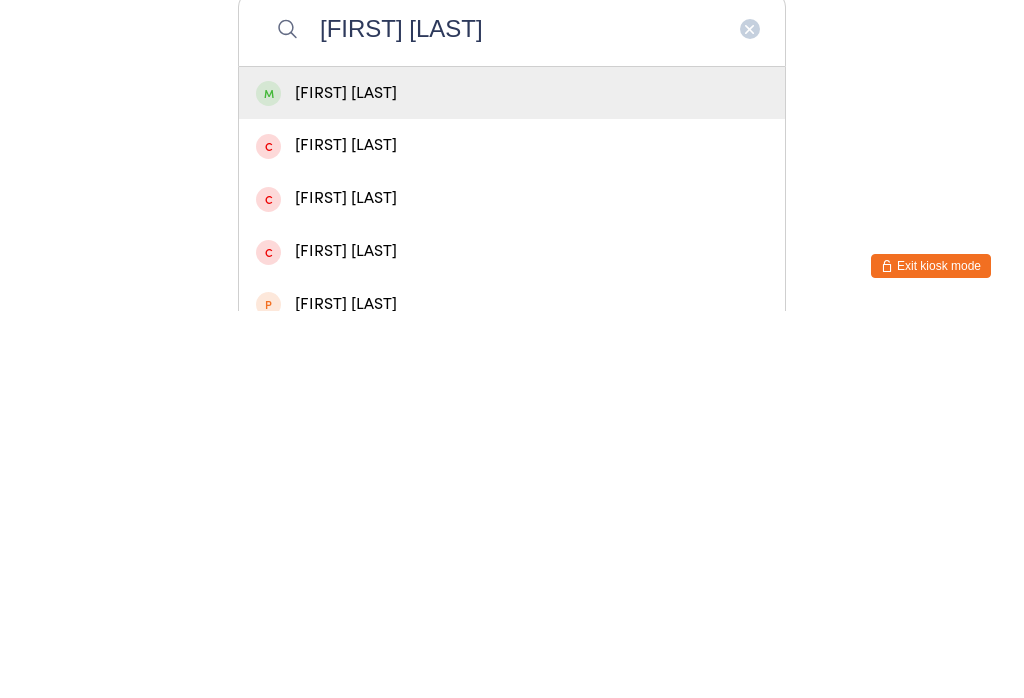type on "William logan" 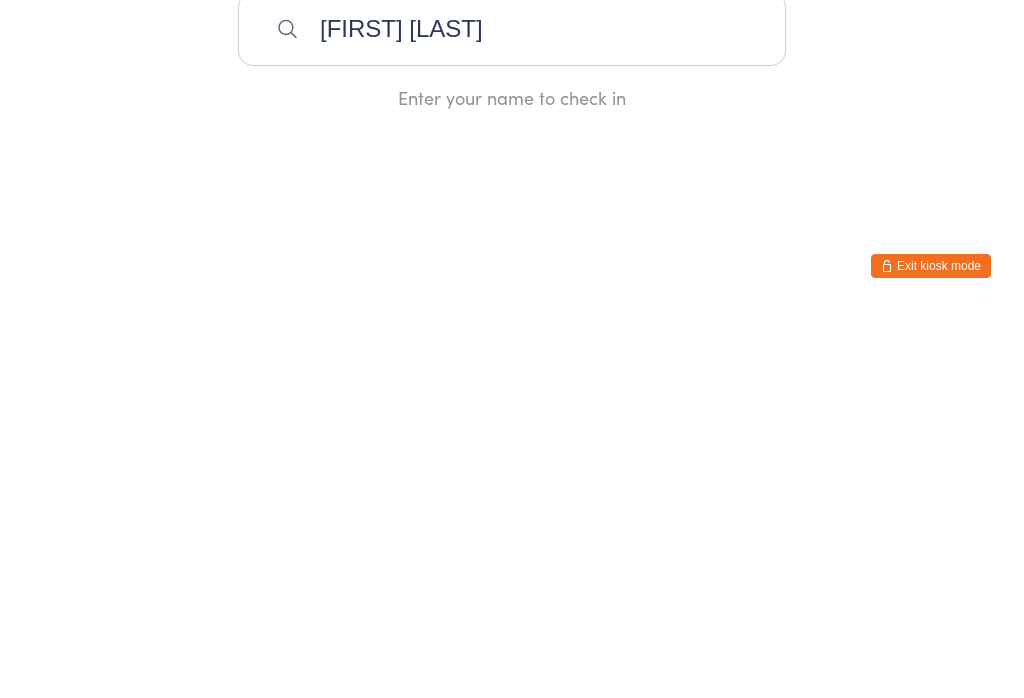 type 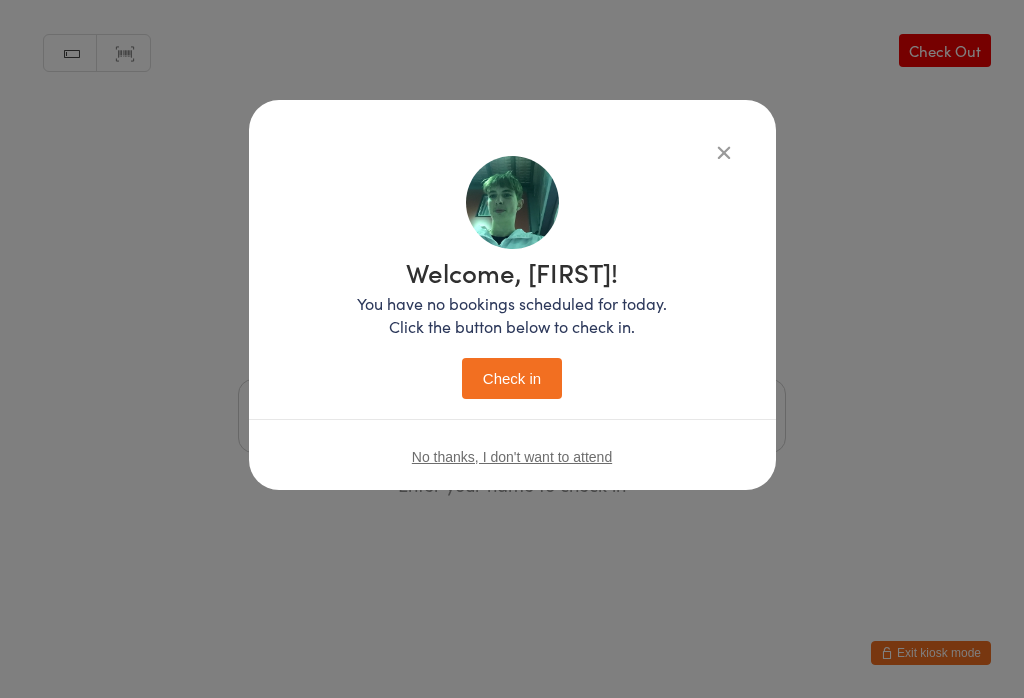 click on "Check in" at bounding box center (512, 378) 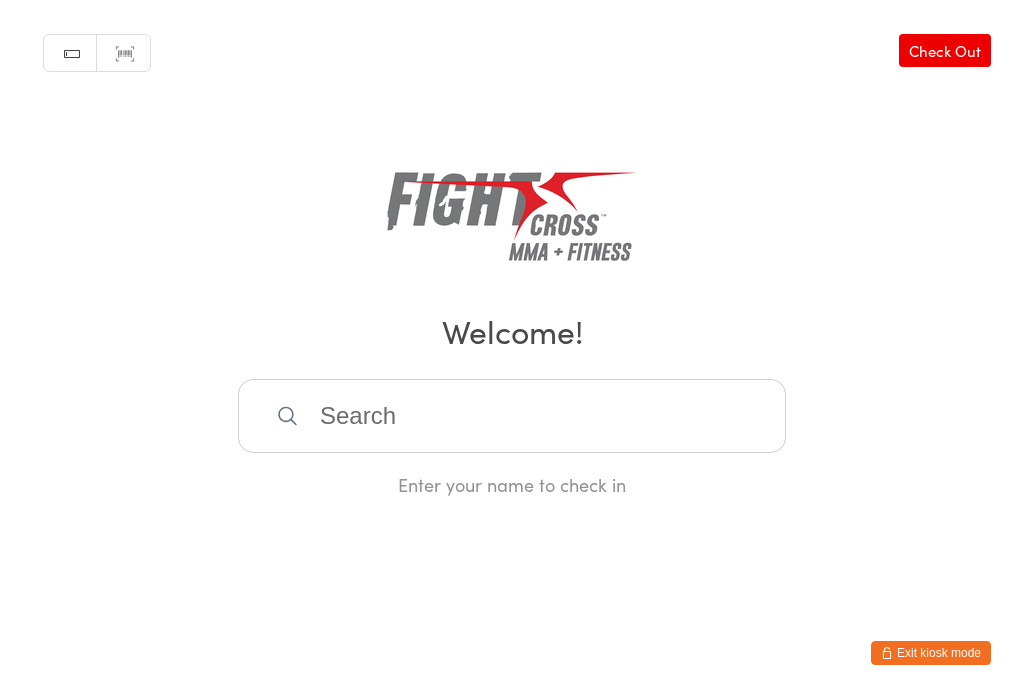 click on "Exit kiosk mode" at bounding box center [931, 653] 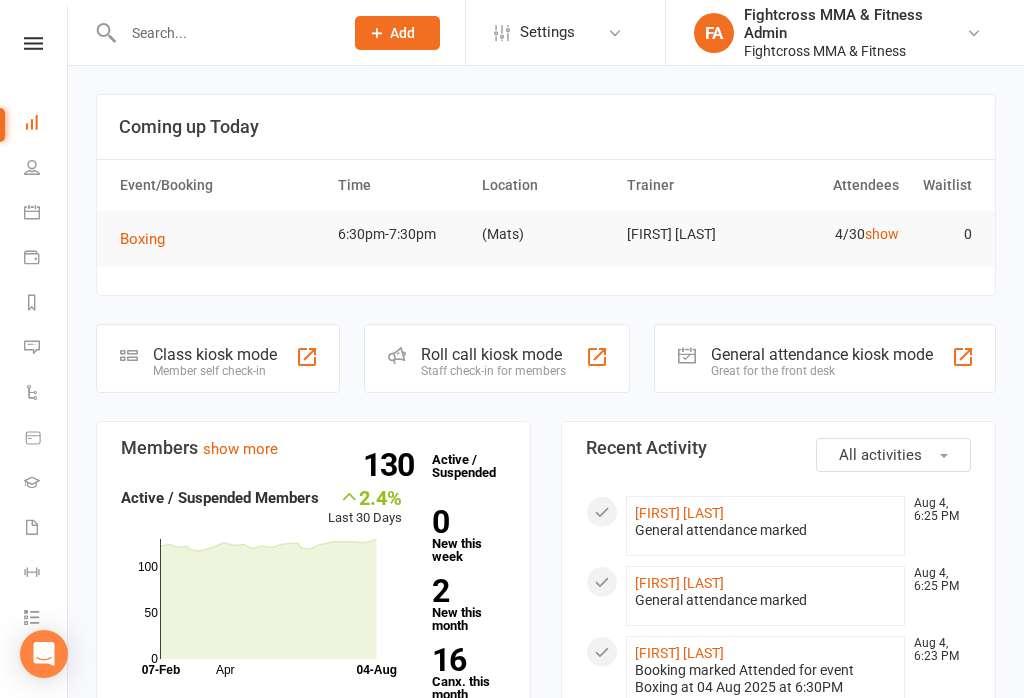 scroll, scrollTop: 0, scrollLeft: 0, axis: both 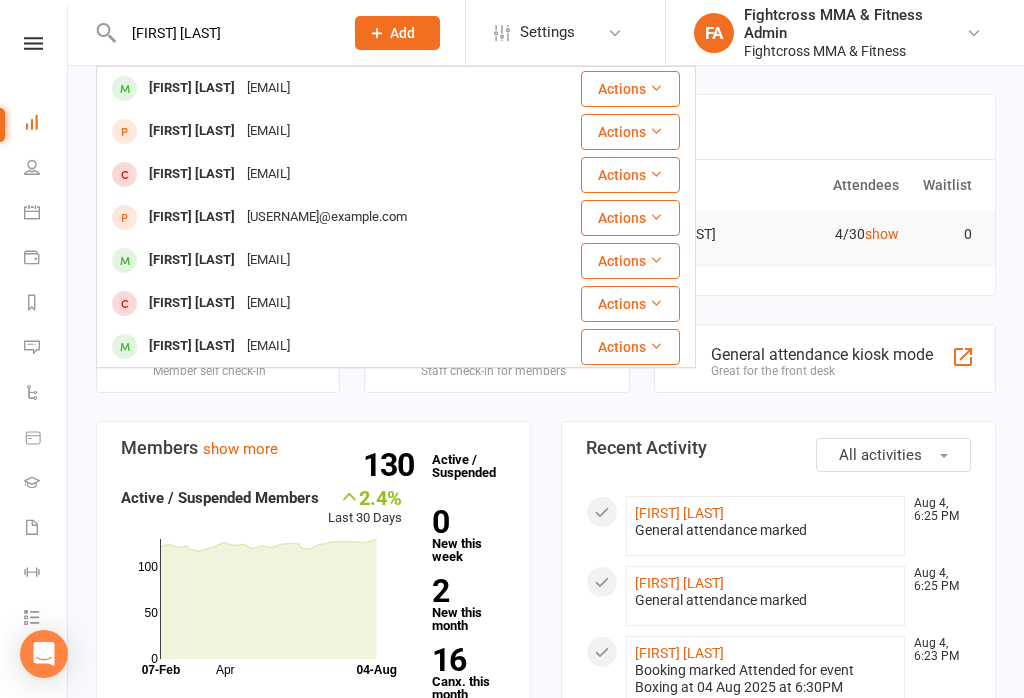 type on "[FIRST] [LAST]" 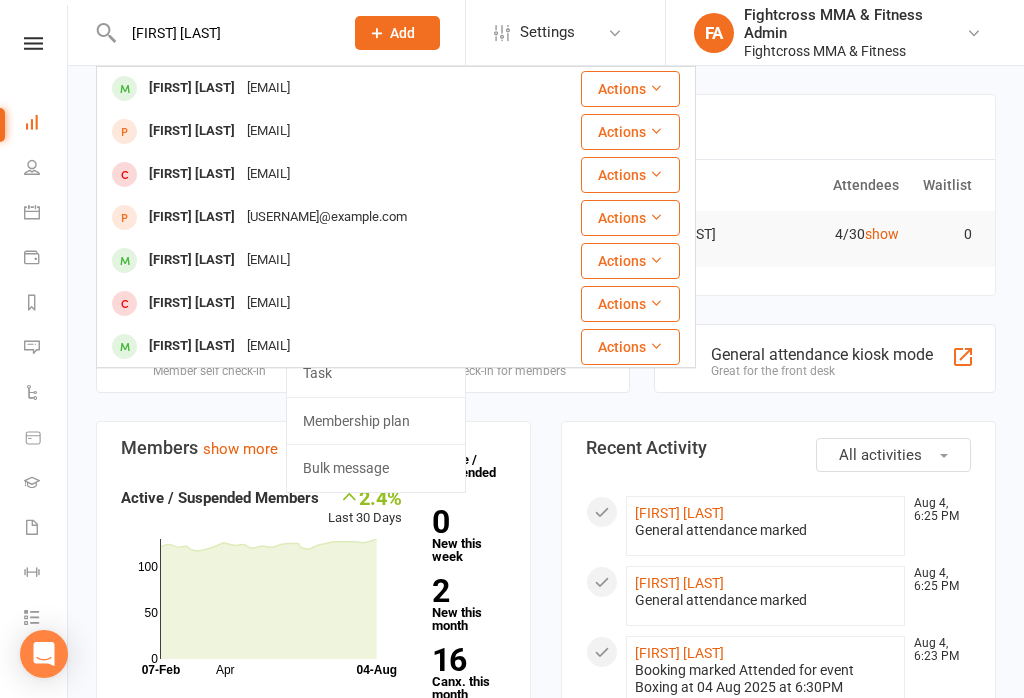 type 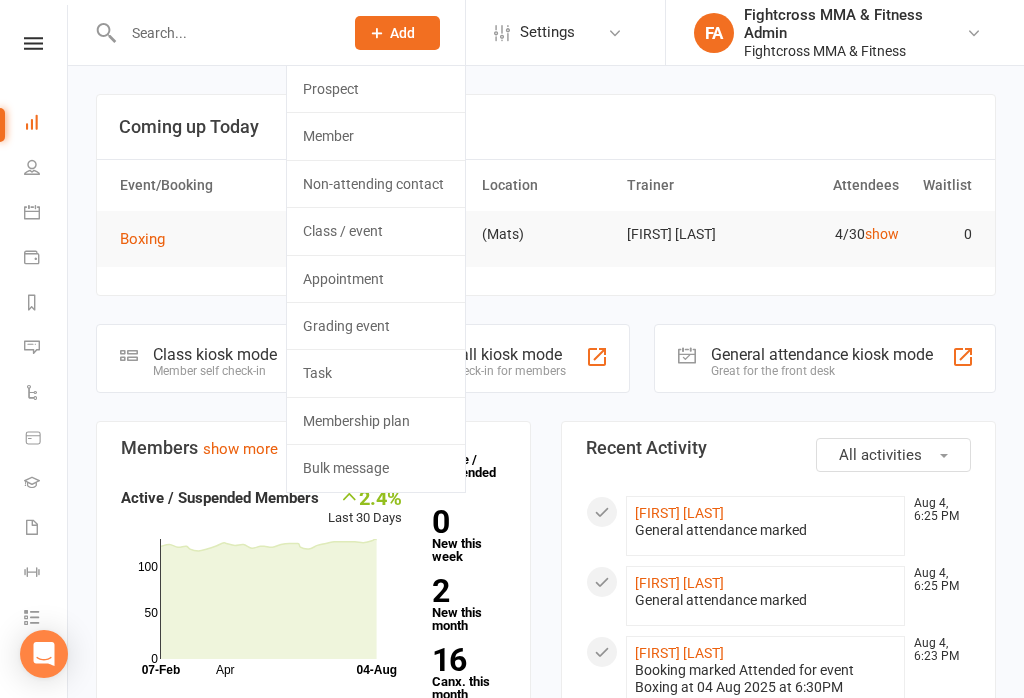 click on "Prospect" 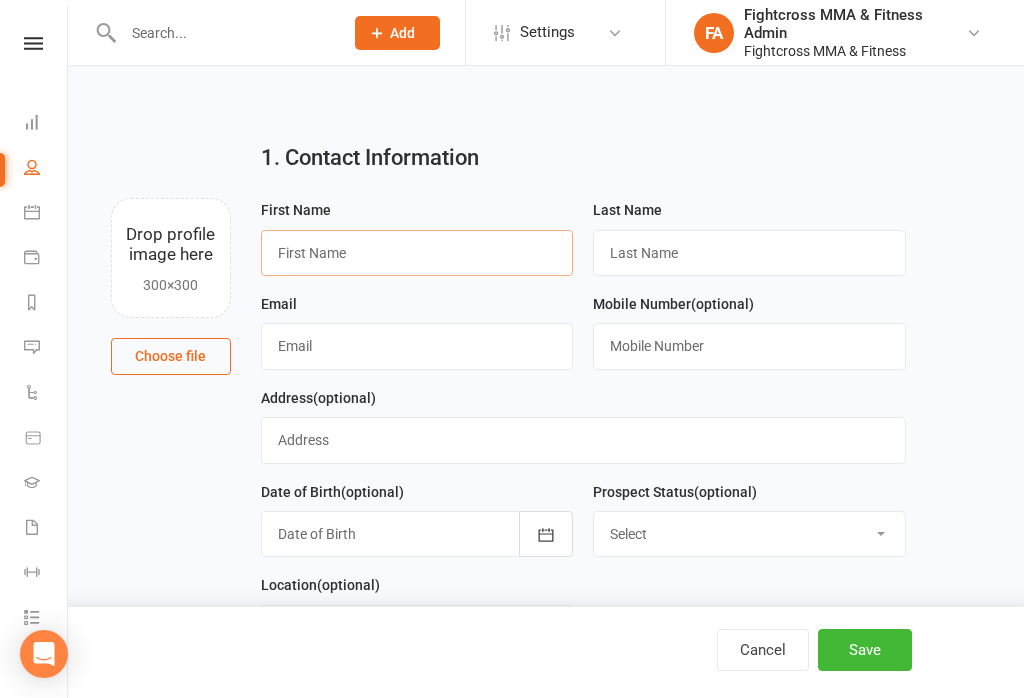 click at bounding box center (417, 253) 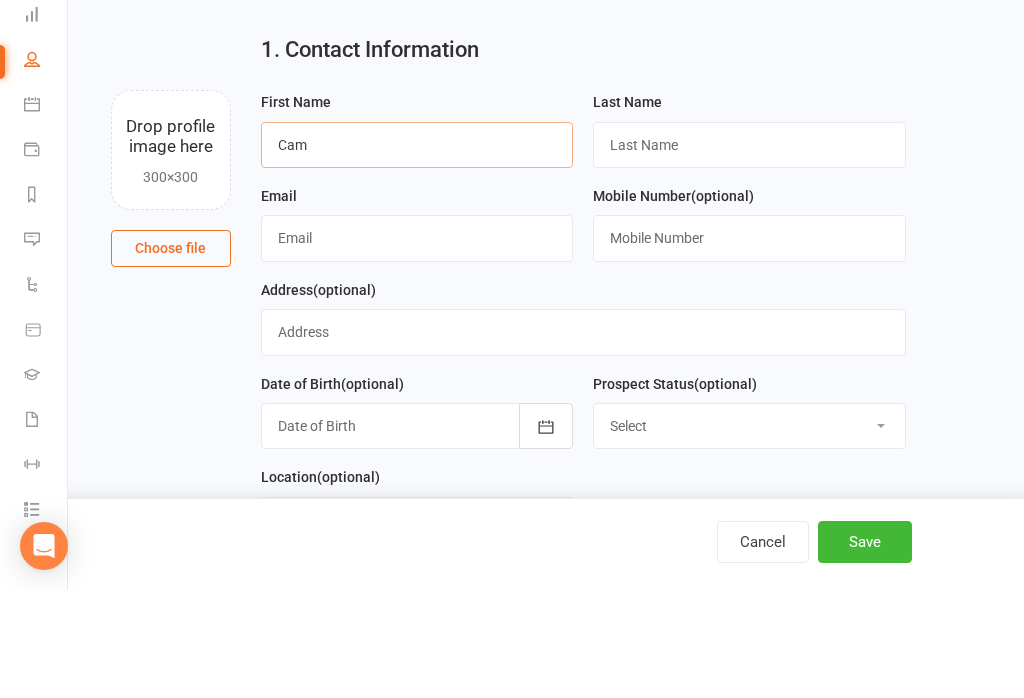 type on "Cam" 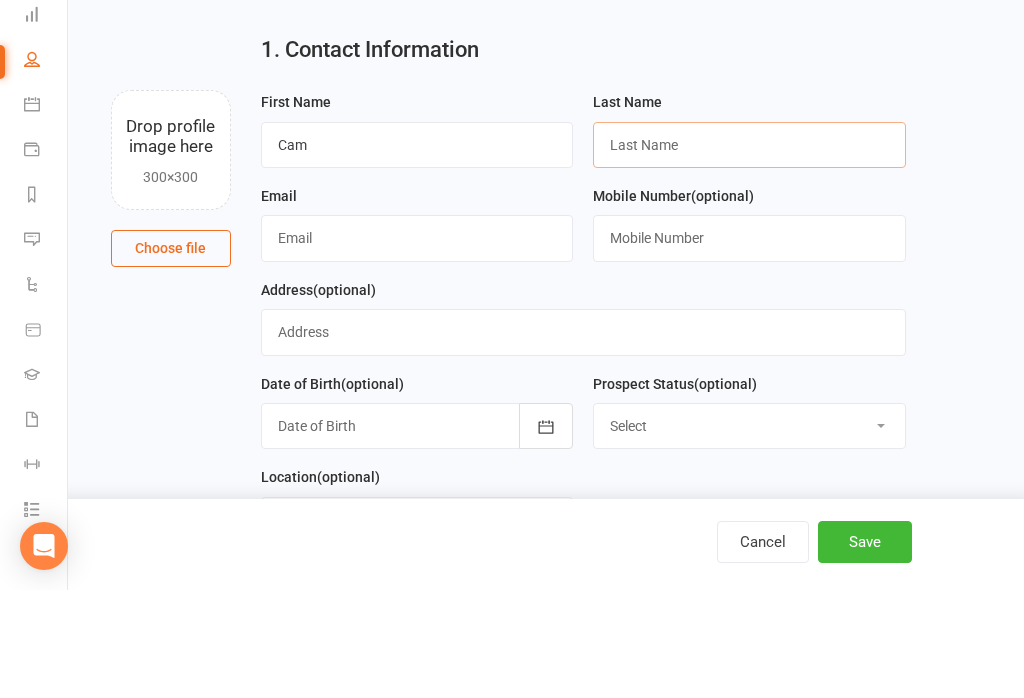 click at bounding box center [749, 253] 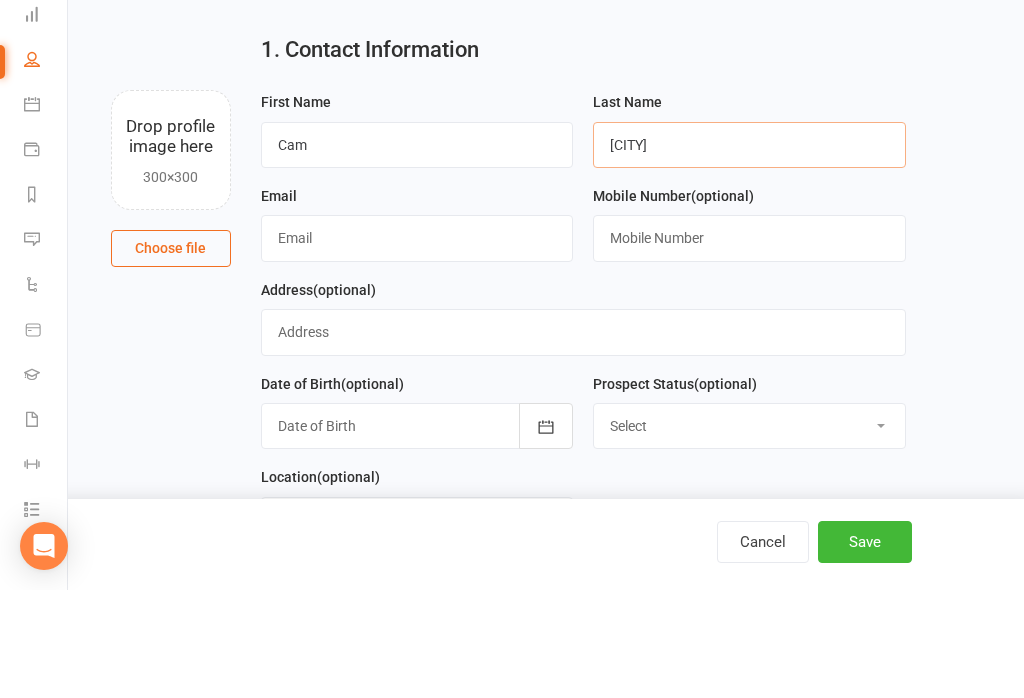 type on "Hobart" 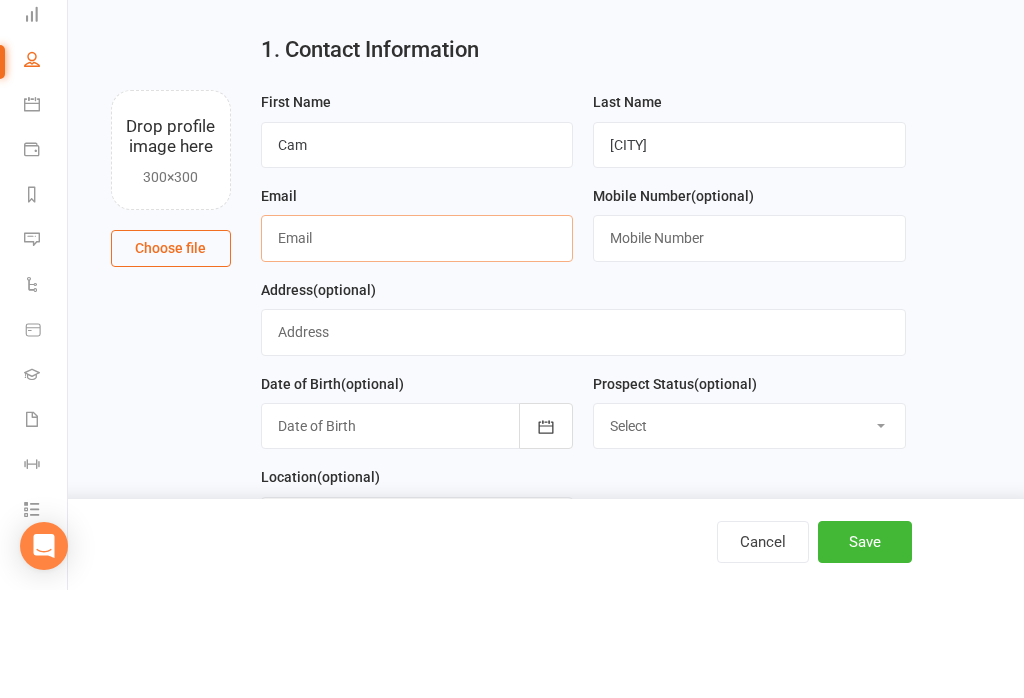 click at bounding box center (417, 346) 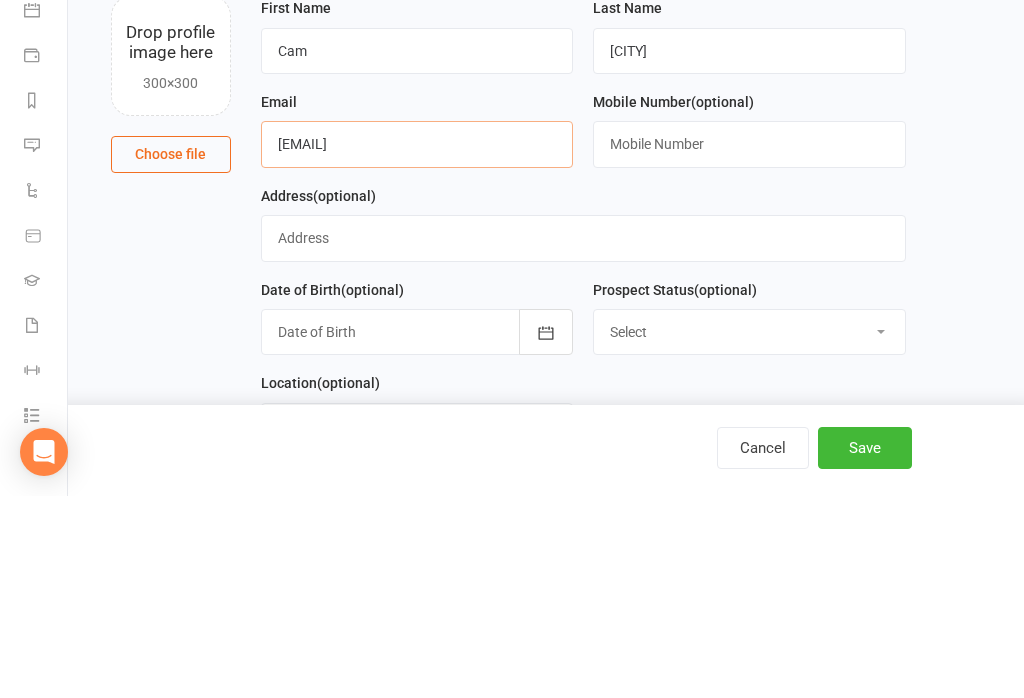 type on "Camhobart3@gmail.com" 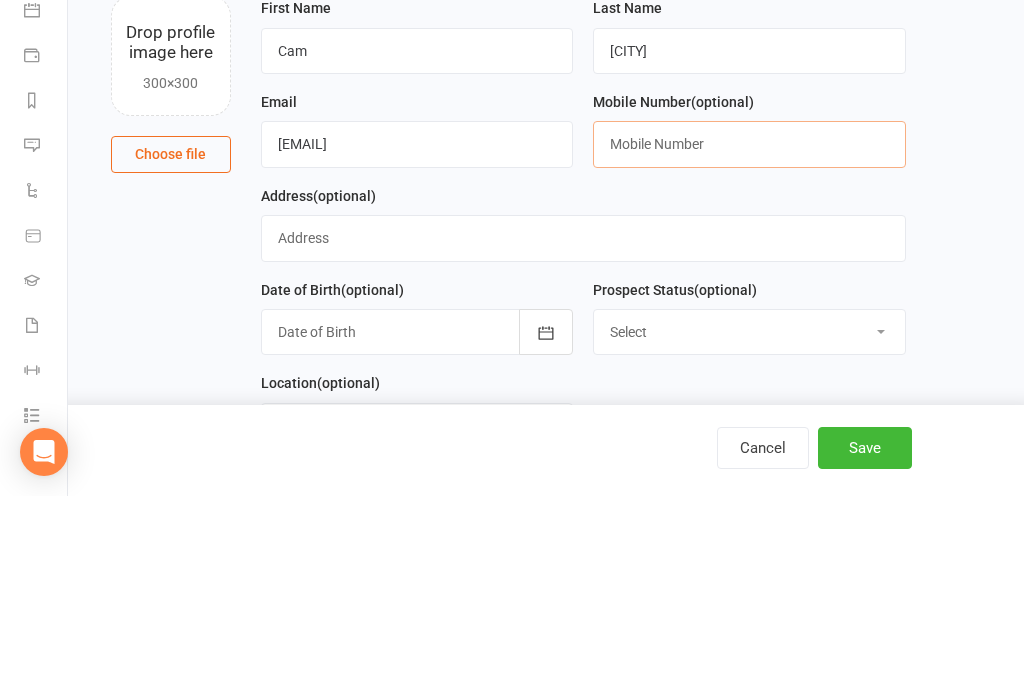 click at bounding box center [749, 346] 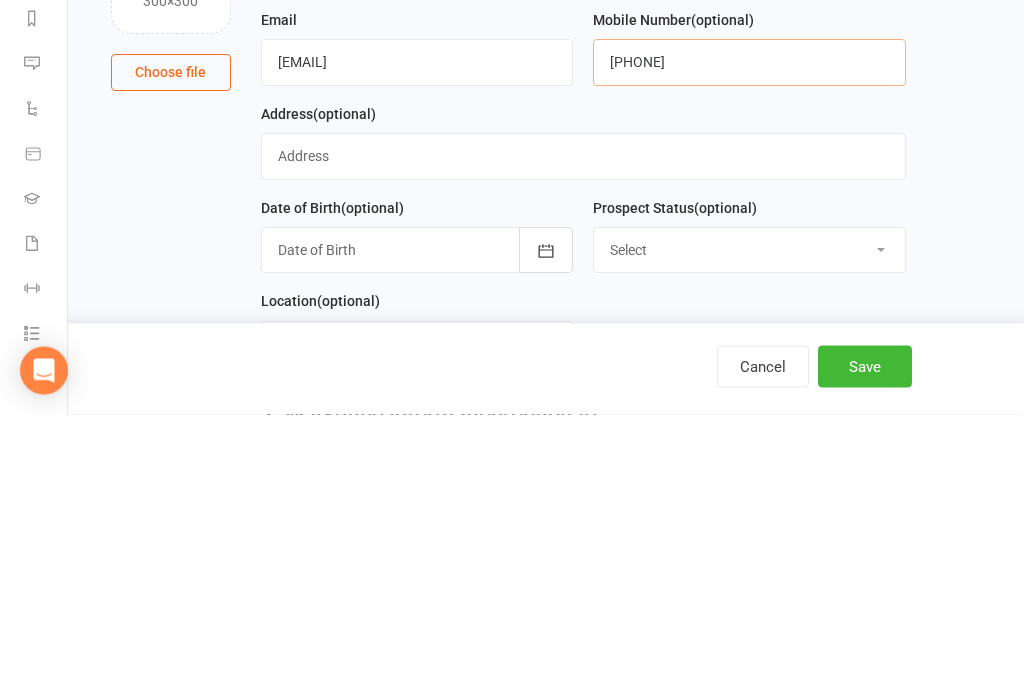 type on "0490799686" 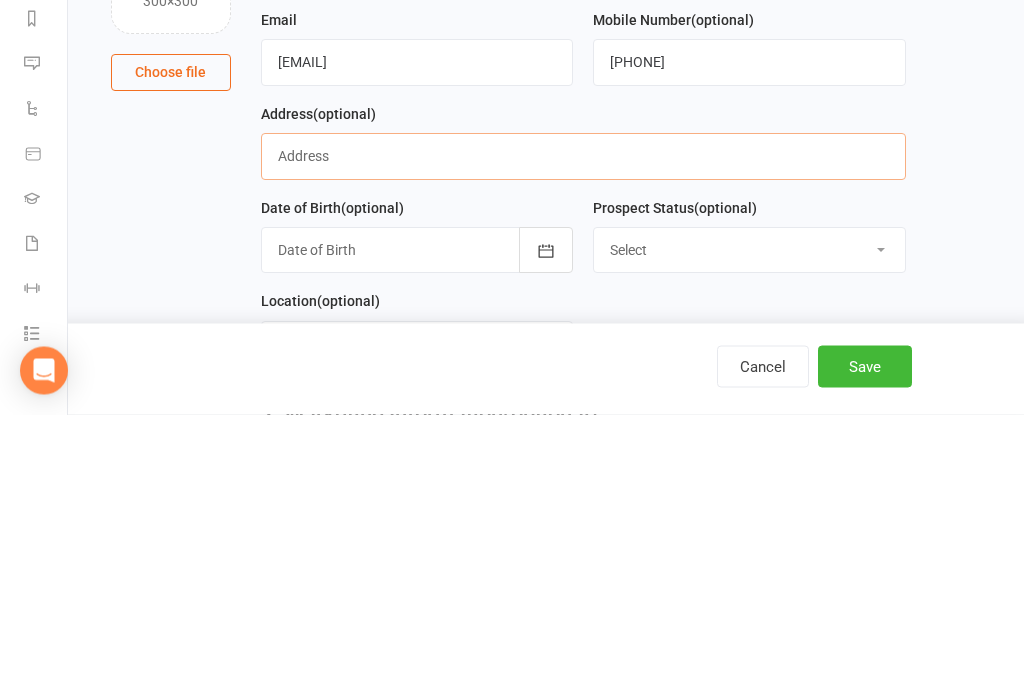 click at bounding box center [583, 440] 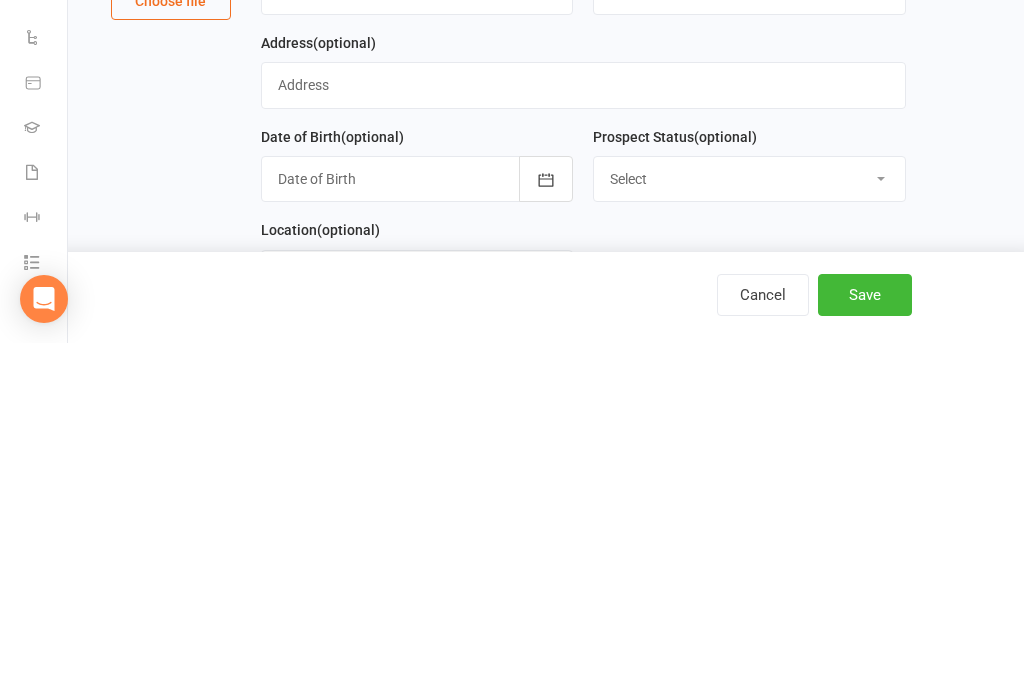 click at bounding box center (417, 534) 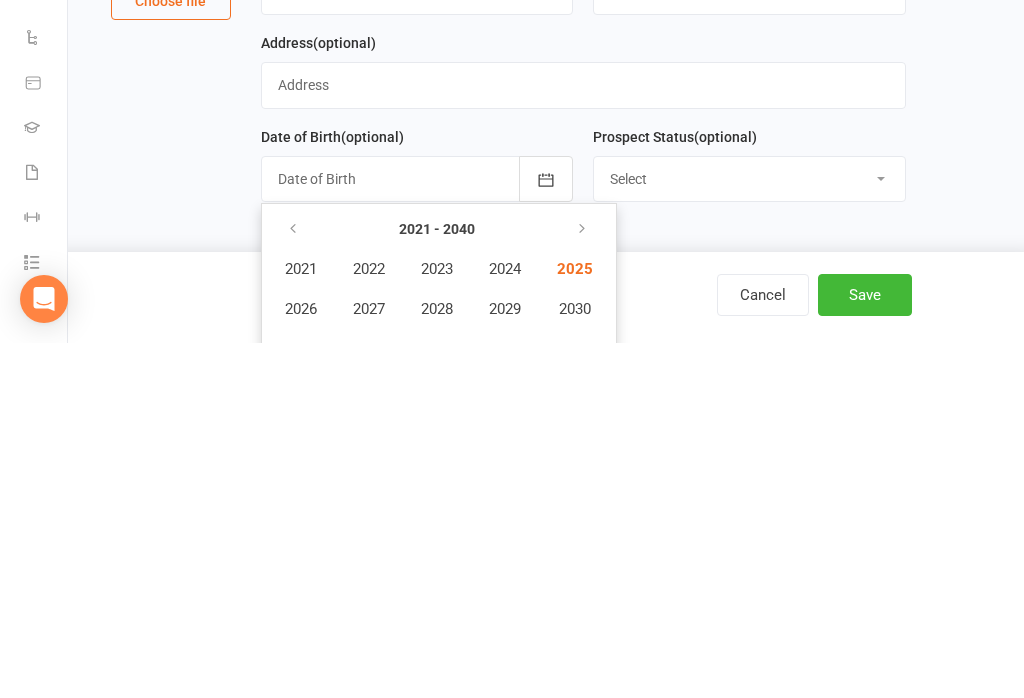 scroll, scrollTop: 310, scrollLeft: 0, axis: vertical 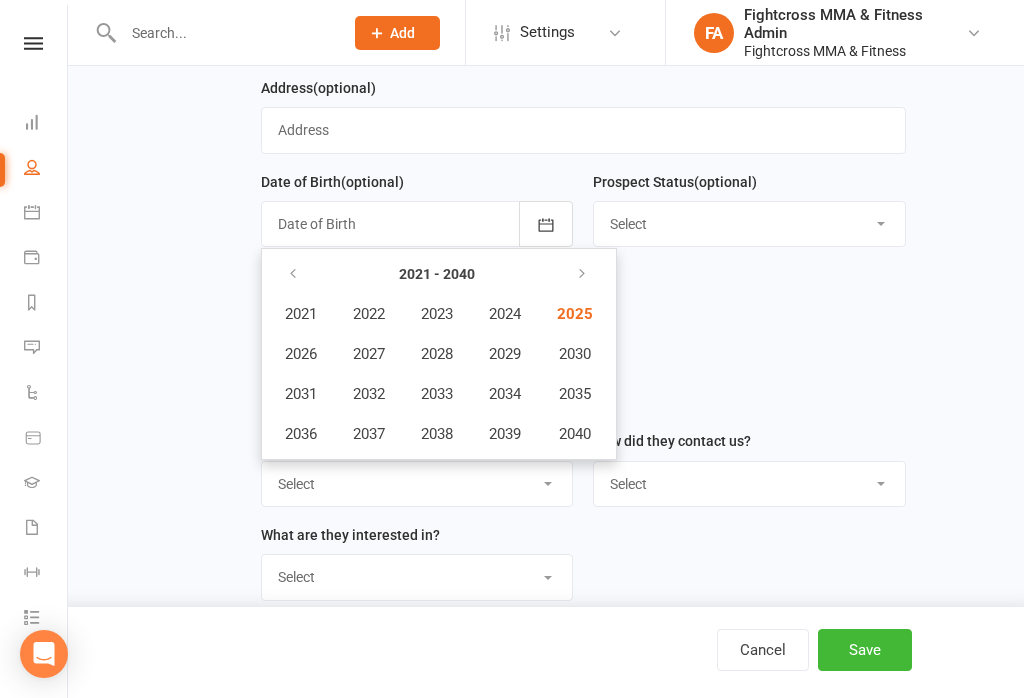 click at bounding box center (294, 274) 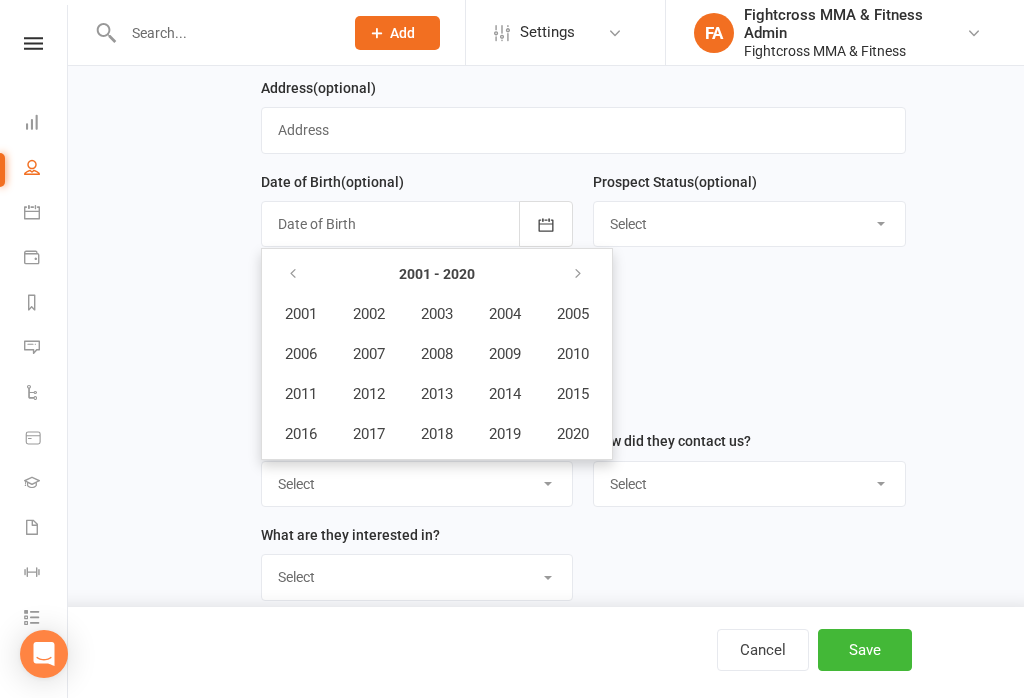 click on "2005" at bounding box center [573, 314] 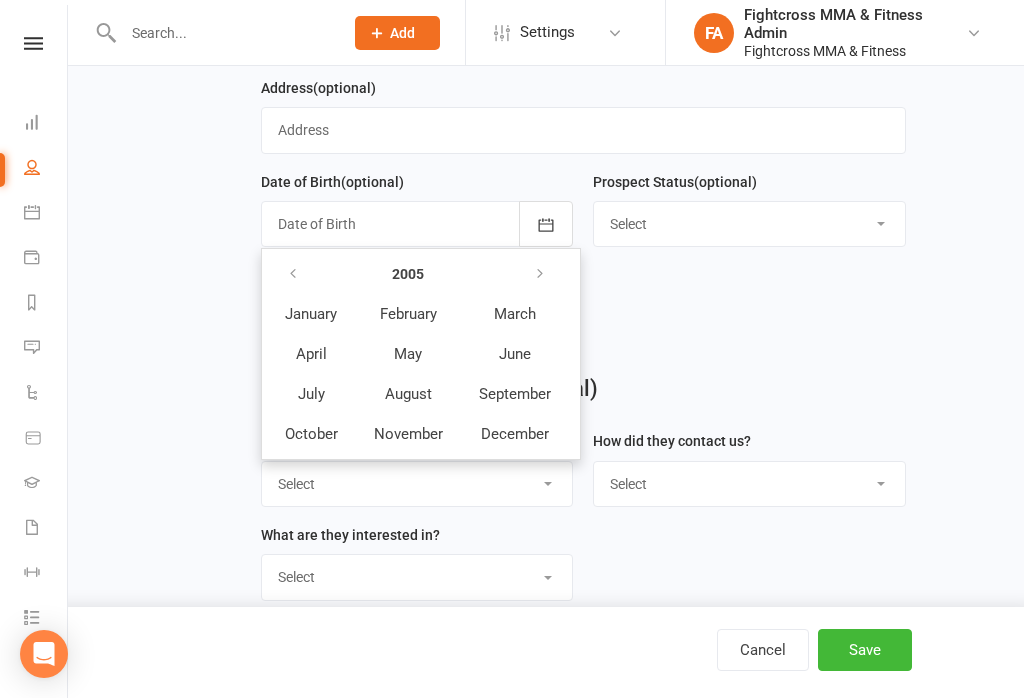 click on "July" at bounding box center [311, 394] 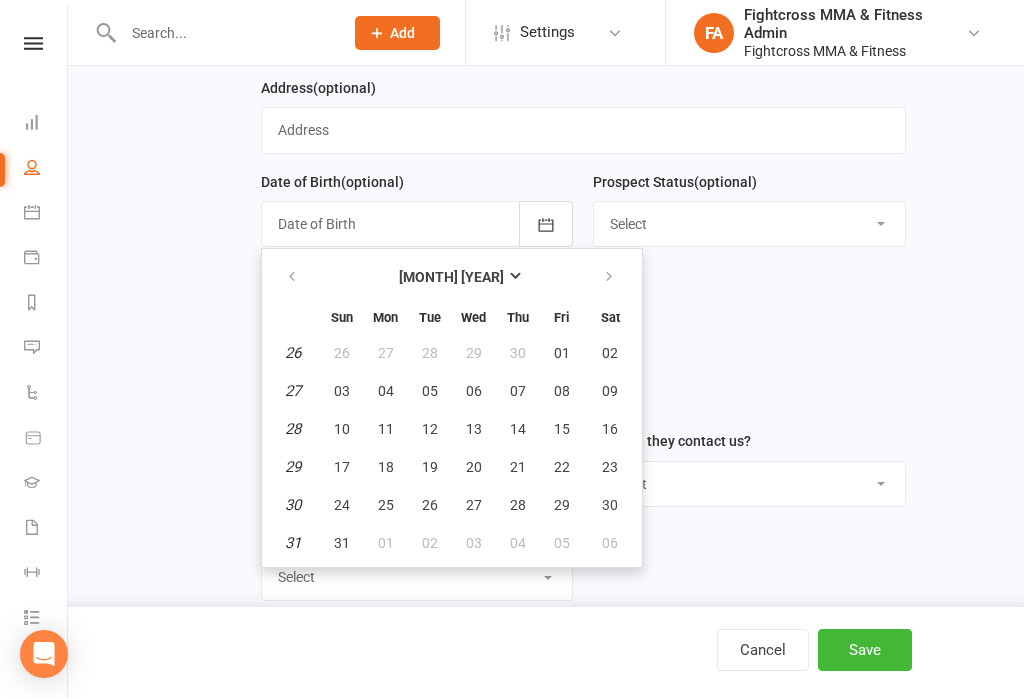 click on "13" at bounding box center (474, 429) 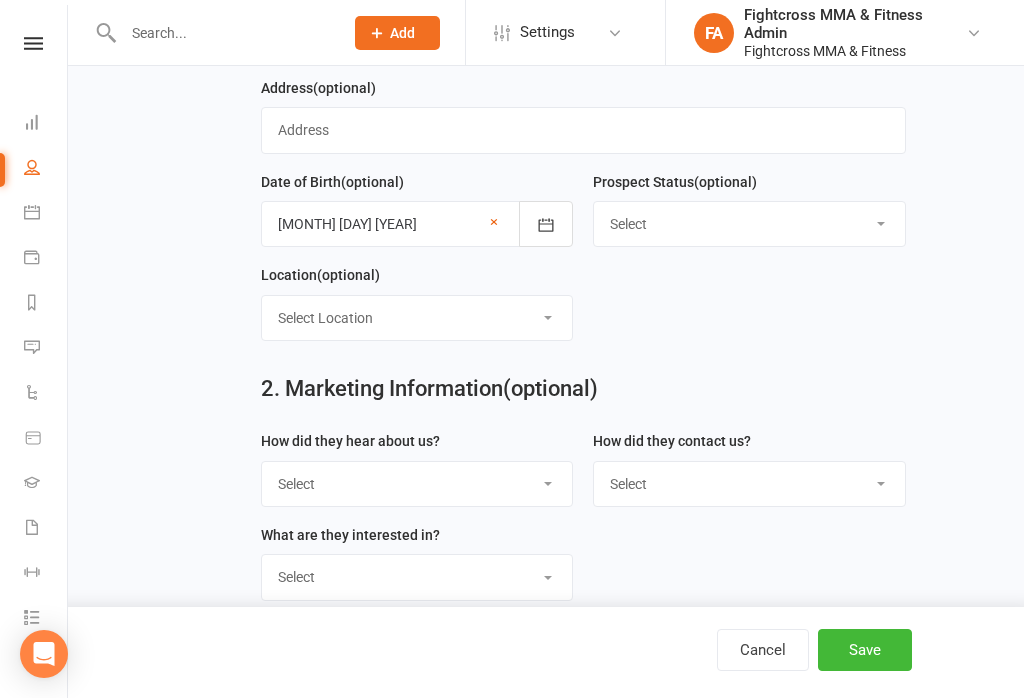 click on "Select Initial Contact Follow-up Call Follow-up Email Almost Ready Not Ready Not interested" at bounding box center [749, 224] 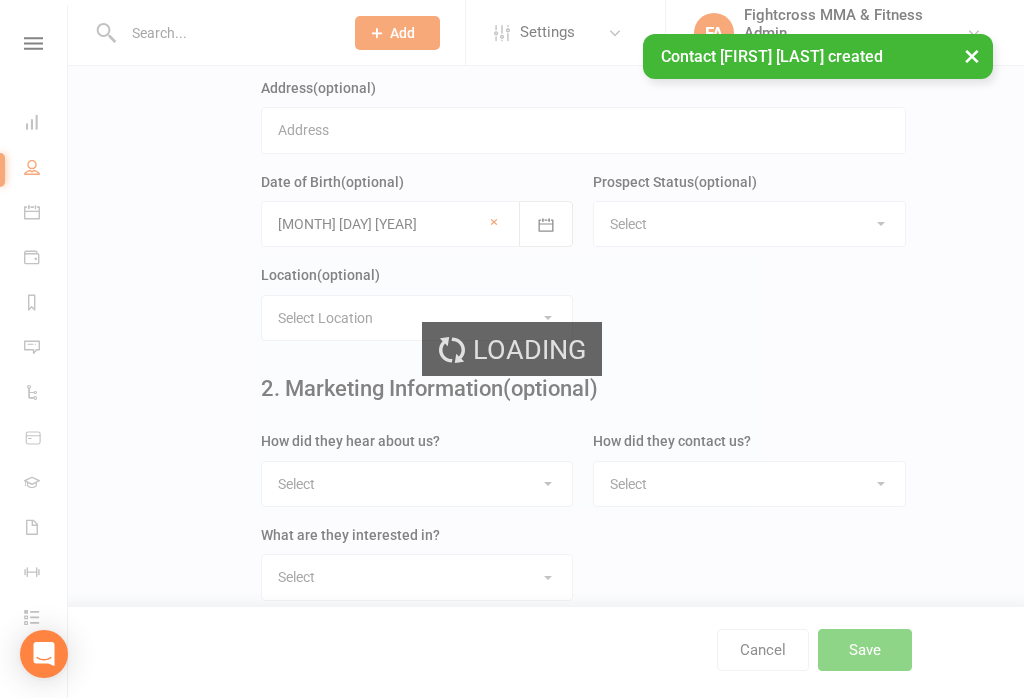 scroll, scrollTop: 0, scrollLeft: 0, axis: both 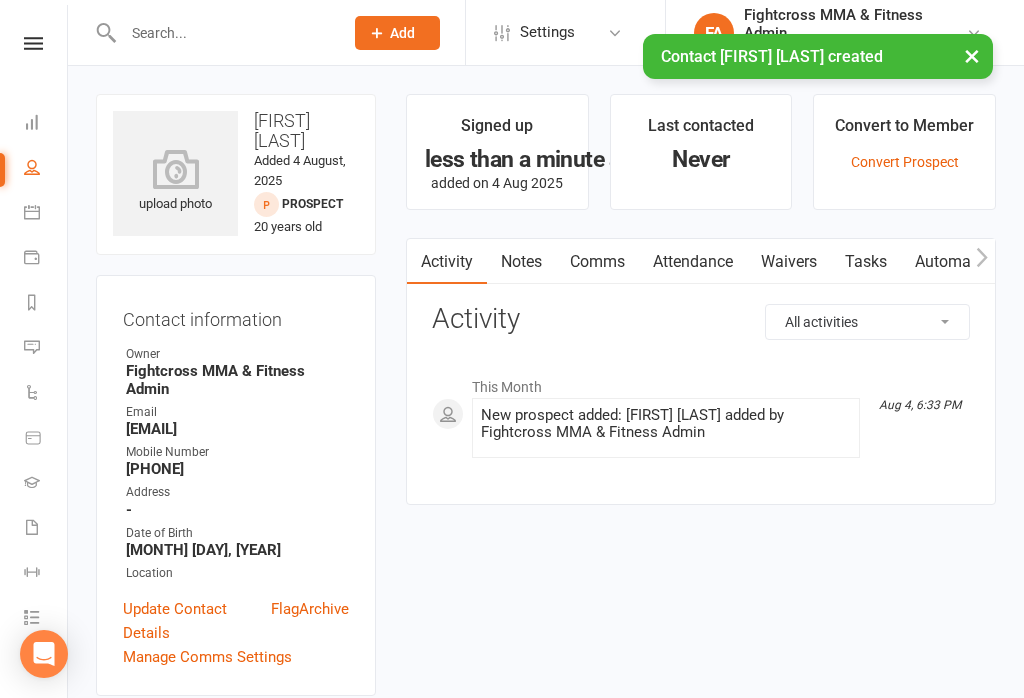click on "Waivers" at bounding box center [789, 262] 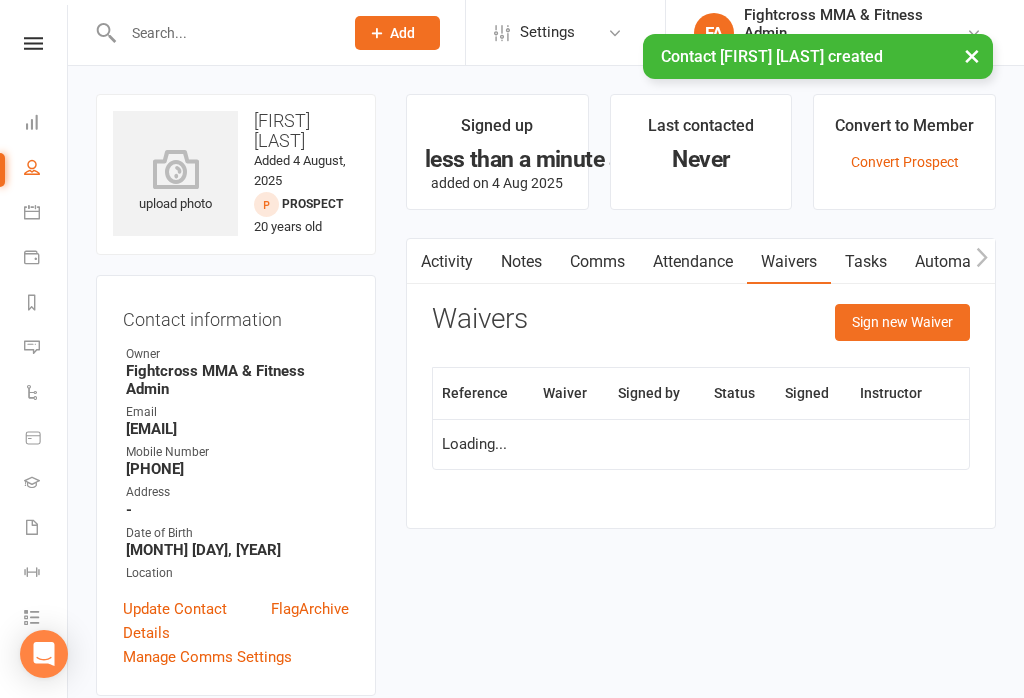 scroll, scrollTop: 31, scrollLeft: 0, axis: vertical 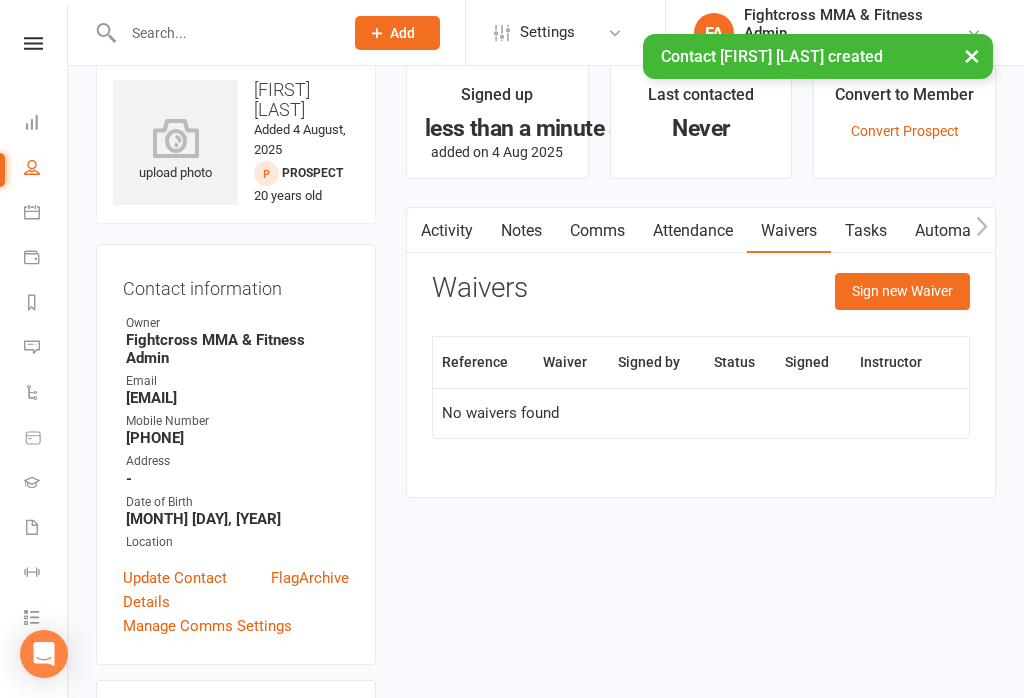 click on "Sign new Waiver" at bounding box center [902, 291] 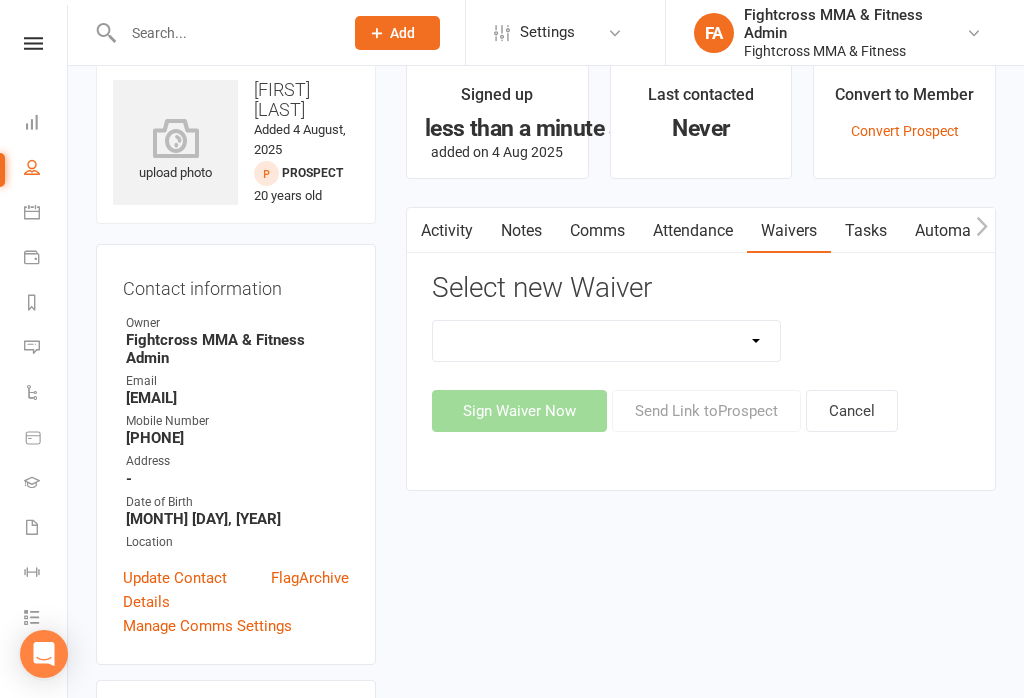 click on "10 Class Pass Membership Waiver 14 Day Trial Membership Waiver 14 Day Trial (Only $14) waiver Casual Class Waiver Free 3 Class Pass Waiver Free Gym 2.0 Gold Membership Waiver Kids 2 Week Trial Waiver Kids Weekly Membership Waiver Paid Upfront Waiver Private Lesson Waiver Silver Membership Waiver Teens Membership No contract Waiver YJD Membership" at bounding box center [606, 341] 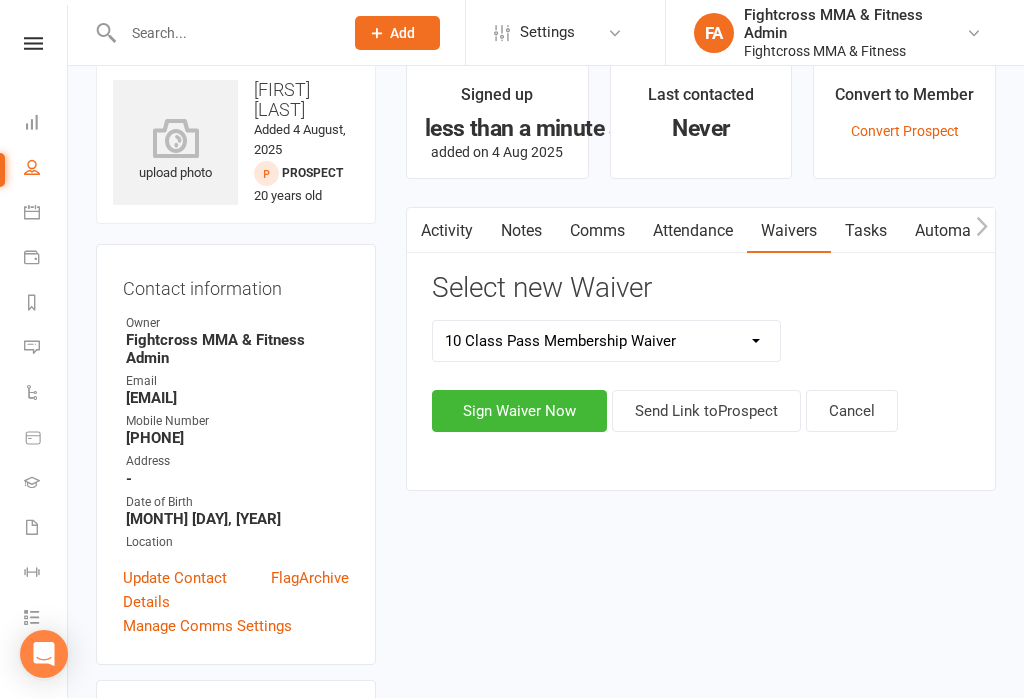 click on "Sign Waiver Now" at bounding box center (519, 411) 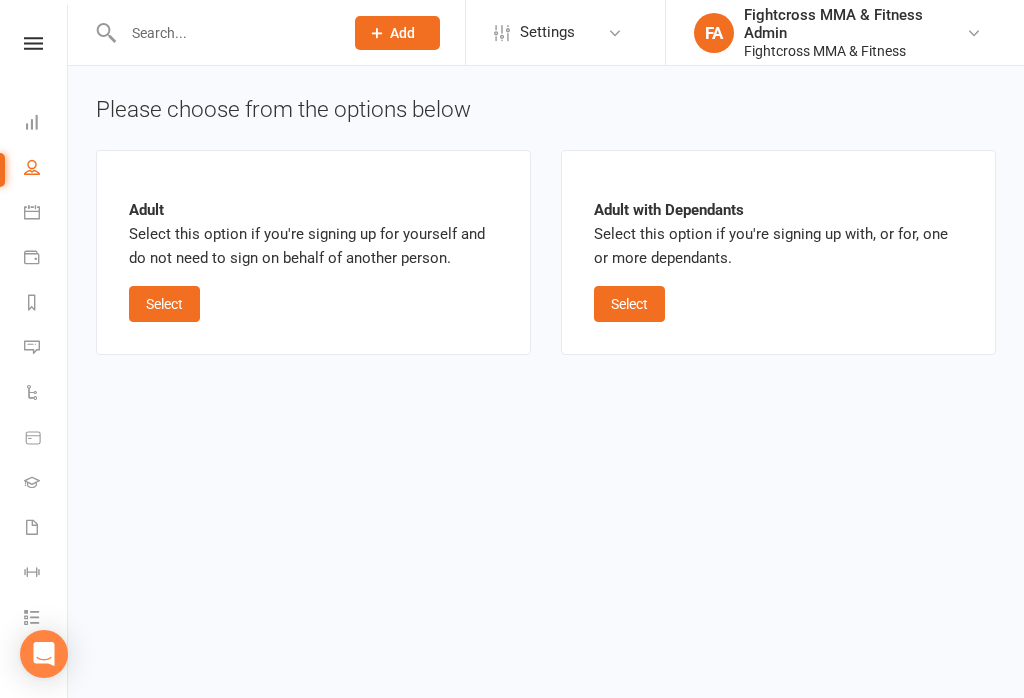 scroll, scrollTop: 0, scrollLeft: 0, axis: both 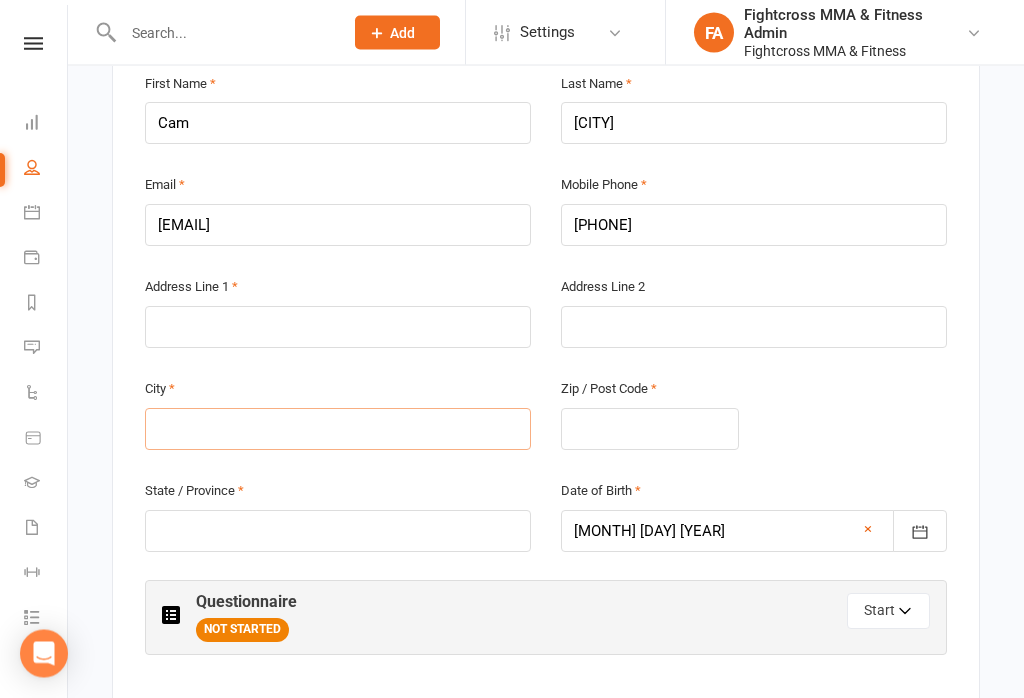 click at bounding box center [338, 430] 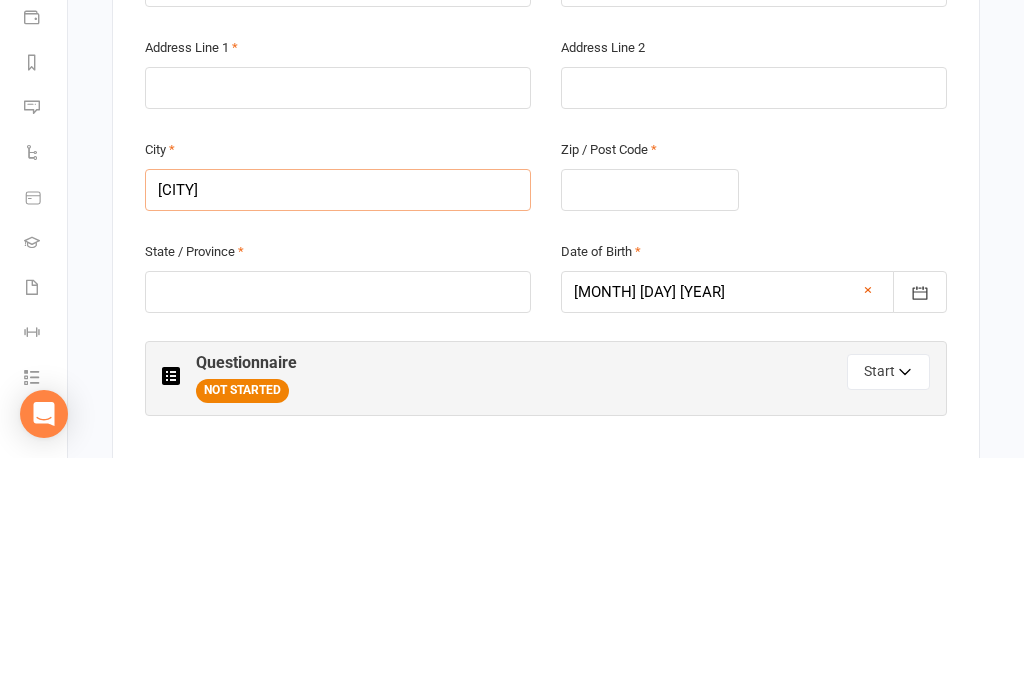 type on "Red Hill" 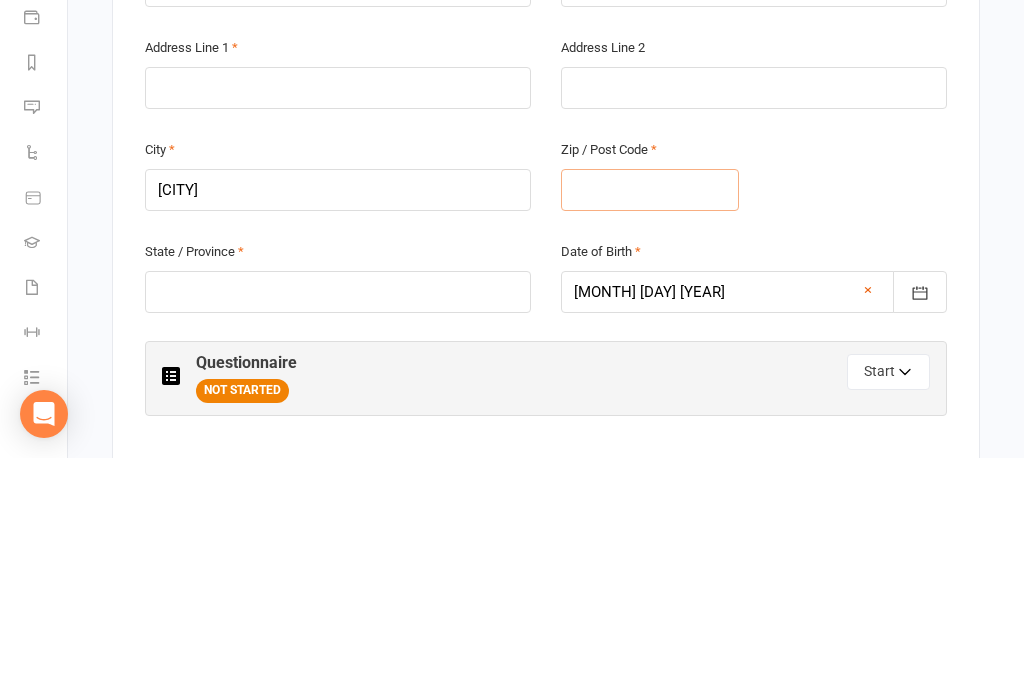 click at bounding box center [650, 430] 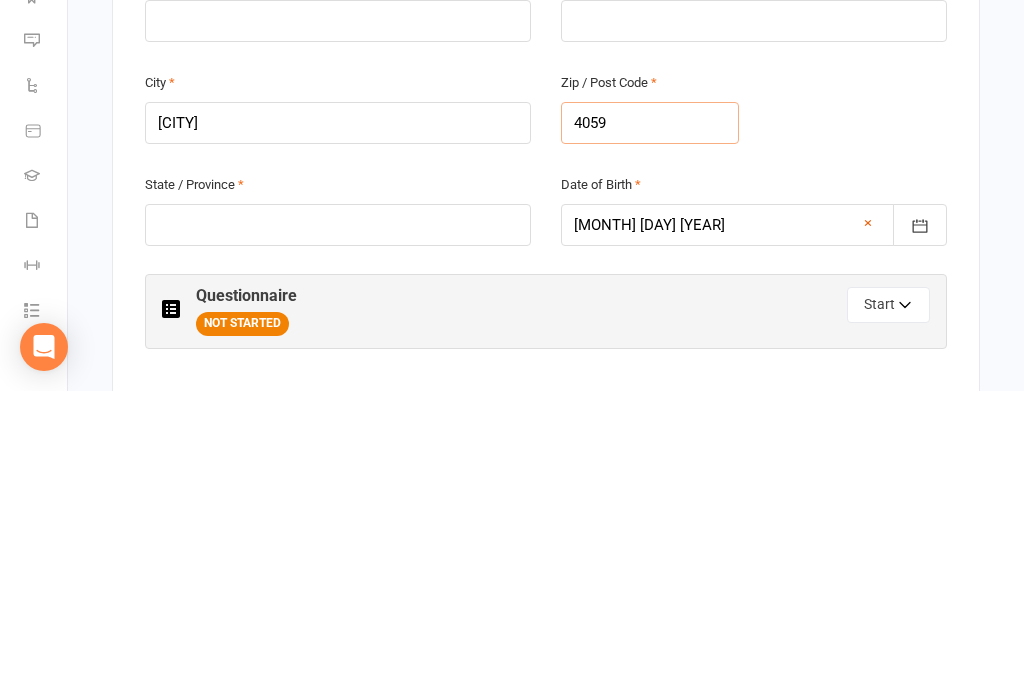 type on "4059" 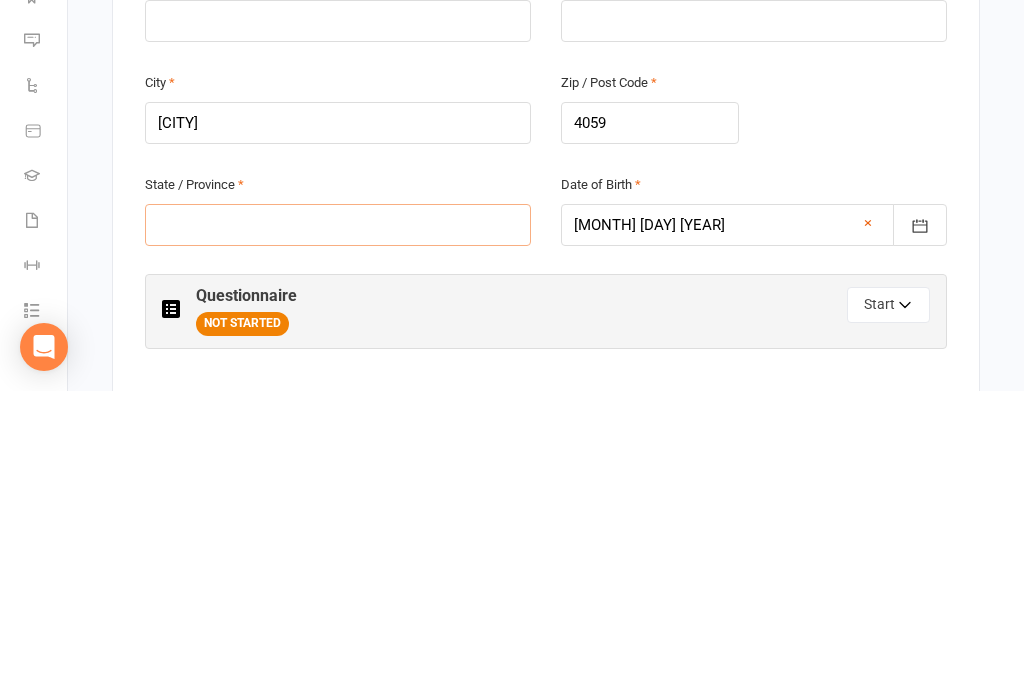 click at bounding box center [338, 532] 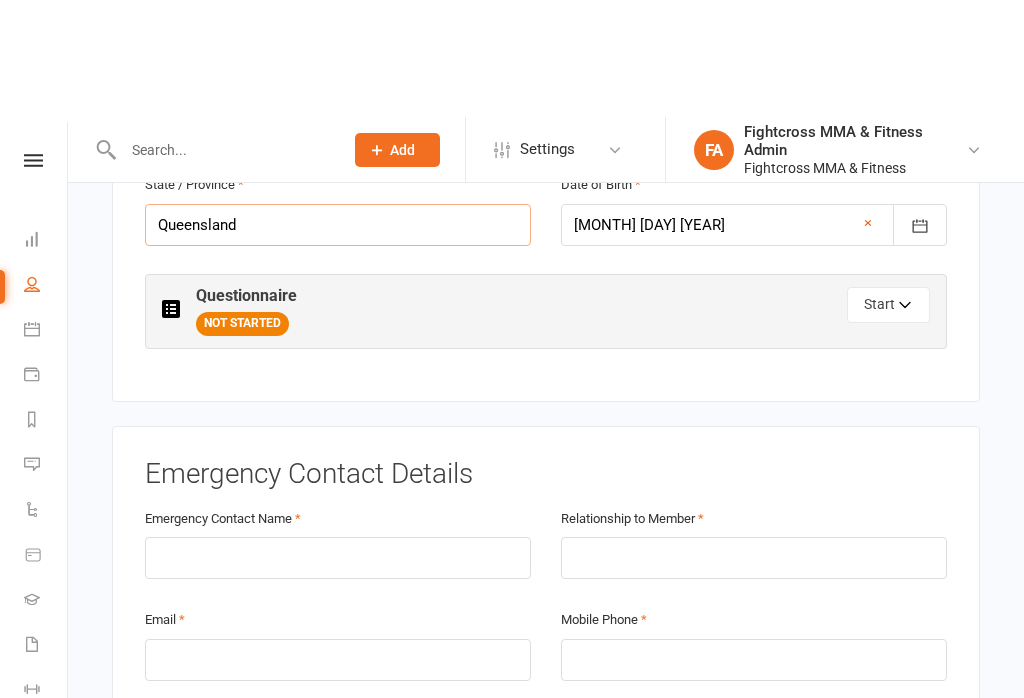 scroll, scrollTop: 889, scrollLeft: 0, axis: vertical 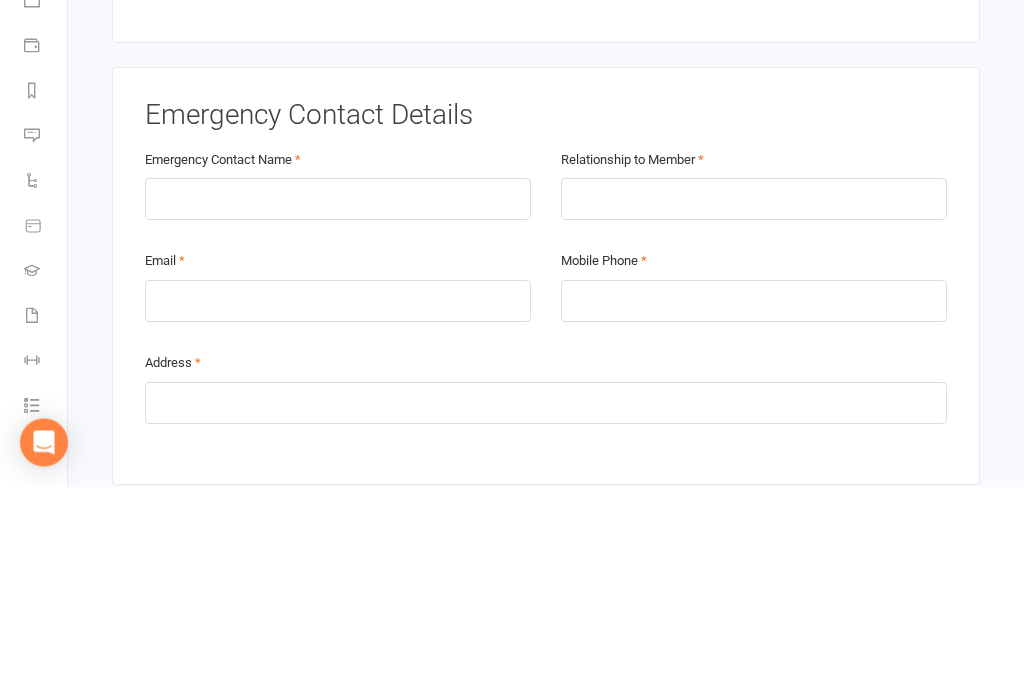 type on "Queensland" 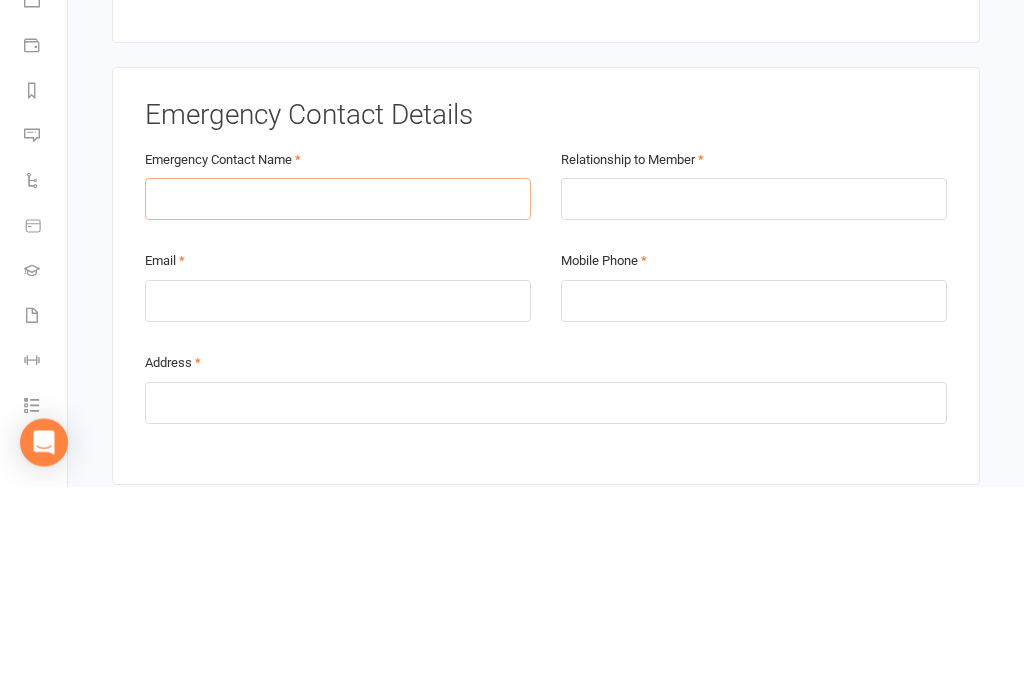 click at bounding box center [338, 411] 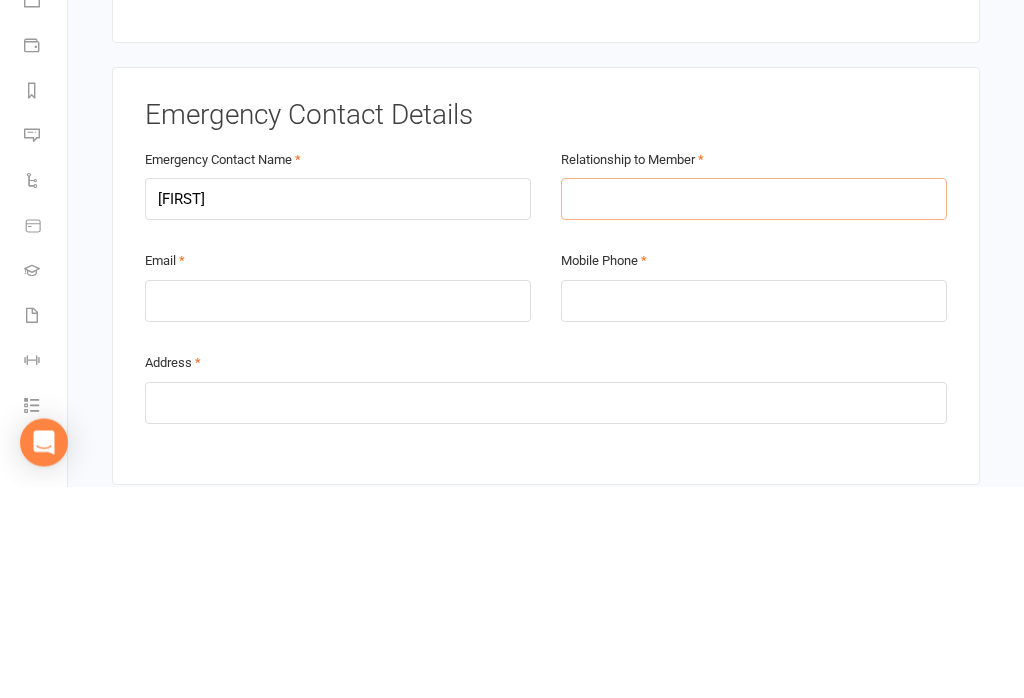 click at bounding box center (754, 411) 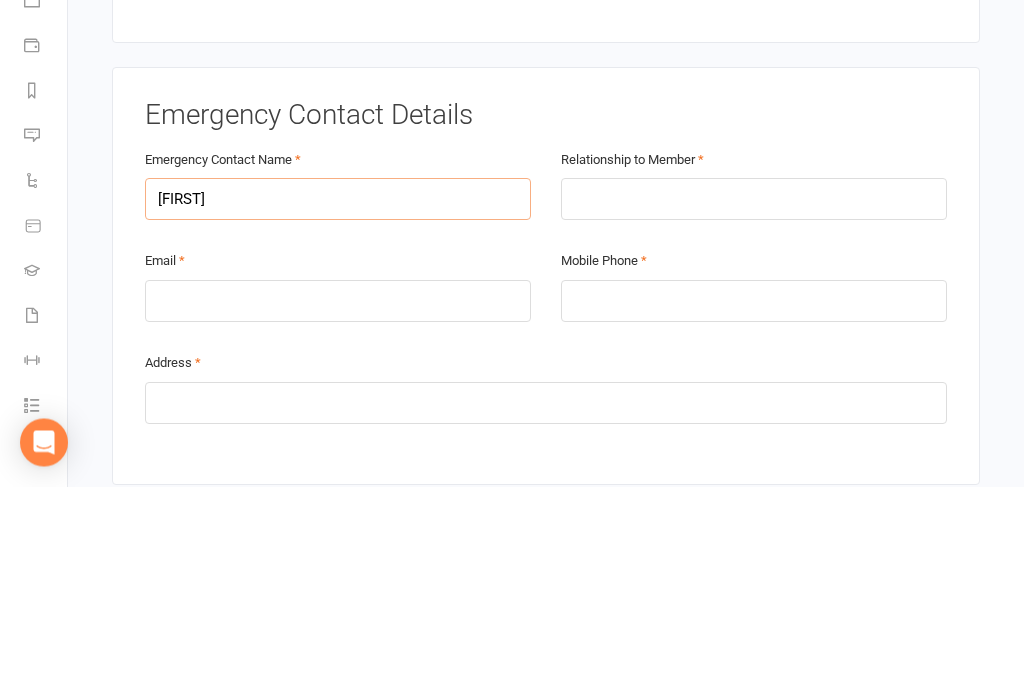 click on "Leigh" at bounding box center [338, 411] 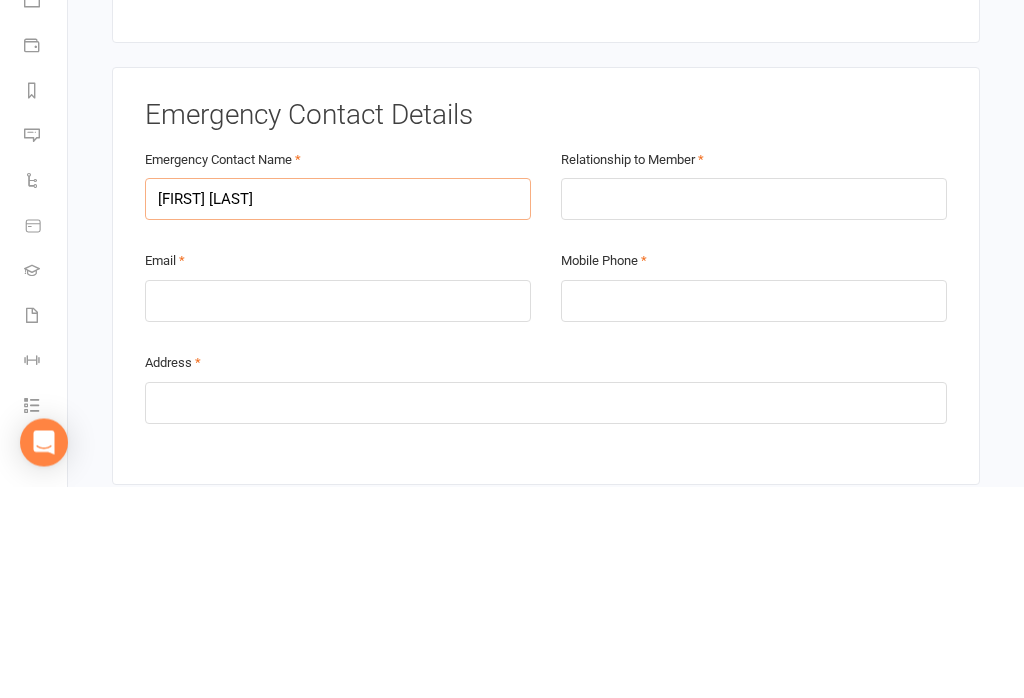 type on "Leigh Hobart" 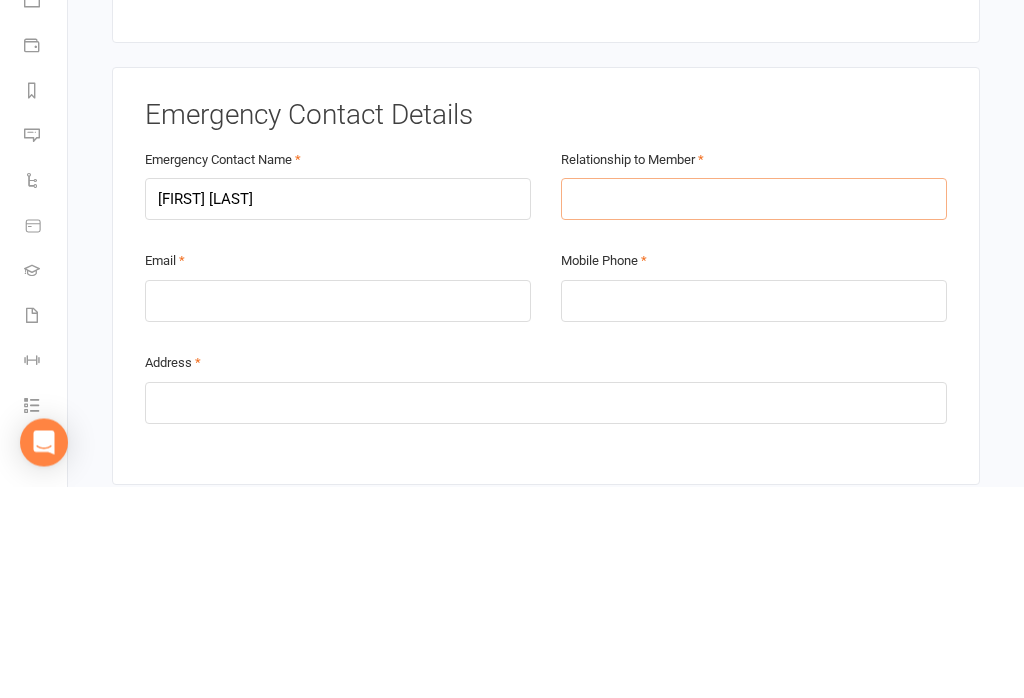 click at bounding box center [754, 411] 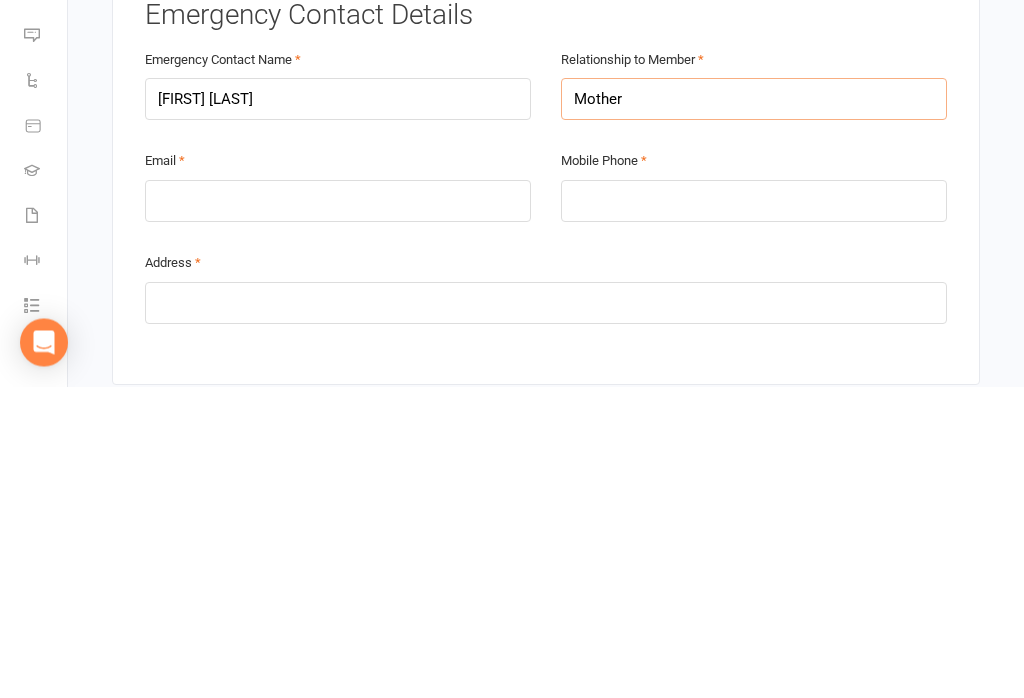 type on "Mother" 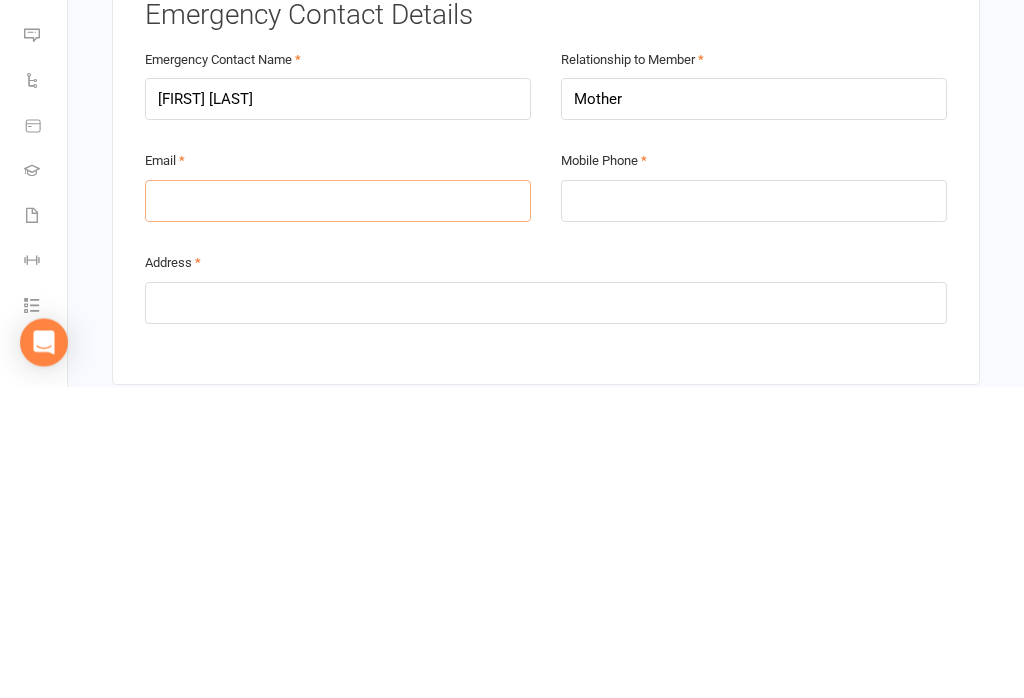 click at bounding box center [338, 513] 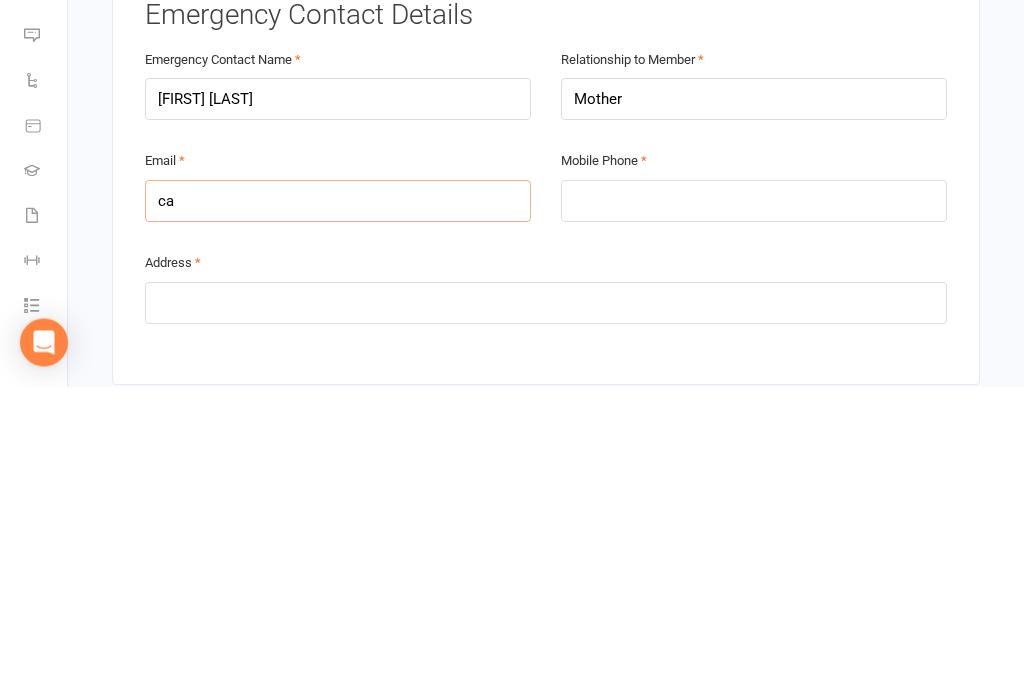 type on "c" 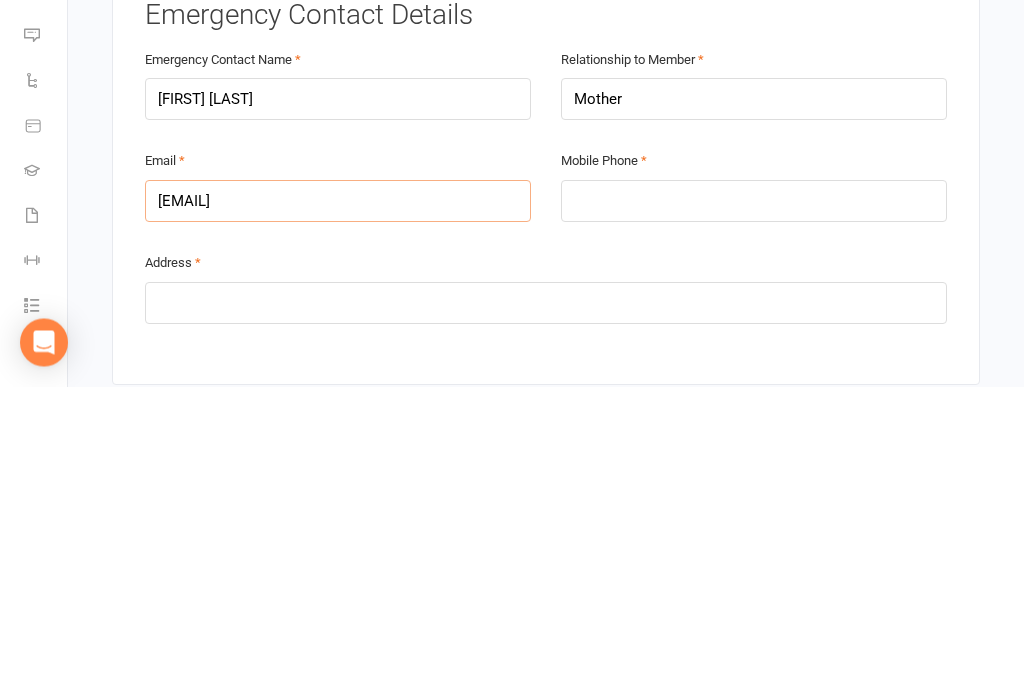 type on "hobart027@gmail.com" 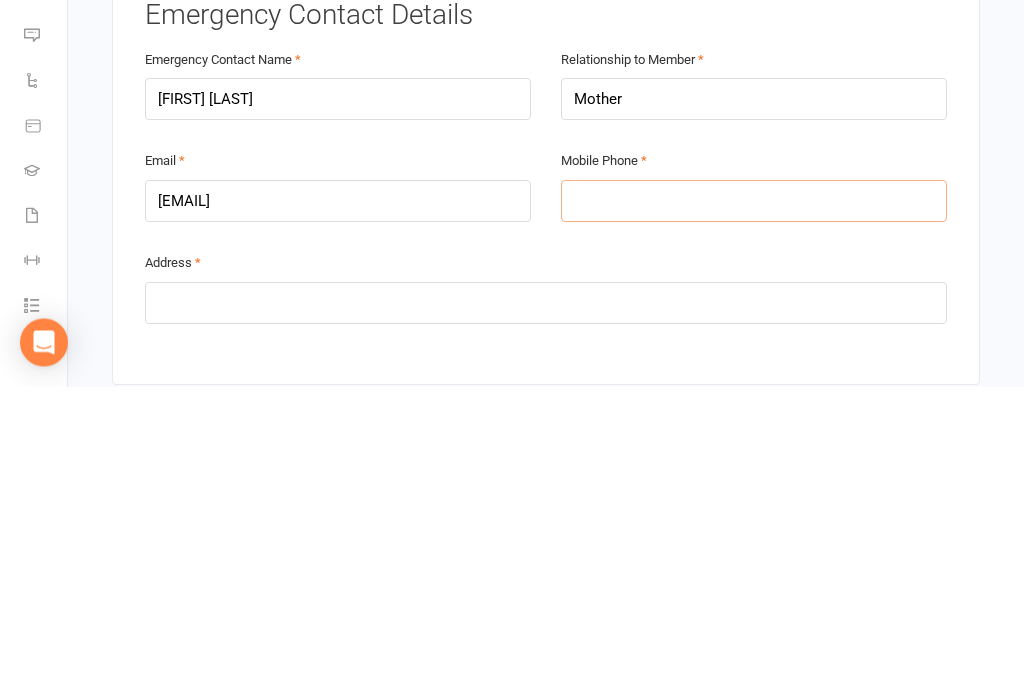 click at bounding box center [754, 513] 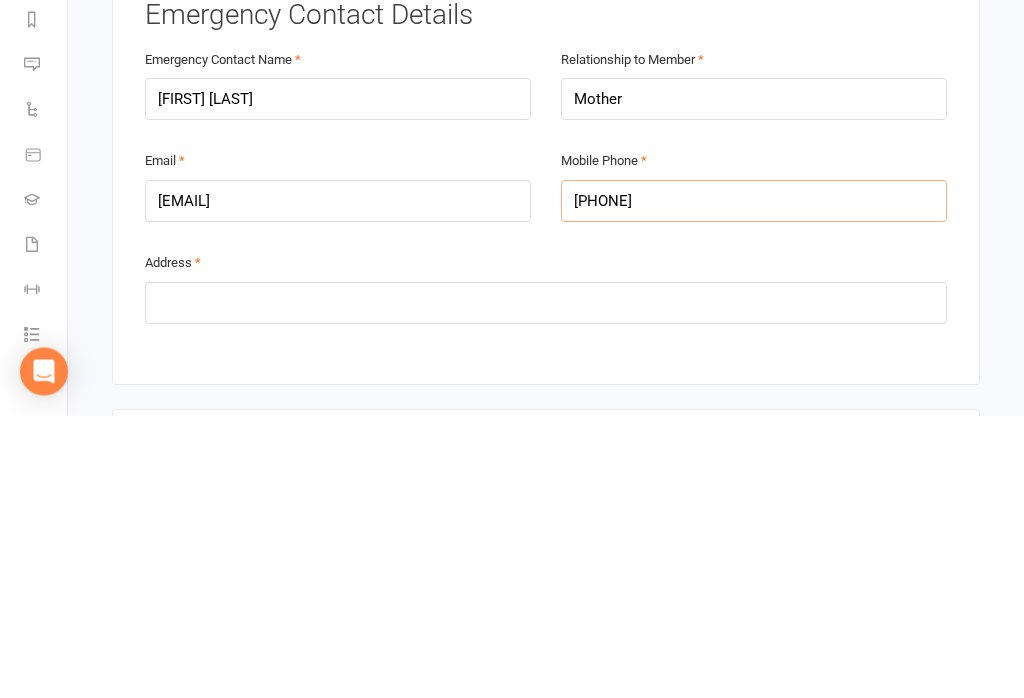 scroll, scrollTop: 921, scrollLeft: 0, axis: vertical 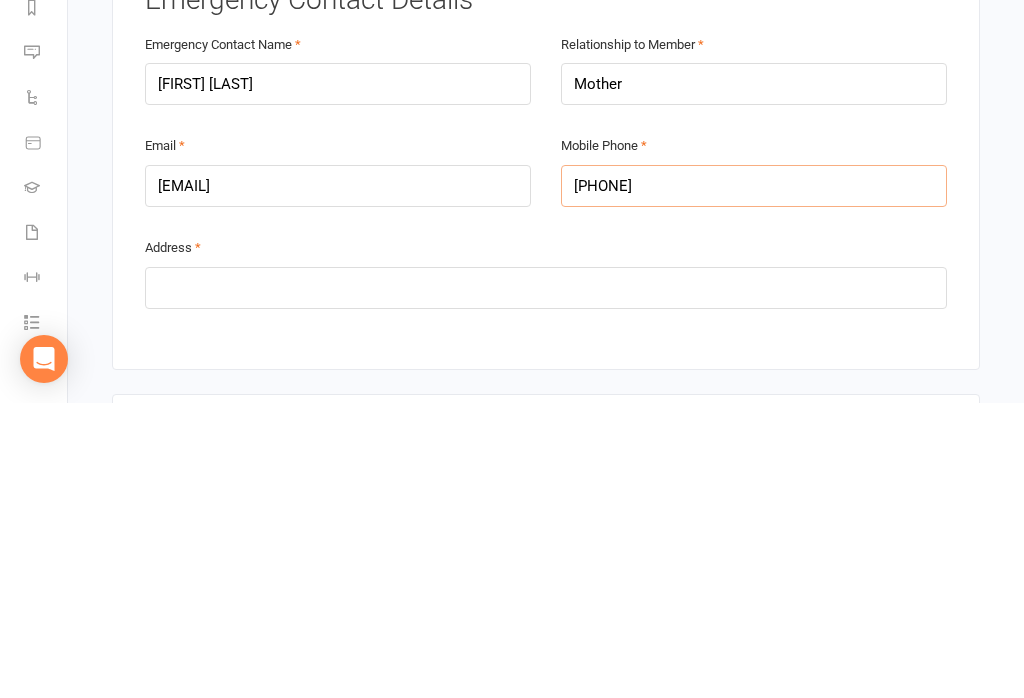 type on "0413027943" 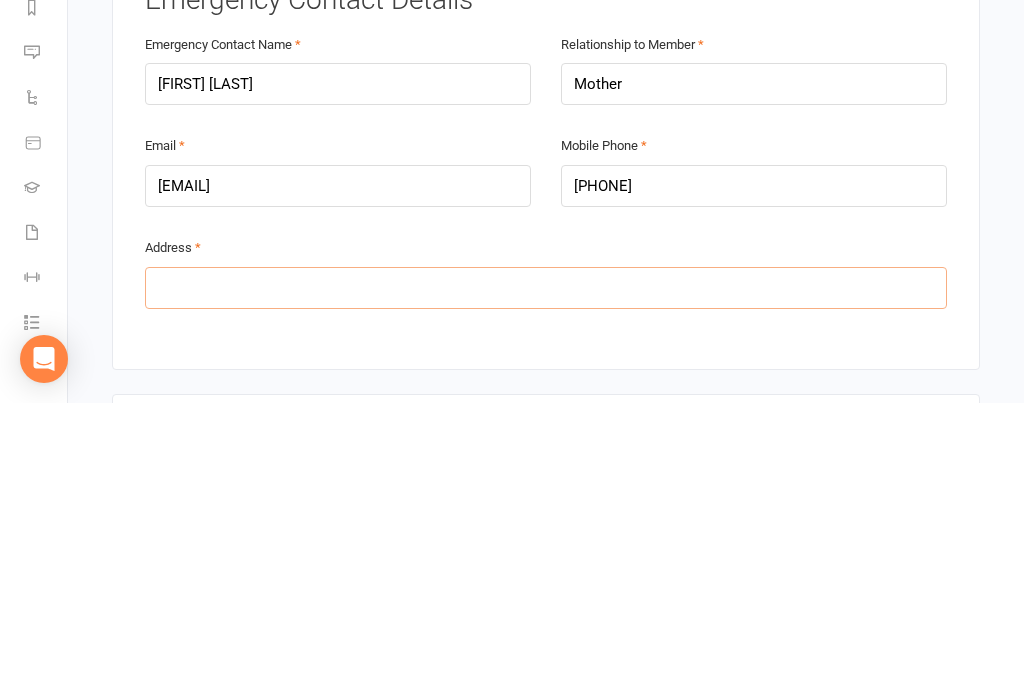 click at bounding box center [546, 583] 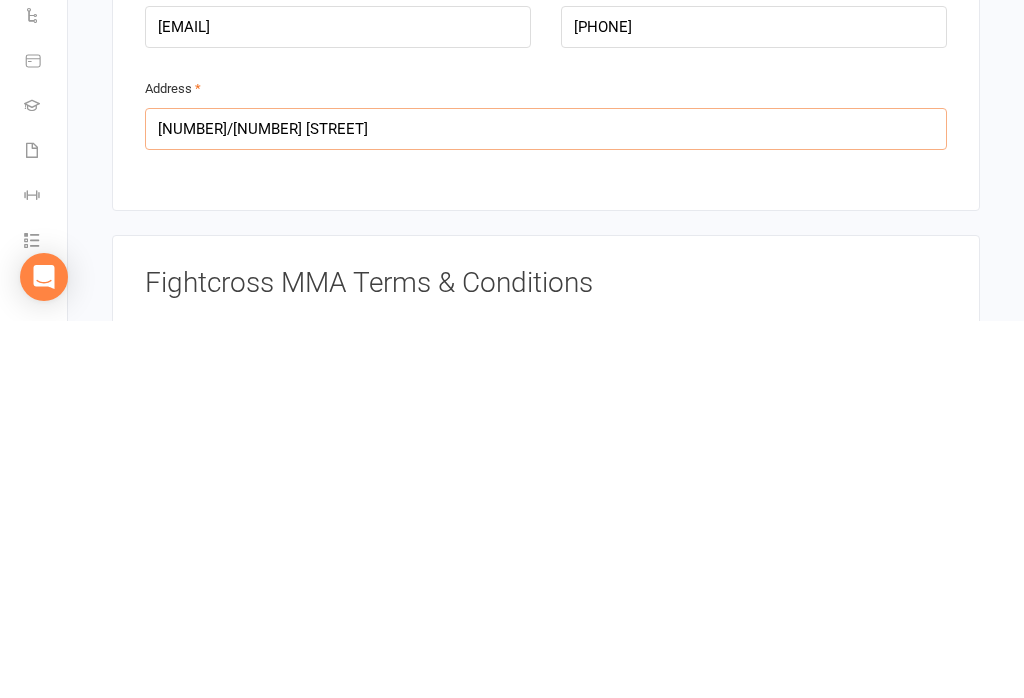 scroll, scrollTop: 1000, scrollLeft: 0, axis: vertical 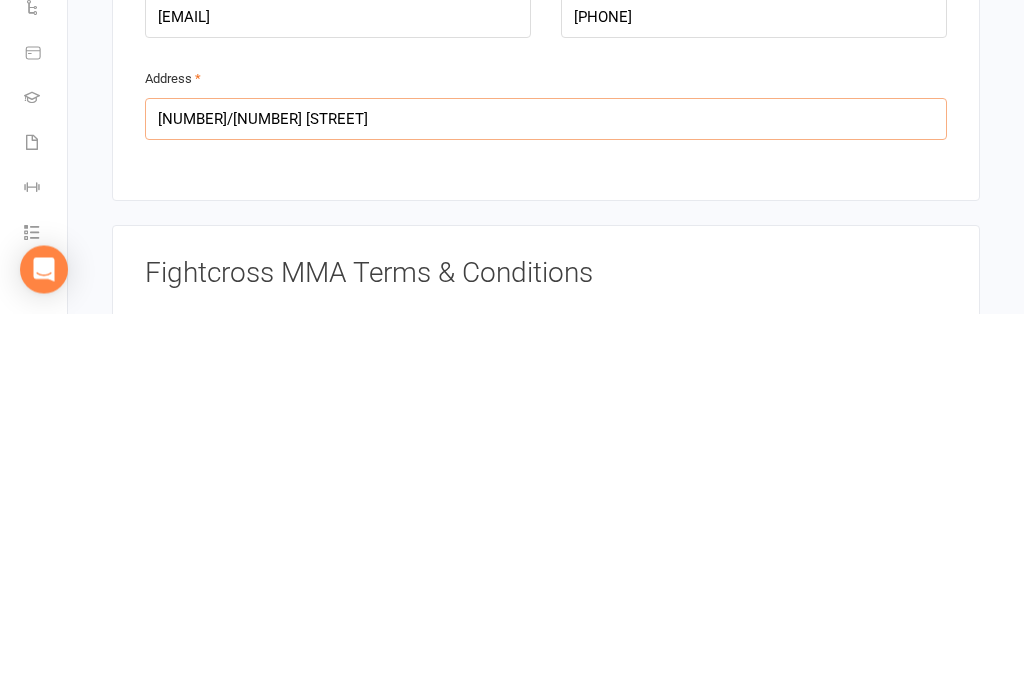 click on "2/104 Mulgrave Road" at bounding box center (546, 504) 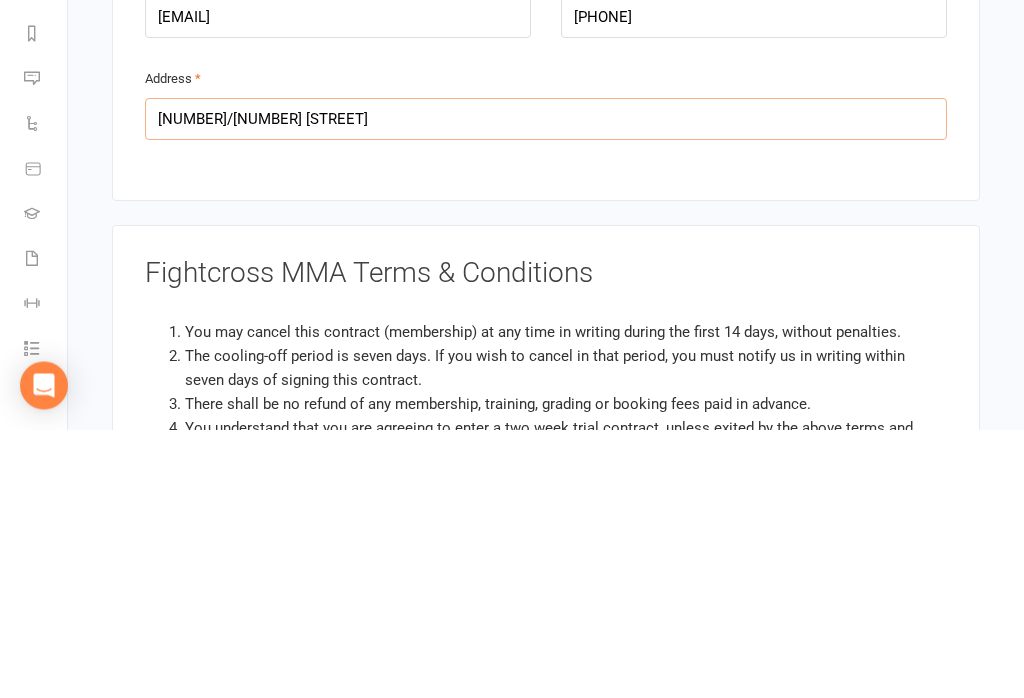 scroll, scrollTop: 1119, scrollLeft: 0, axis: vertical 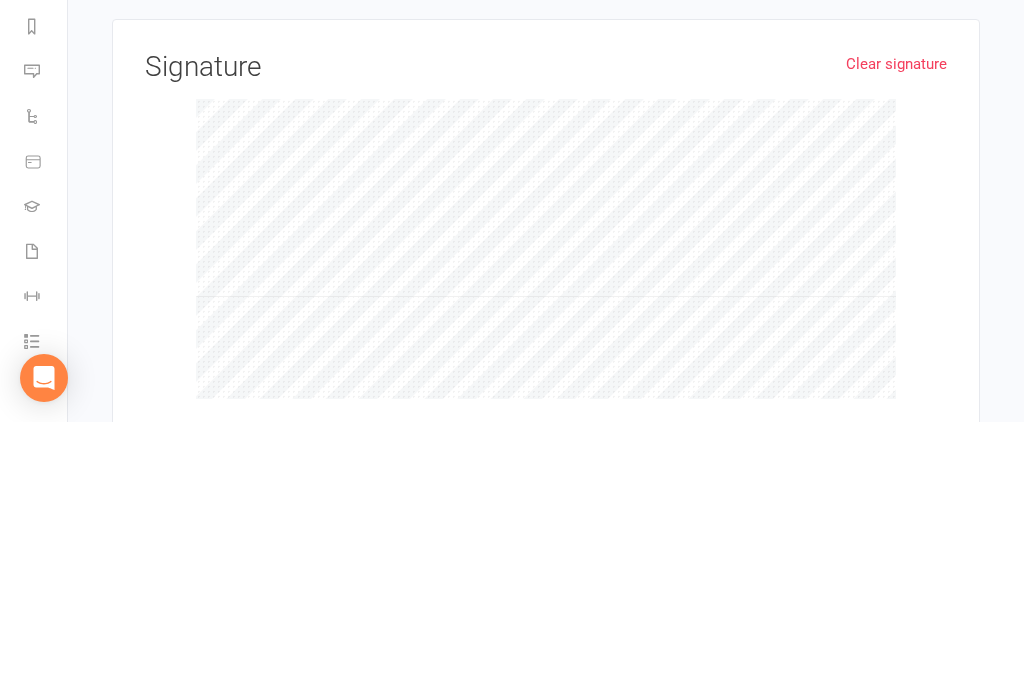 type on "2/104 Musgrave Road" 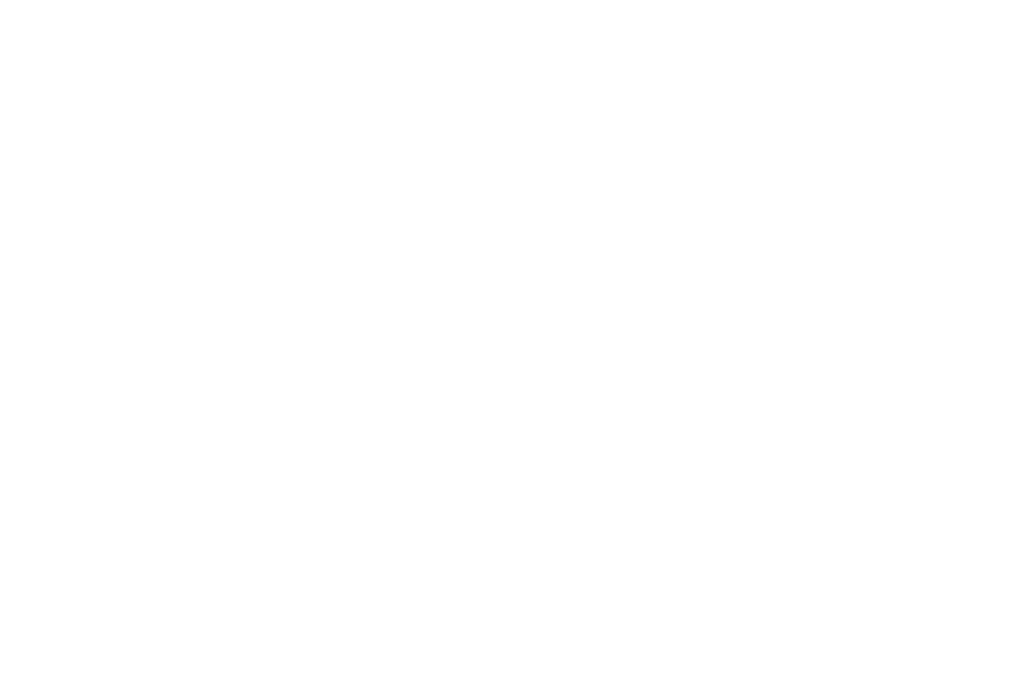 scroll, scrollTop: 2966, scrollLeft: 0, axis: vertical 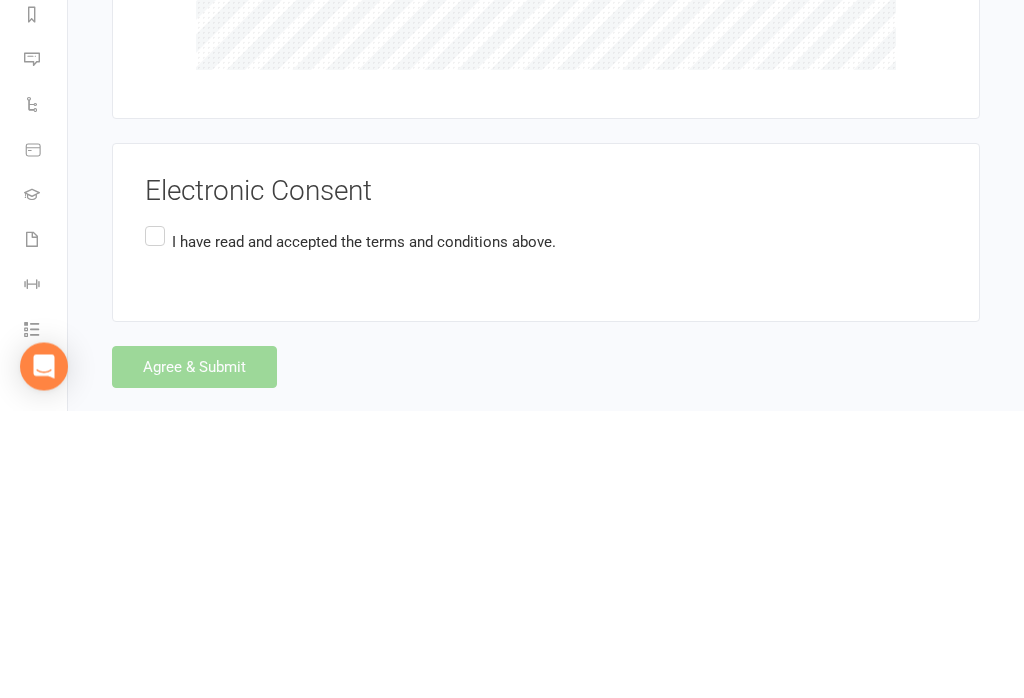 click on "I have read and accepted the terms and conditions above." at bounding box center (350, 529) 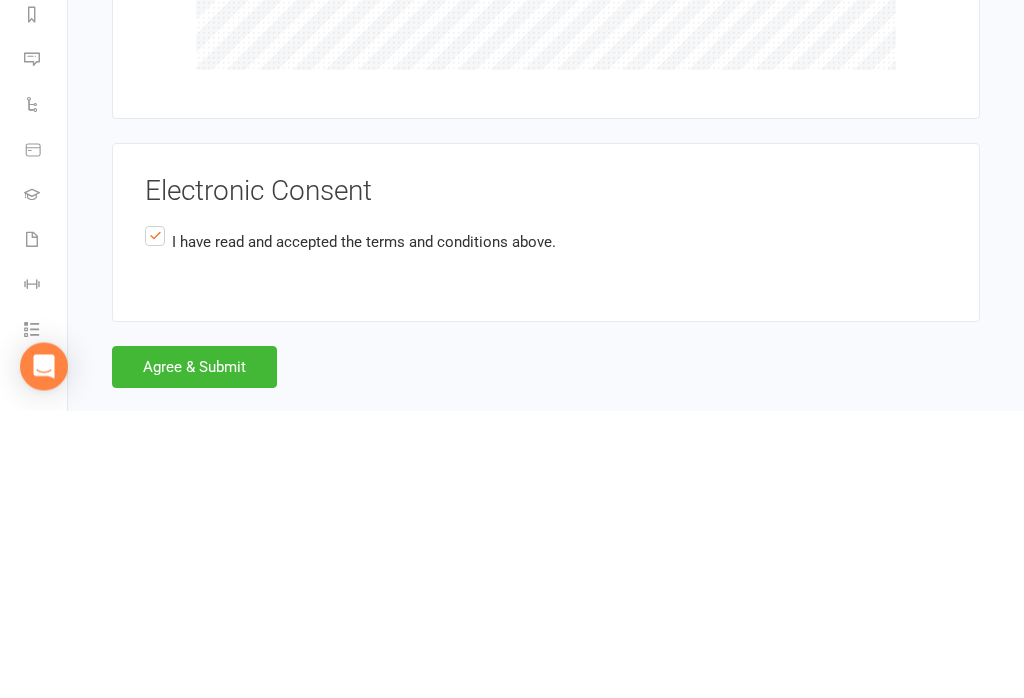 scroll, scrollTop: 2935, scrollLeft: 0, axis: vertical 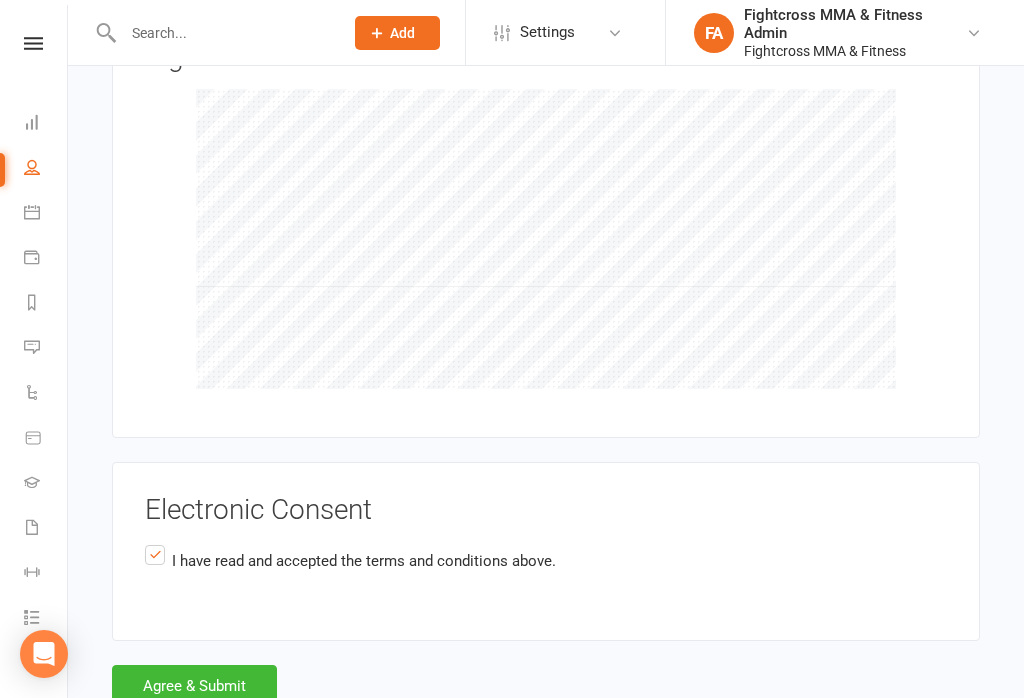 click on "Agree & Submit" at bounding box center (194, 686) 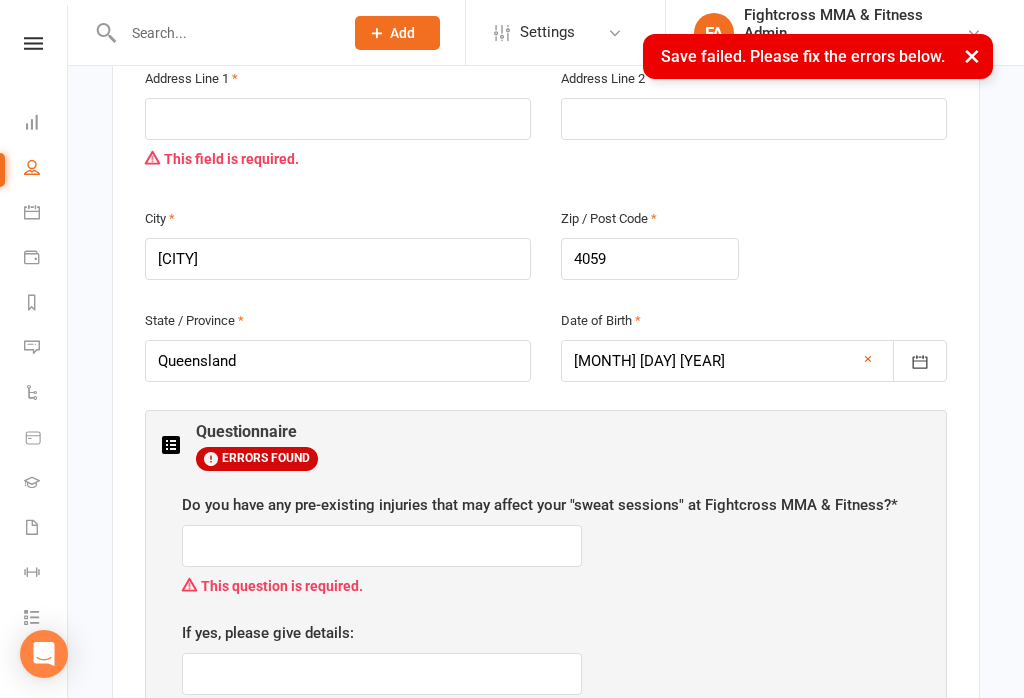 scroll, scrollTop: 456, scrollLeft: 0, axis: vertical 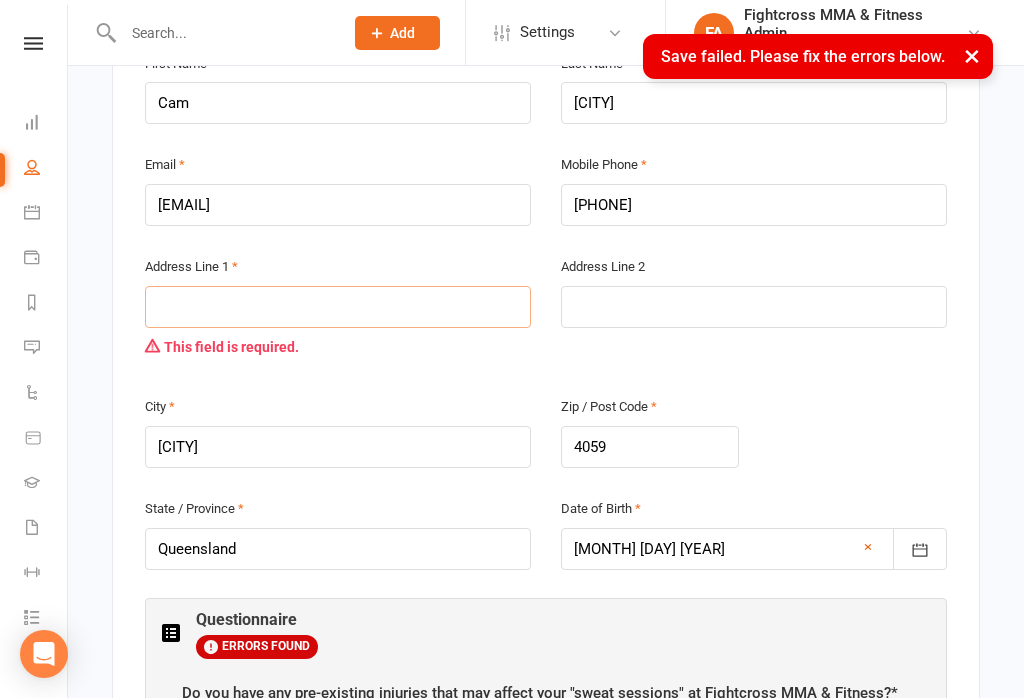 click at bounding box center [338, 307] 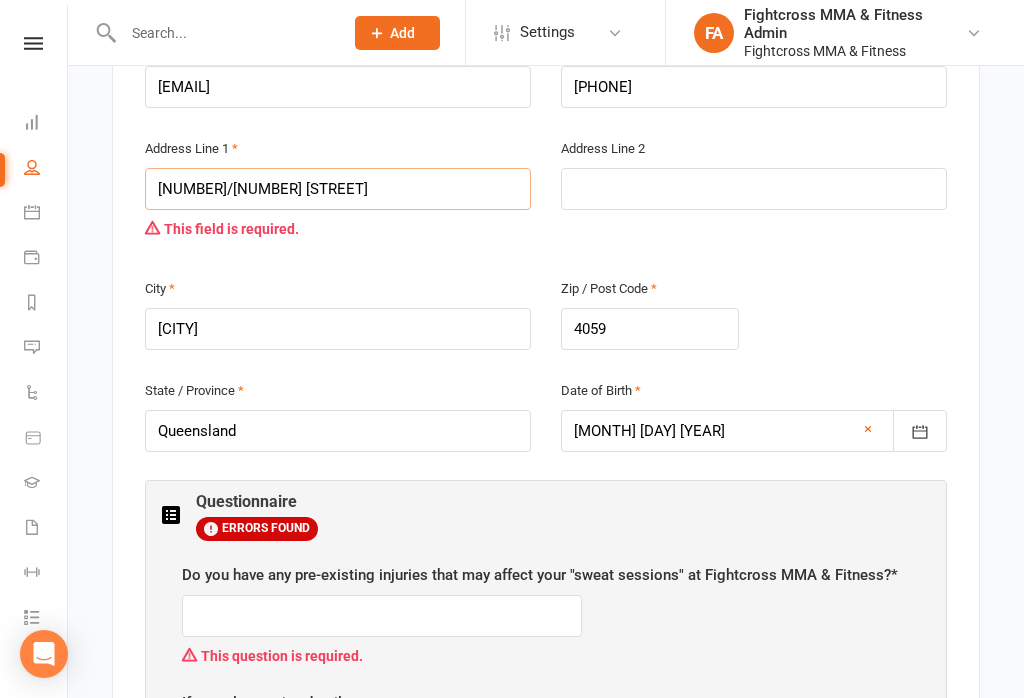 scroll, scrollTop: 763, scrollLeft: 0, axis: vertical 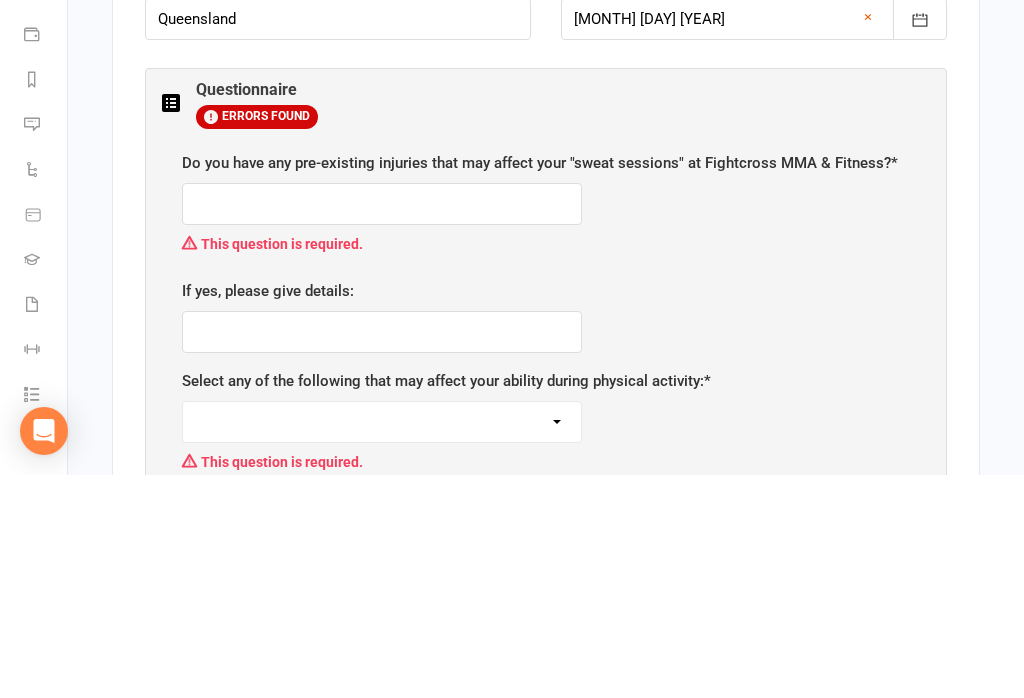 type on "2/104 Musgrave Road" 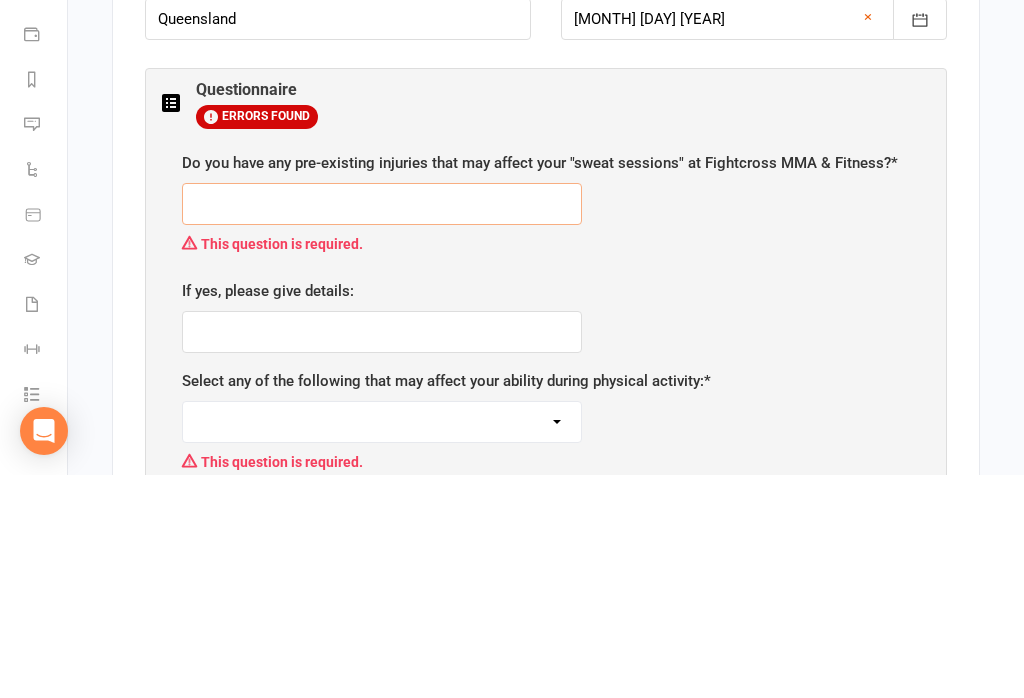 click at bounding box center (382, 427) 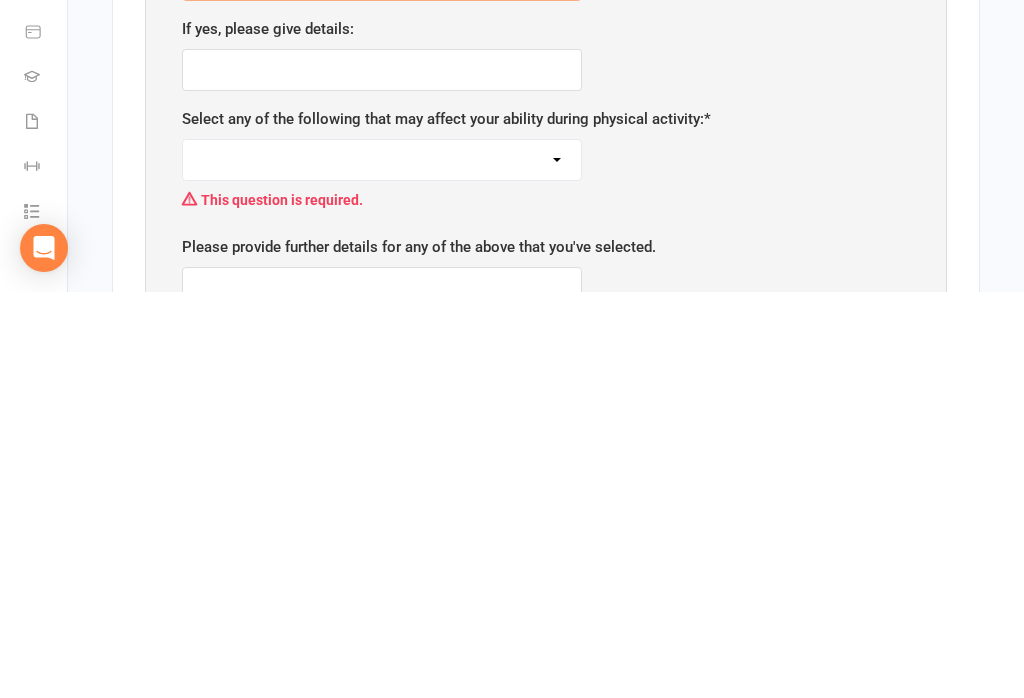 type on "No" 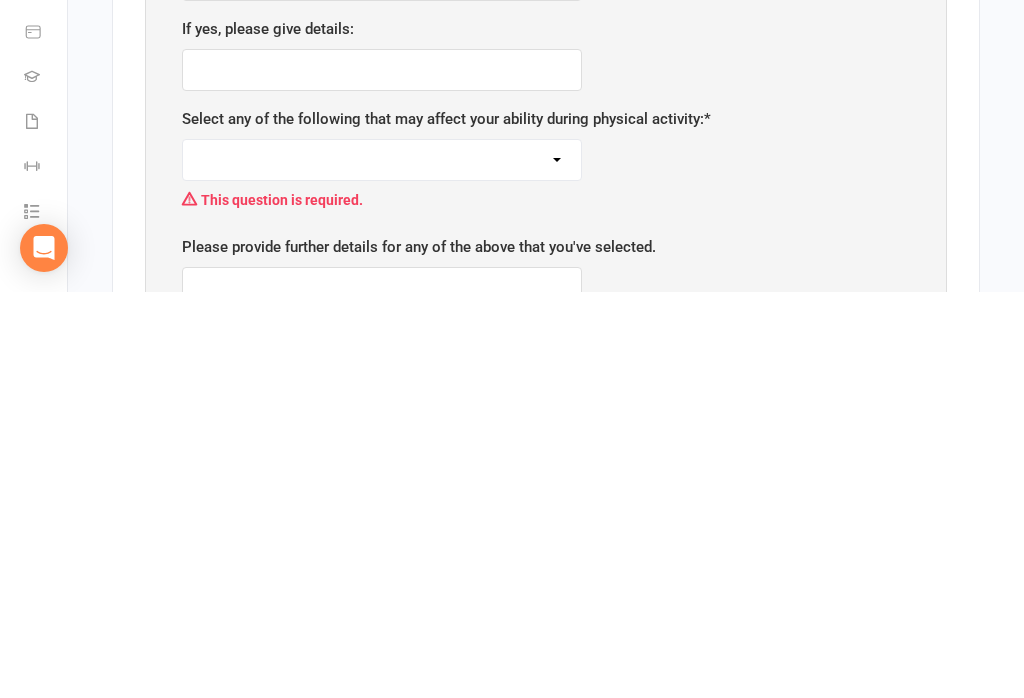 click on "None Pregnant/Breastfeeding Recent illness/Surgery Smoker/Vaper Heart Problems Pelvic Floor Issues Diabetes Drugs/medication Other" at bounding box center [382, 566] 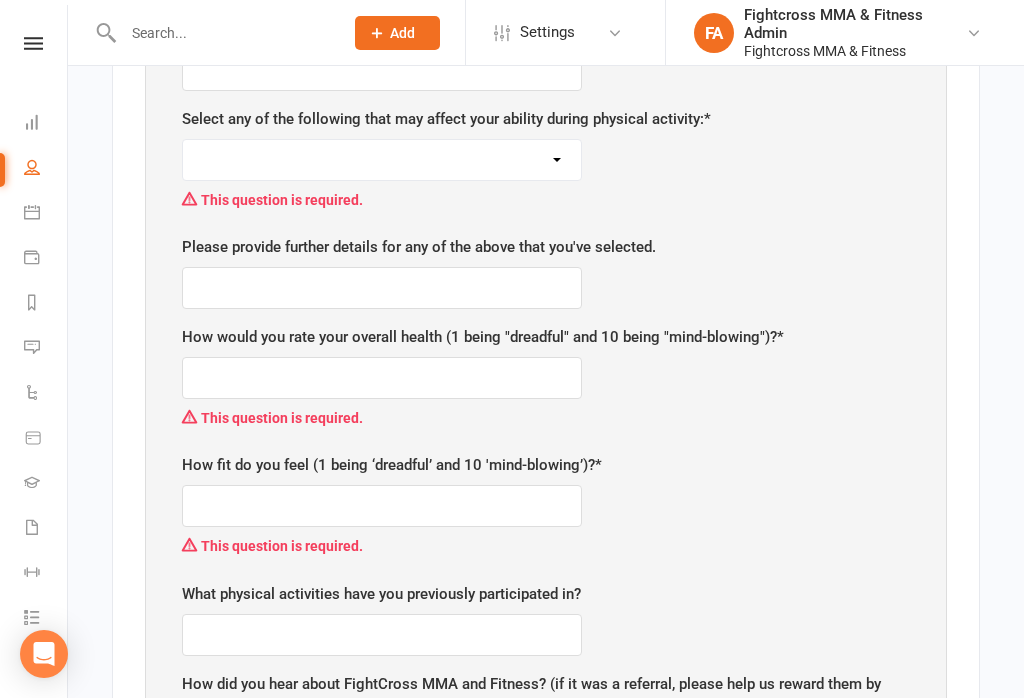 select on "None" 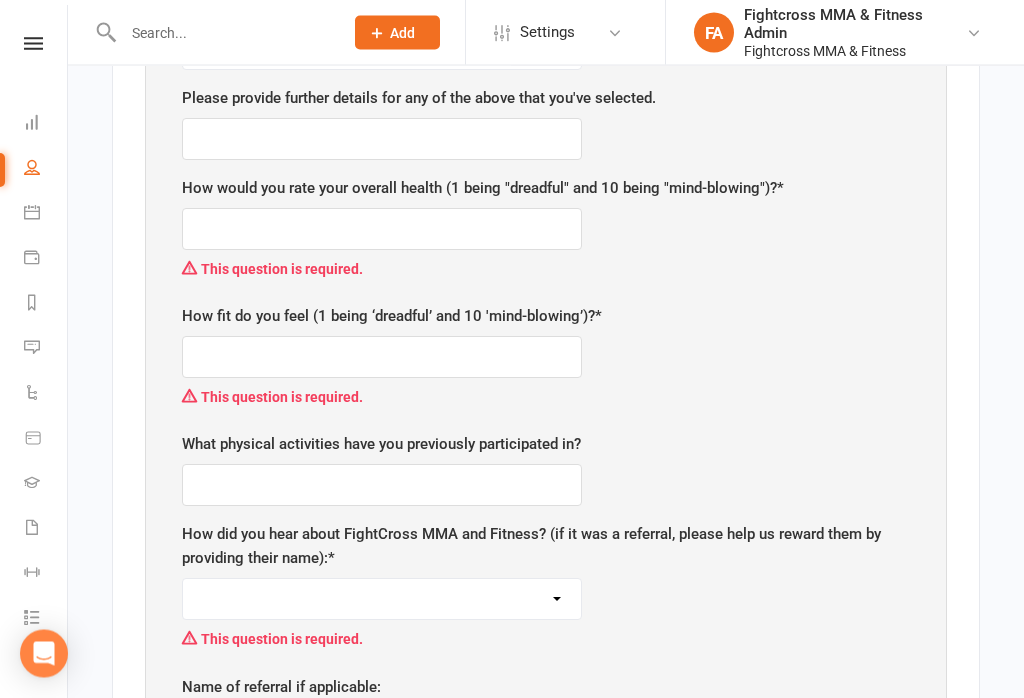 scroll, scrollTop: 1317, scrollLeft: 0, axis: vertical 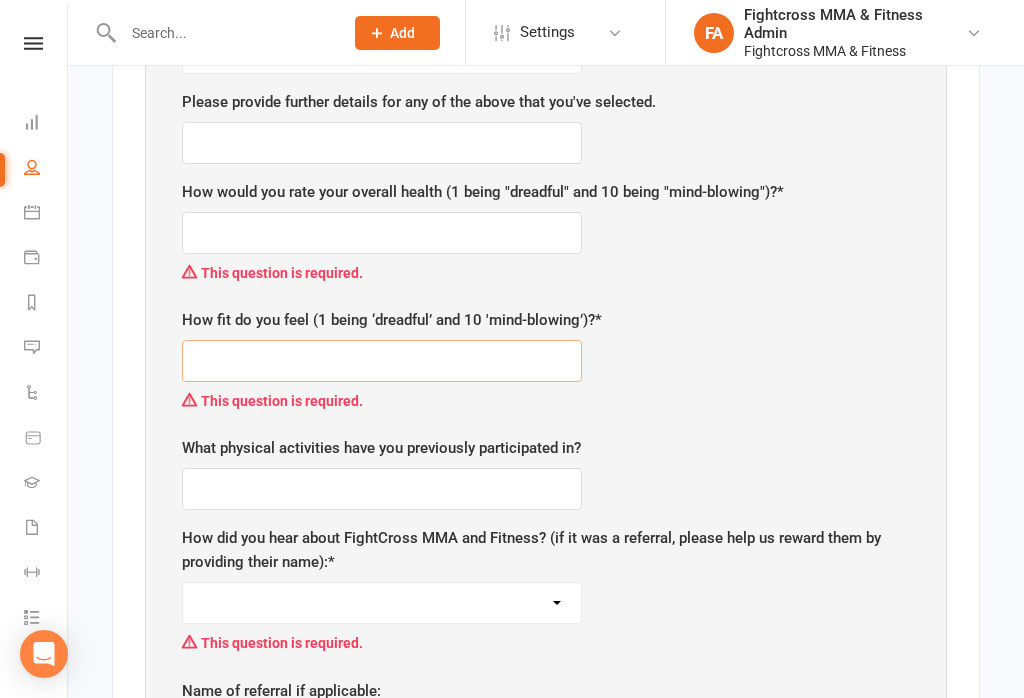 click at bounding box center [382, 361] 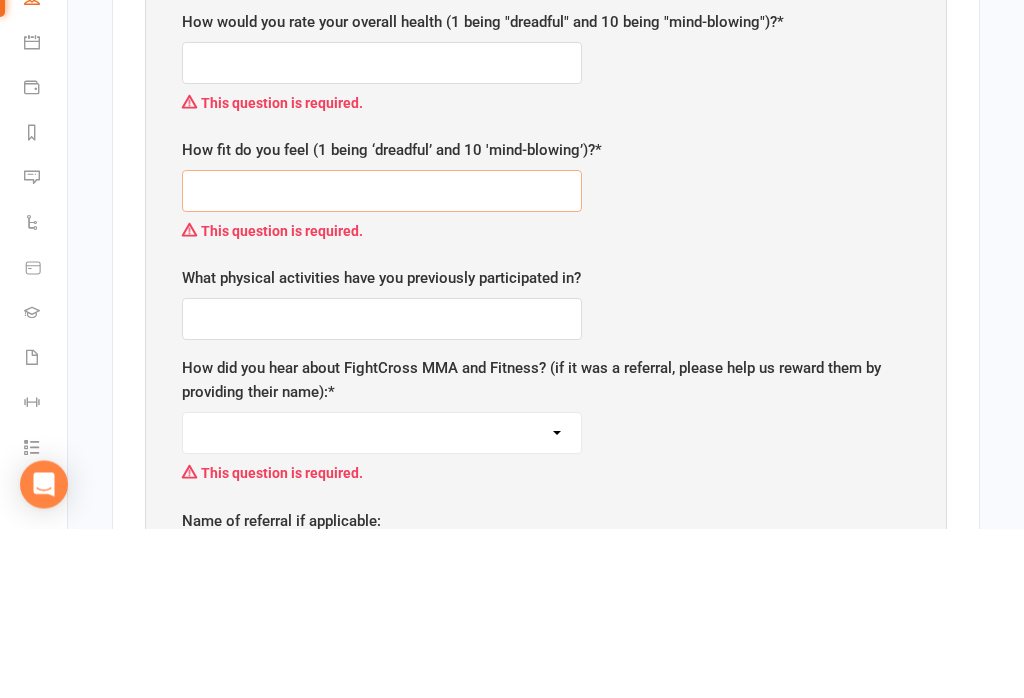 type on "6" 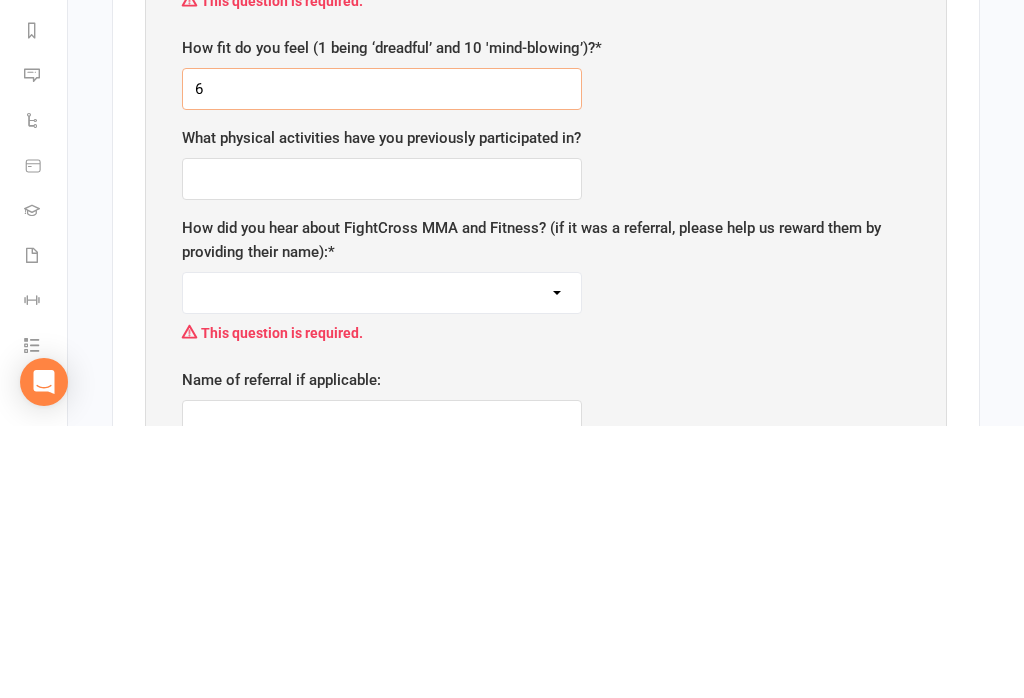 type on "6" 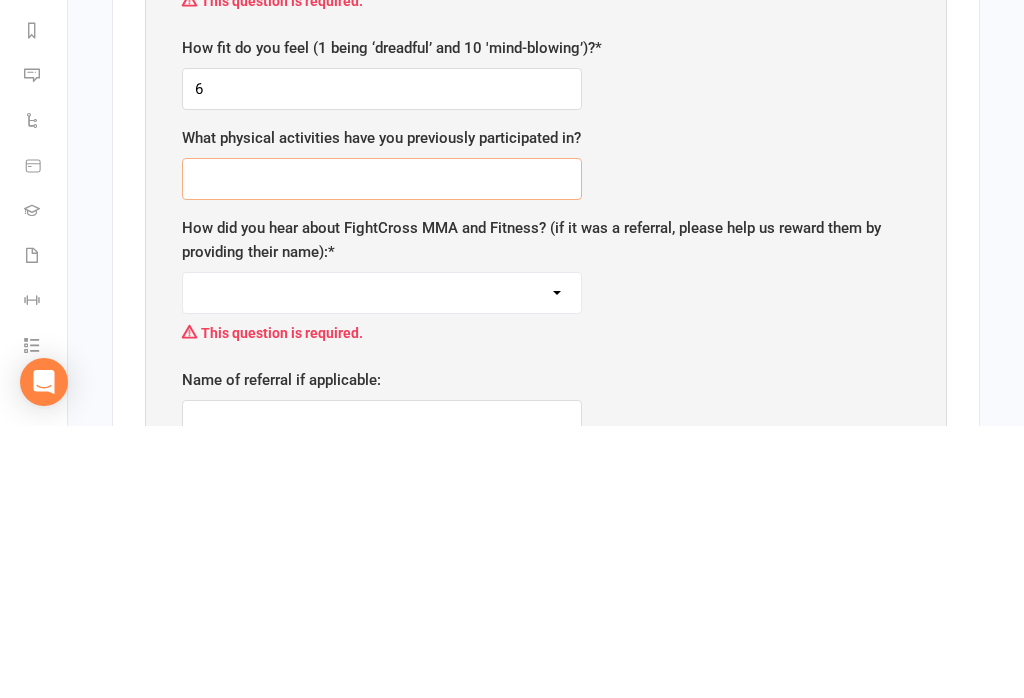 click at bounding box center [382, 451] 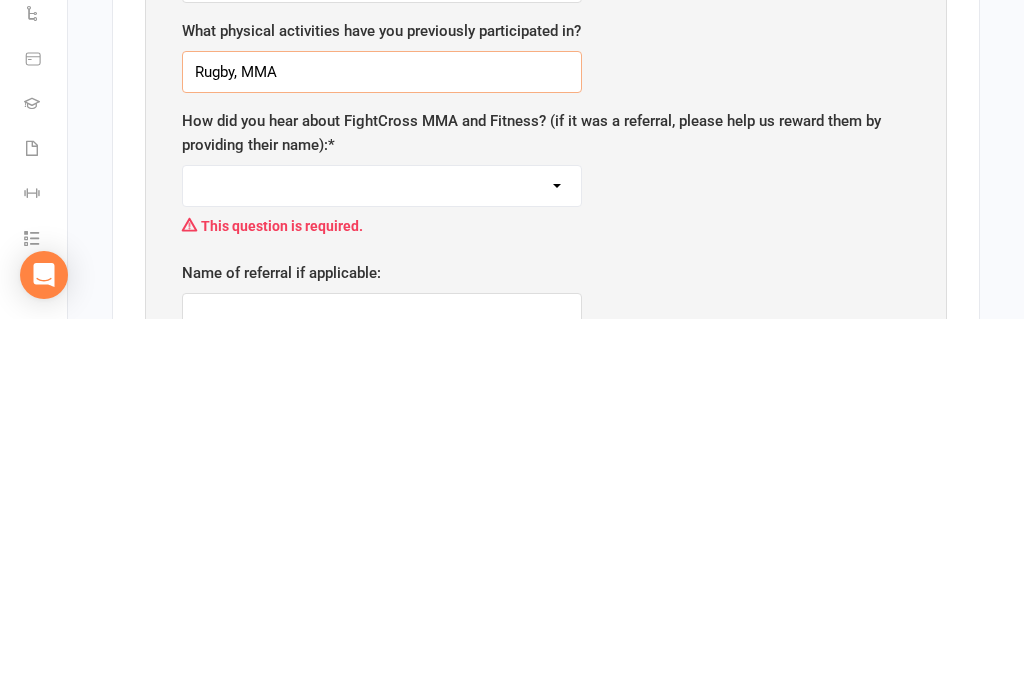 type on "Rugby, MMA" 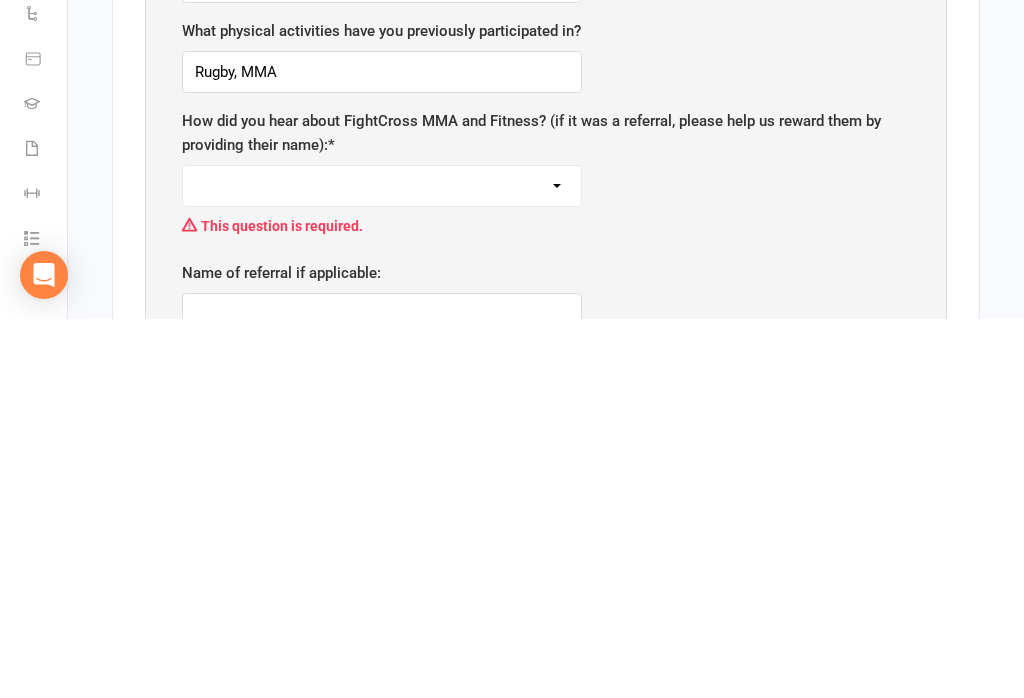 click on "Google search Google ad Facebook Instagram Word of mouth Referral Other Google maps" at bounding box center (382, 565) 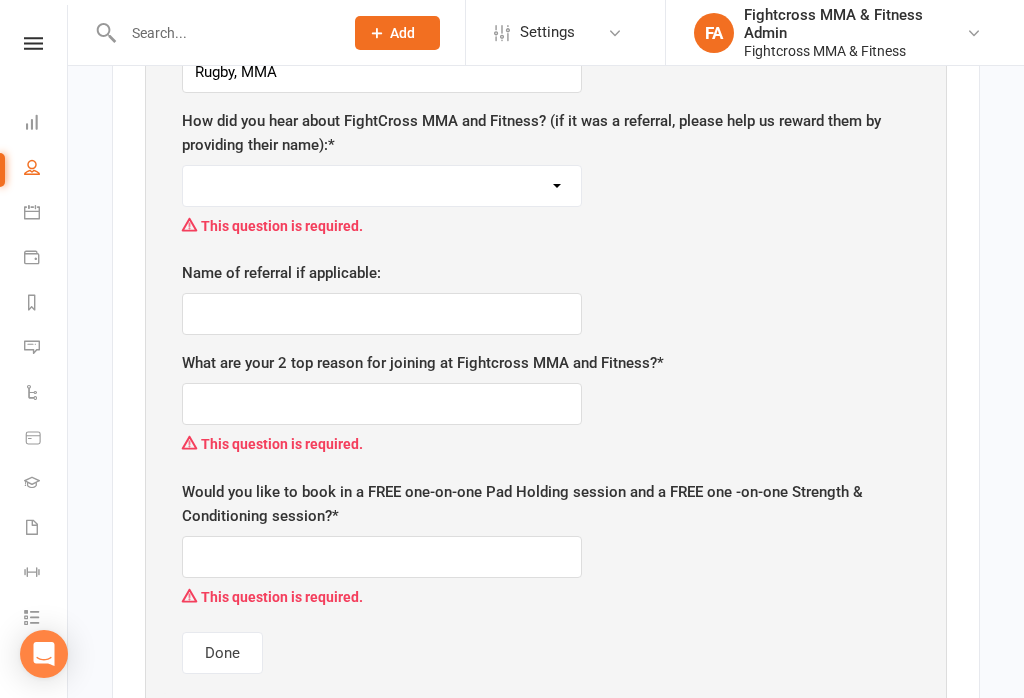 select on "Google search" 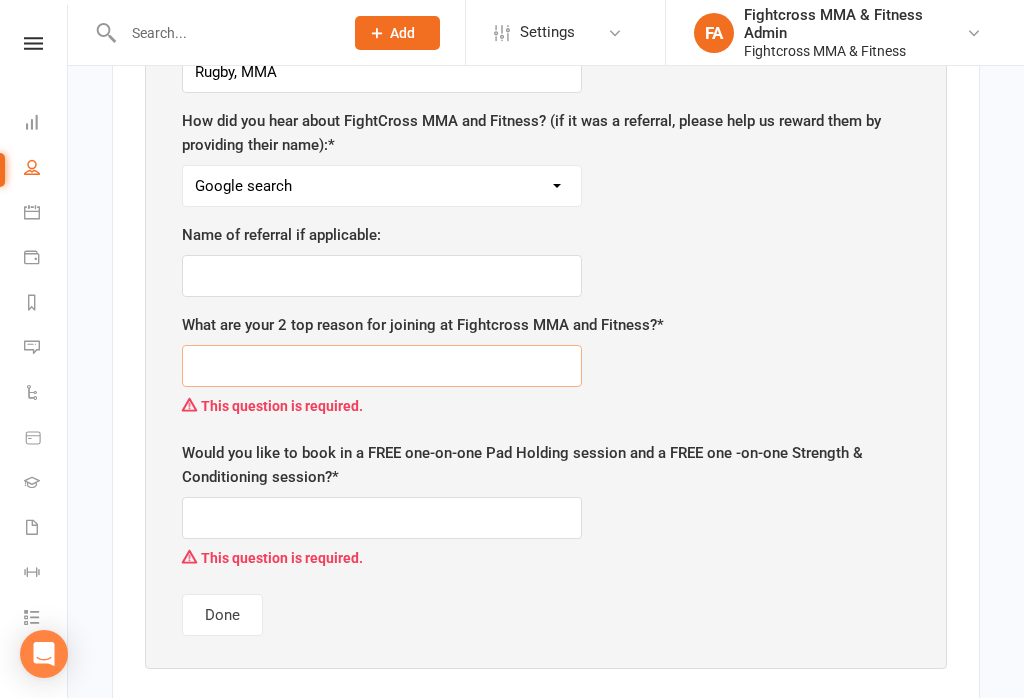 click at bounding box center (382, 366) 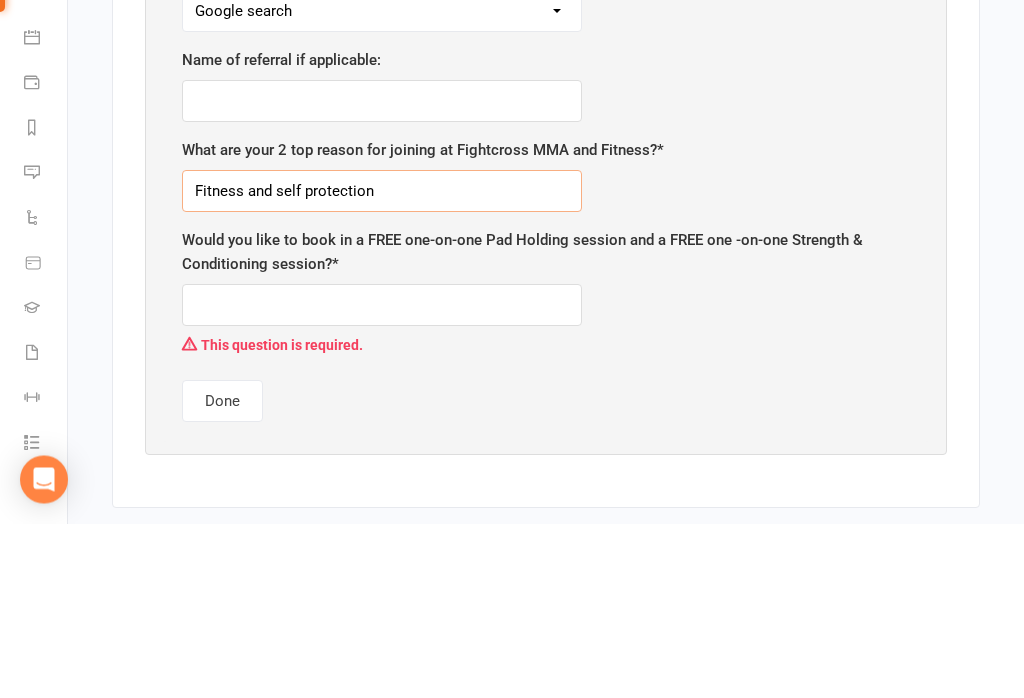 type on "Fitness and self protection" 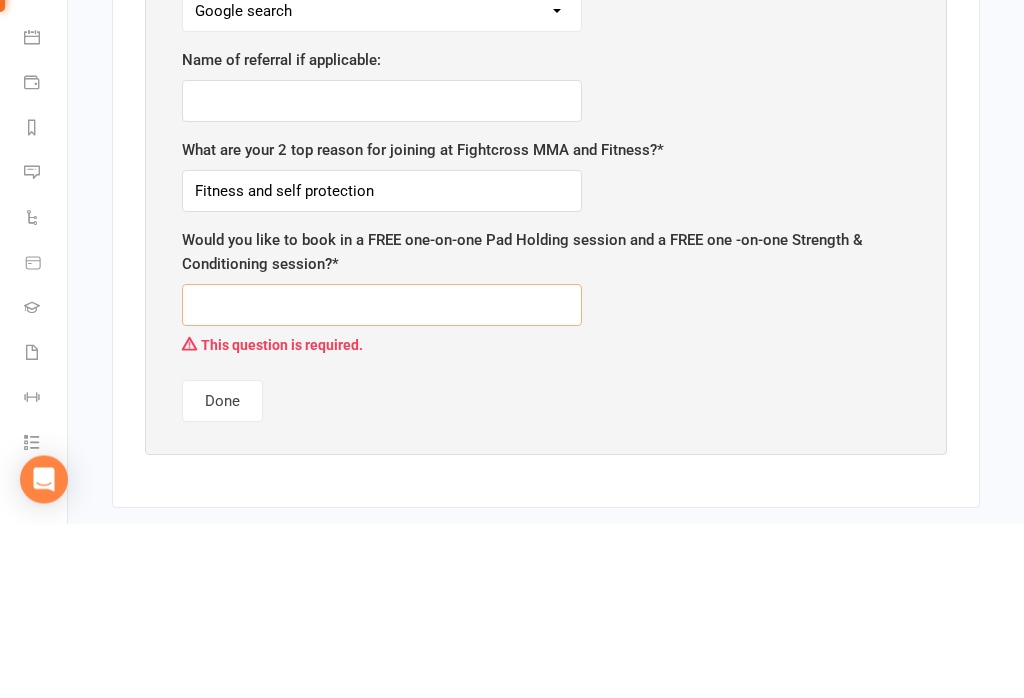 click at bounding box center [382, 480] 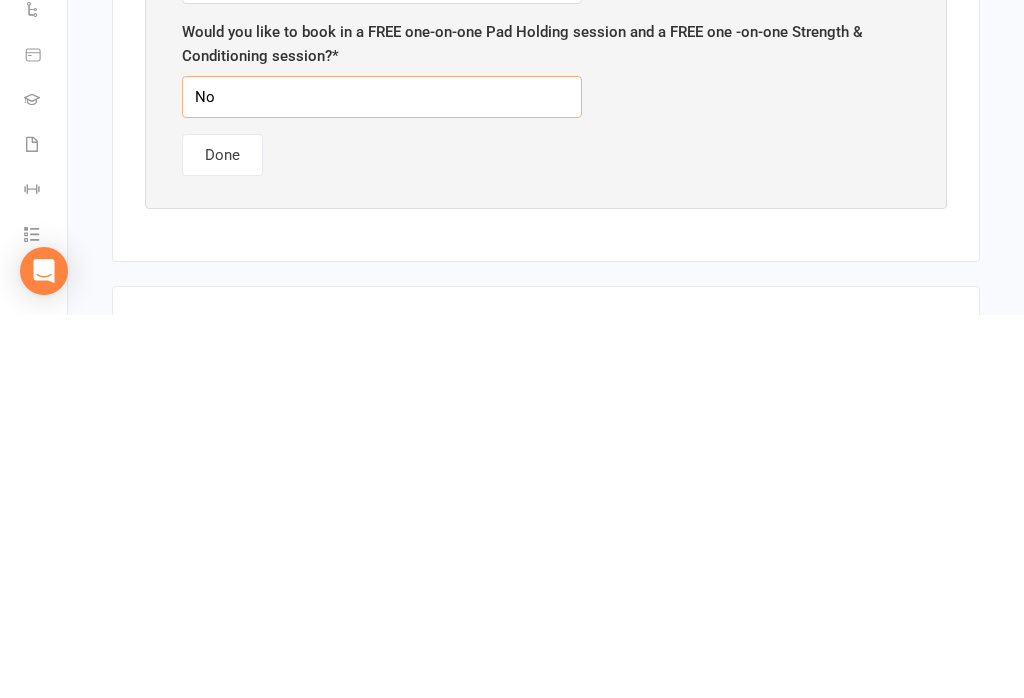 type on "No" 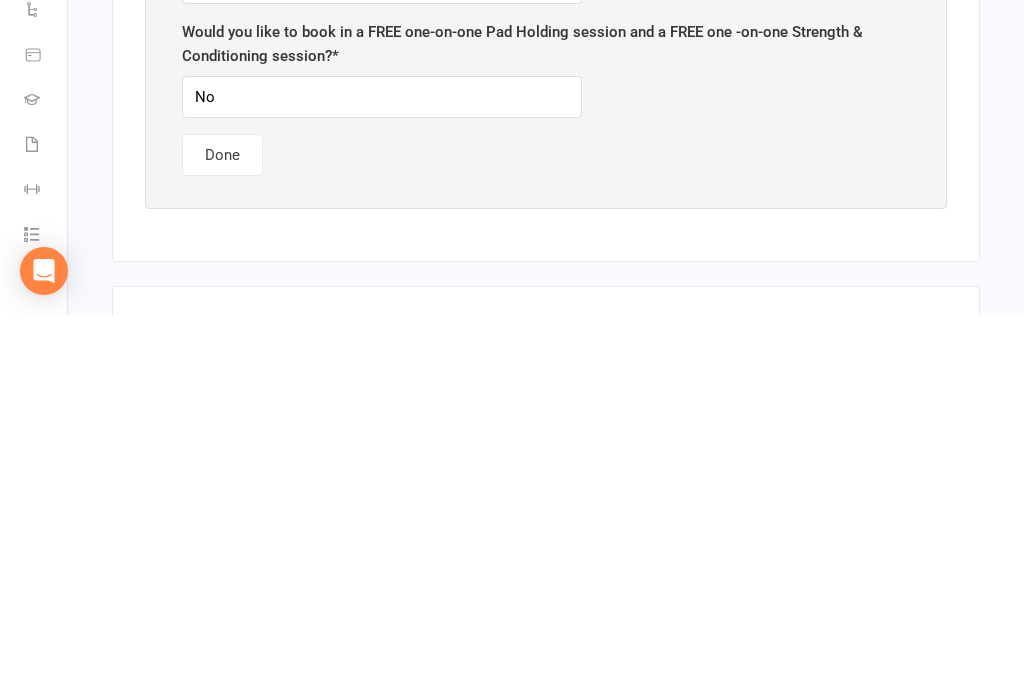 click on "Done" at bounding box center (222, 538) 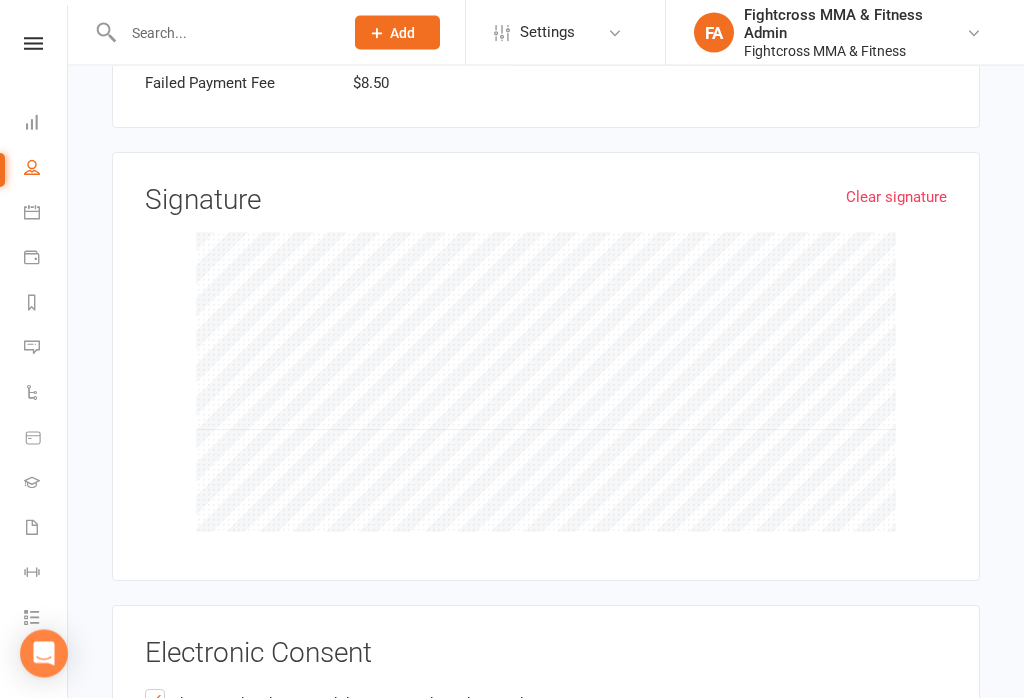 scroll, scrollTop: 4132, scrollLeft: 0, axis: vertical 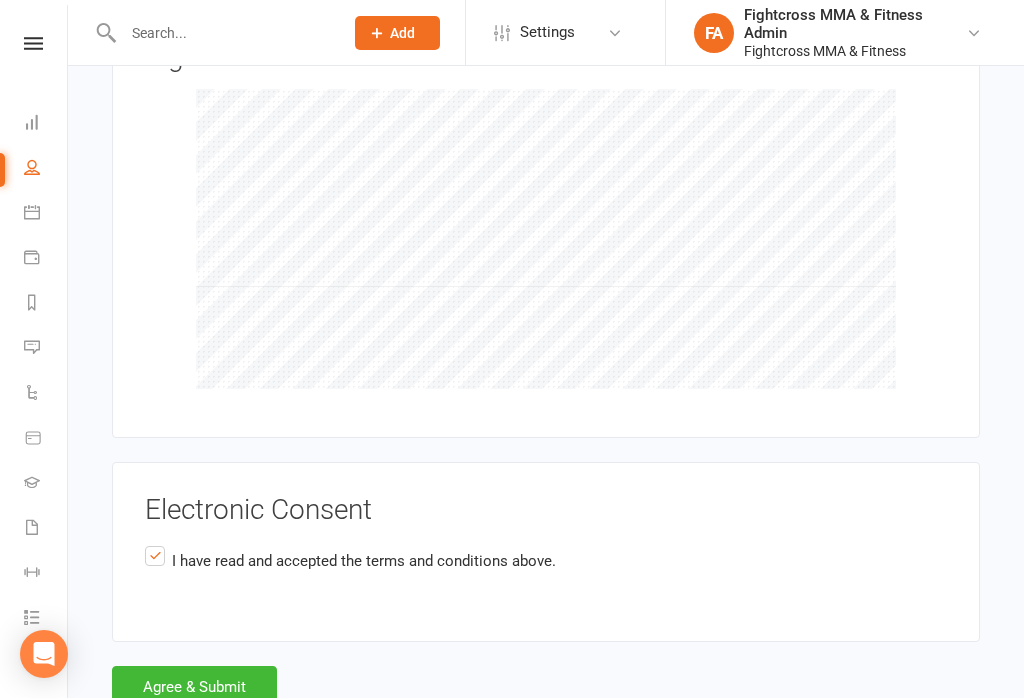 click on "Agree & Submit" at bounding box center [194, 687] 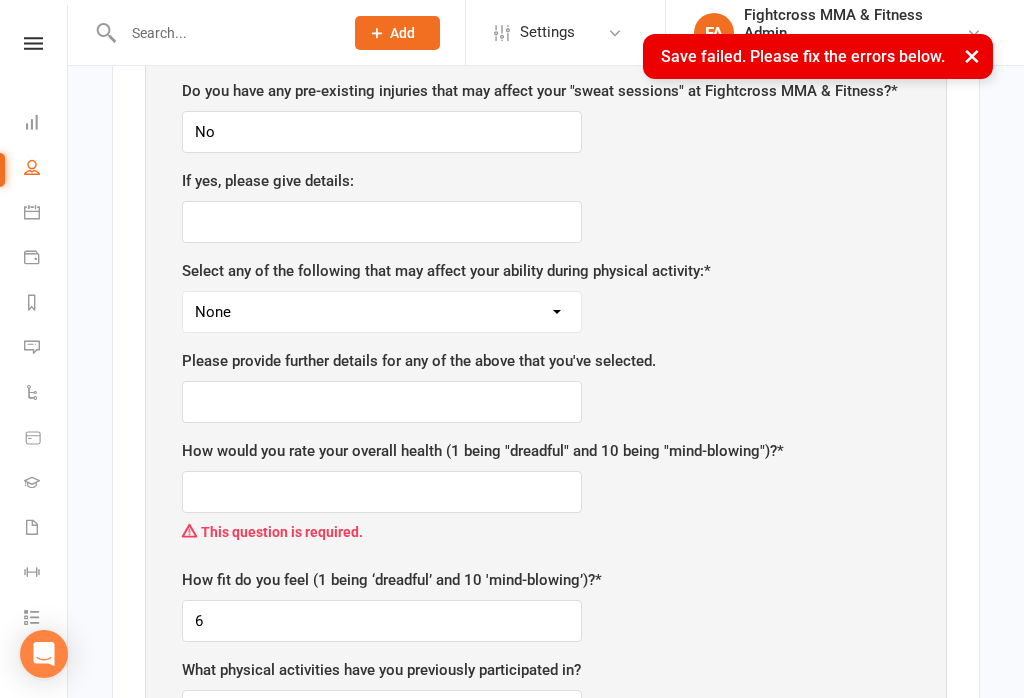 scroll, scrollTop: 1018, scrollLeft: 0, axis: vertical 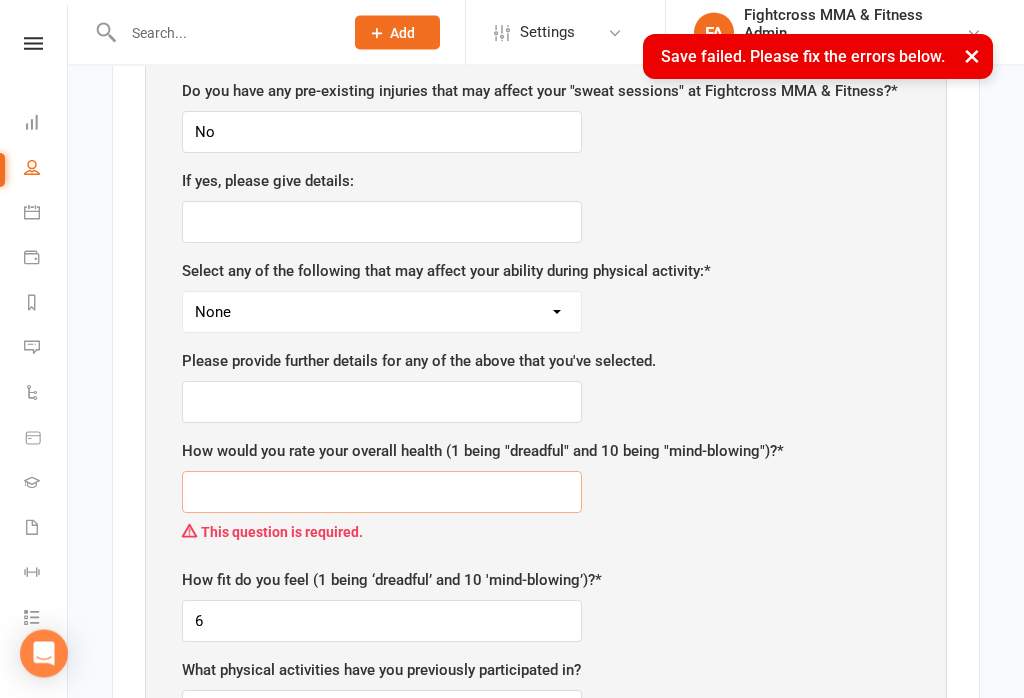 click at bounding box center (382, 493) 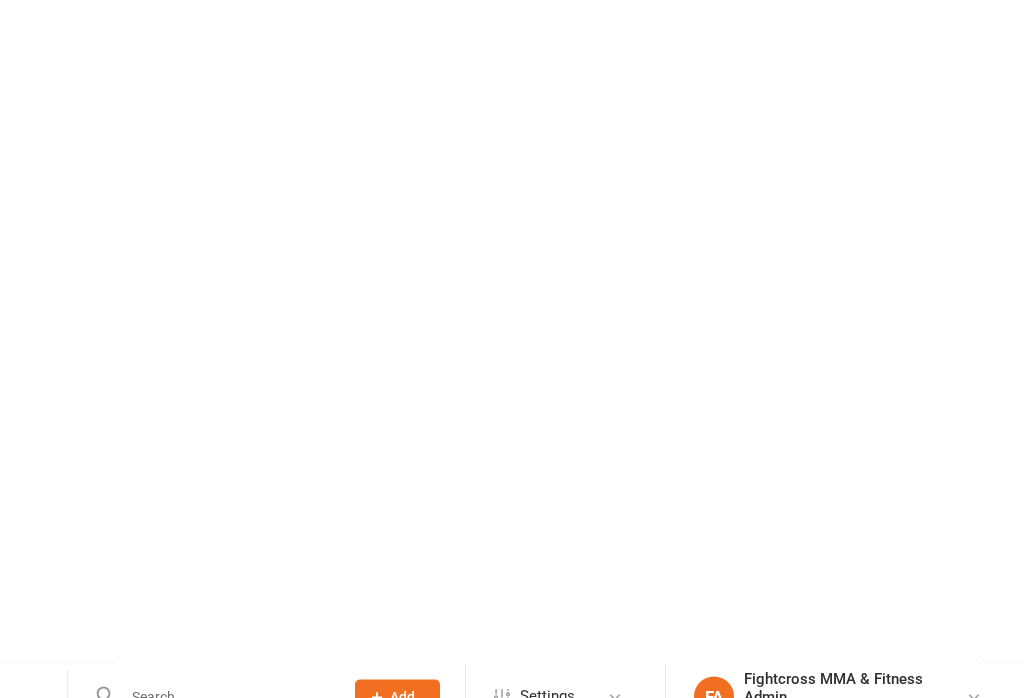 scroll, scrollTop: 4087, scrollLeft: 0, axis: vertical 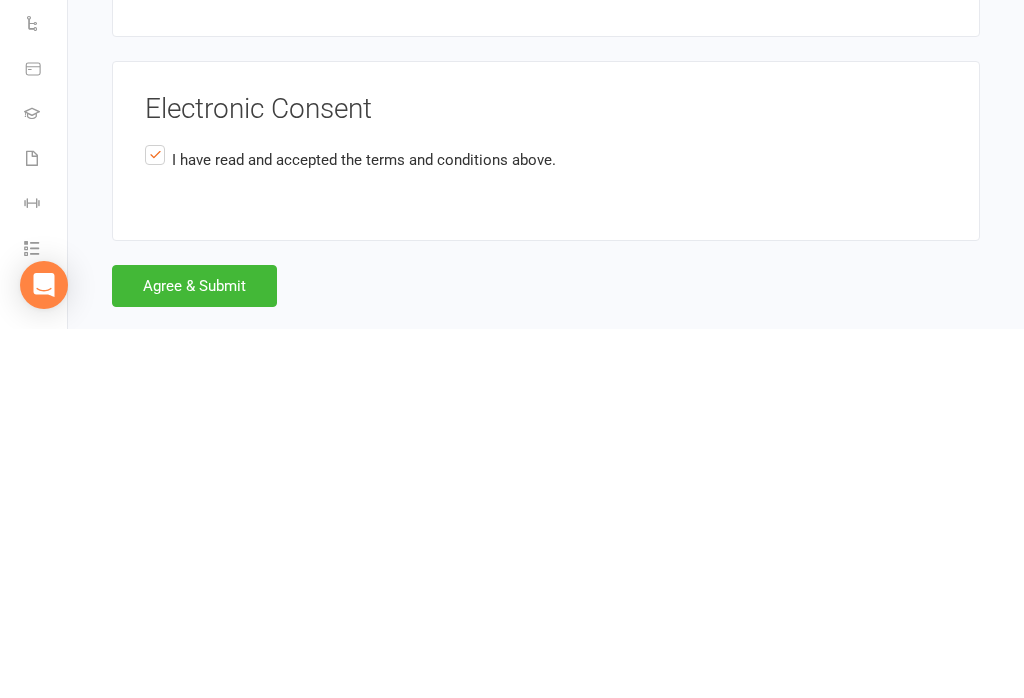type on "9" 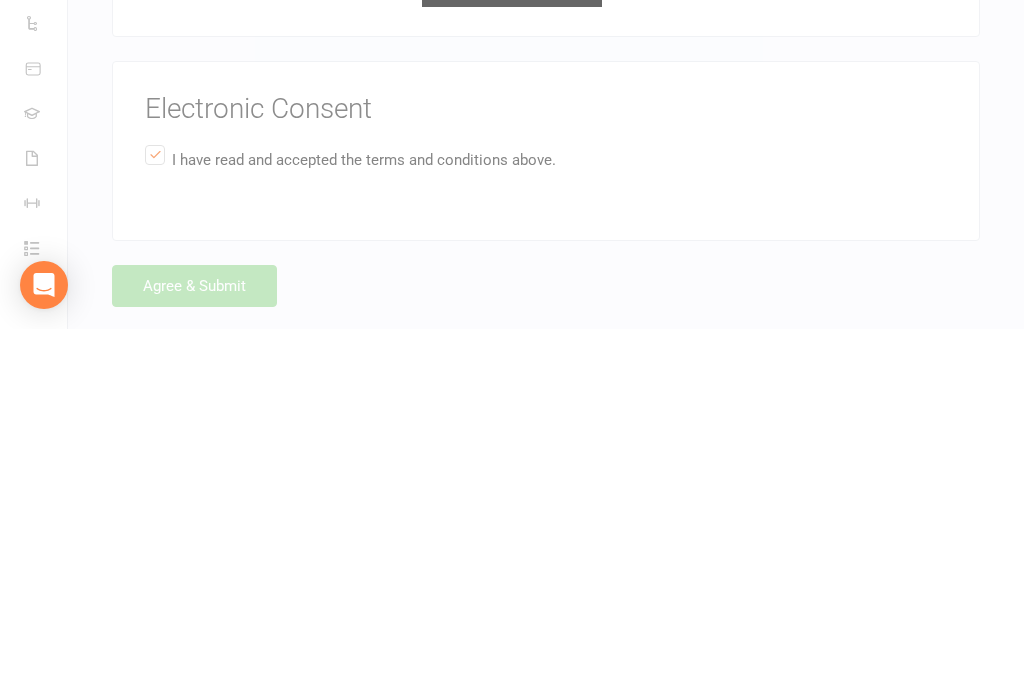 scroll, scrollTop: 4056, scrollLeft: 0, axis: vertical 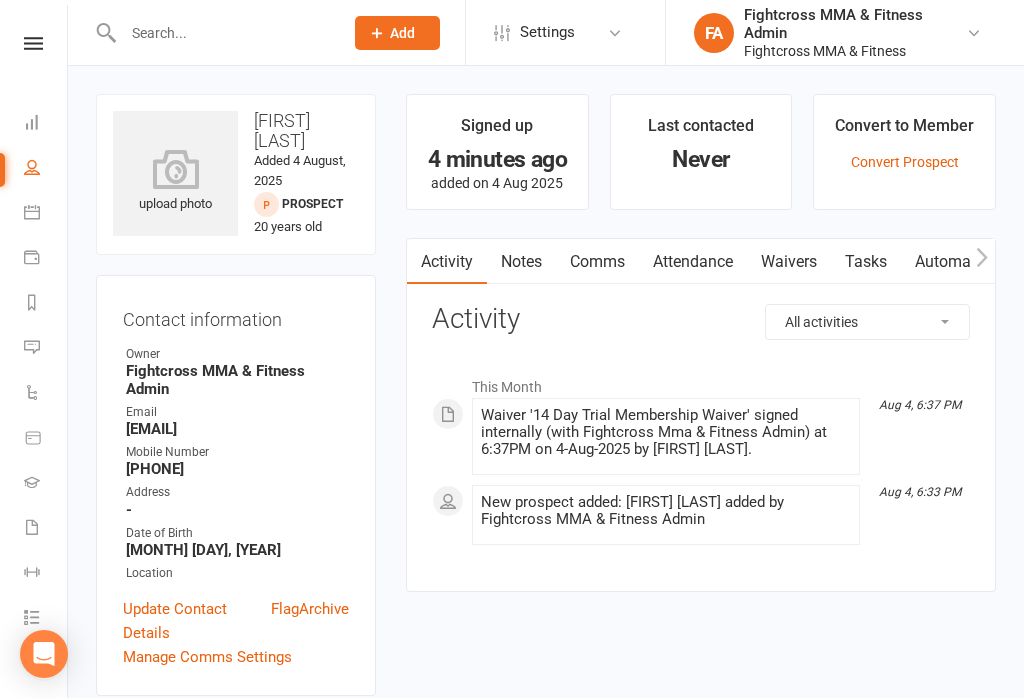 click at bounding box center (175, 169) 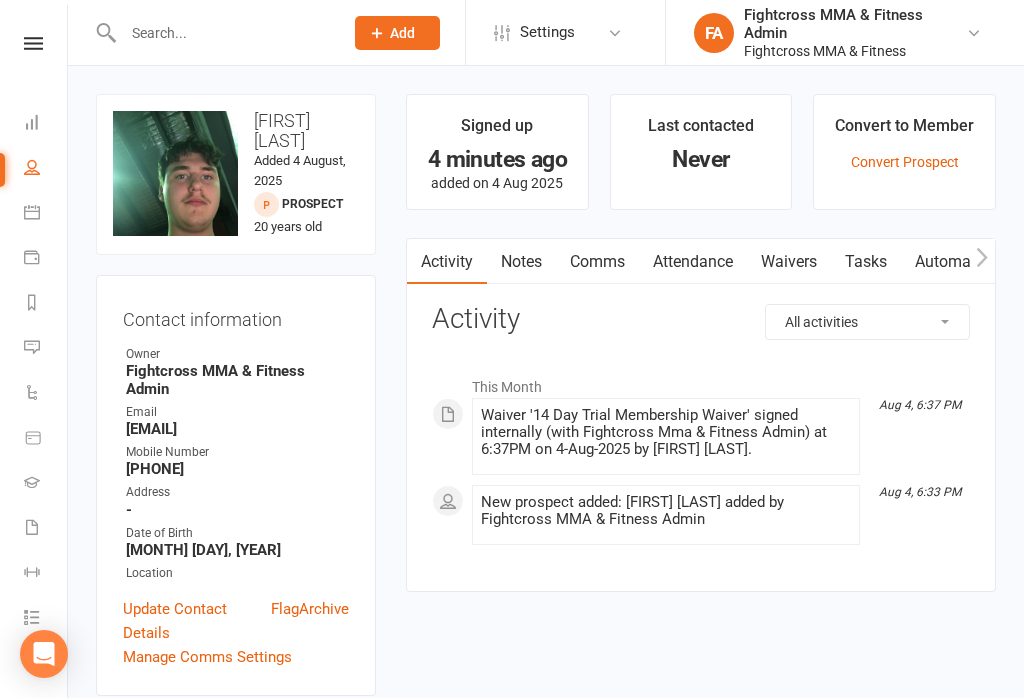 click at bounding box center (33, 43) 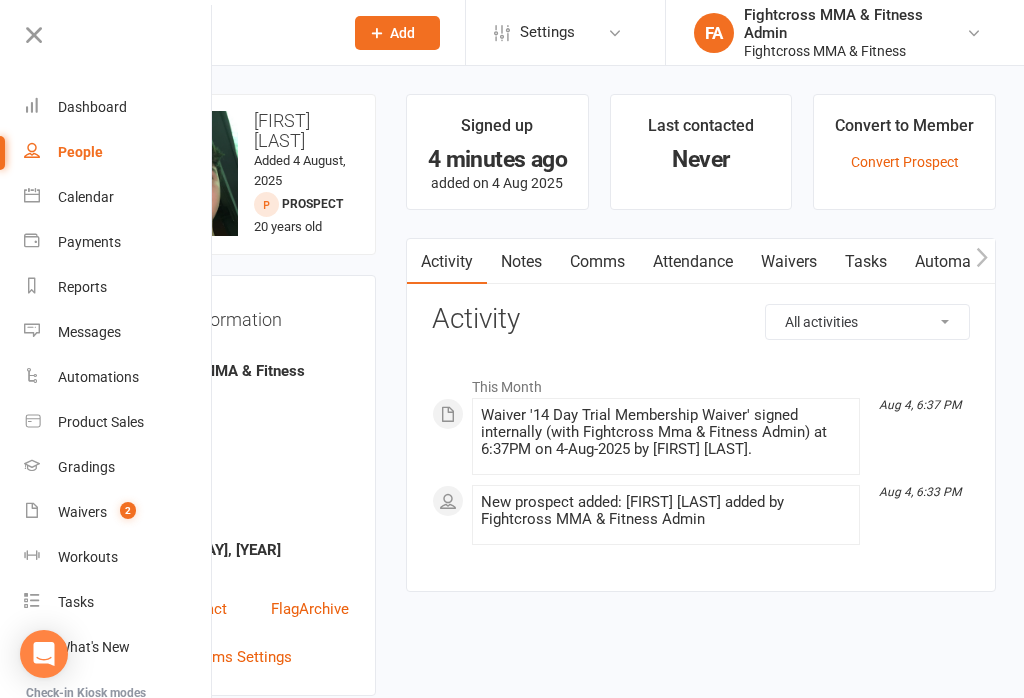 click on "Dashboard" at bounding box center [92, 107] 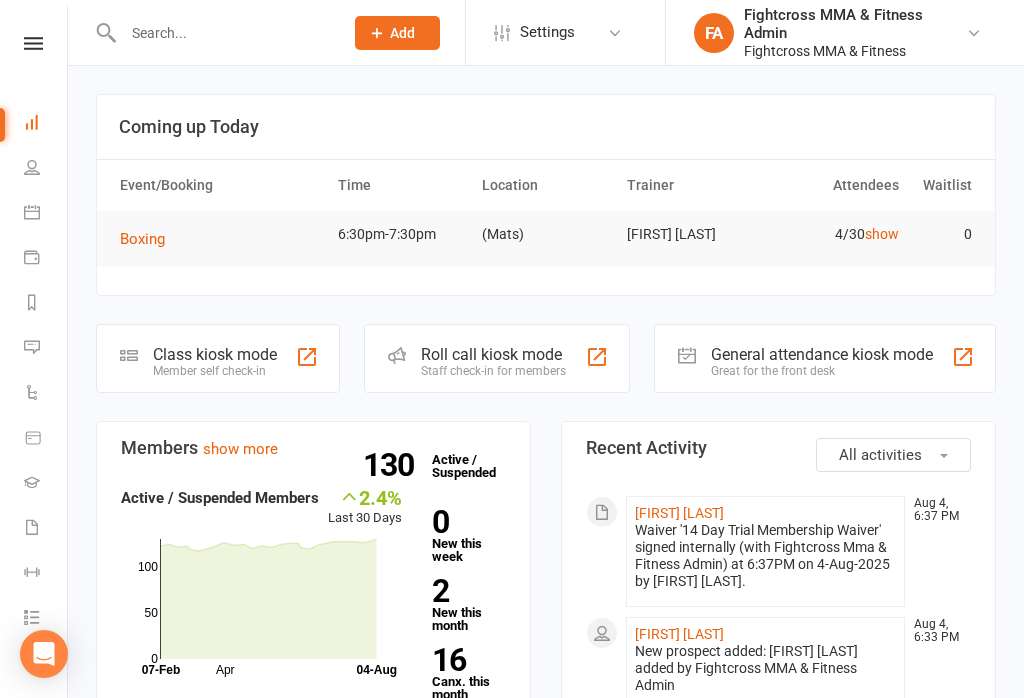 click on "Great for the front desk" 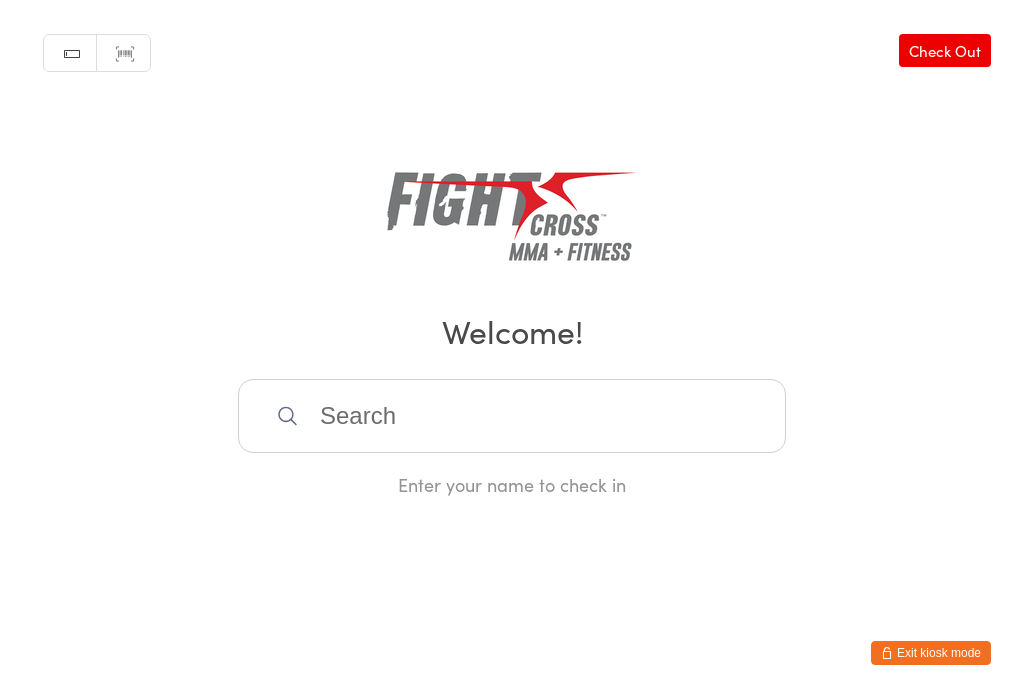 scroll, scrollTop: 0, scrollLeft: 0, axis: both 